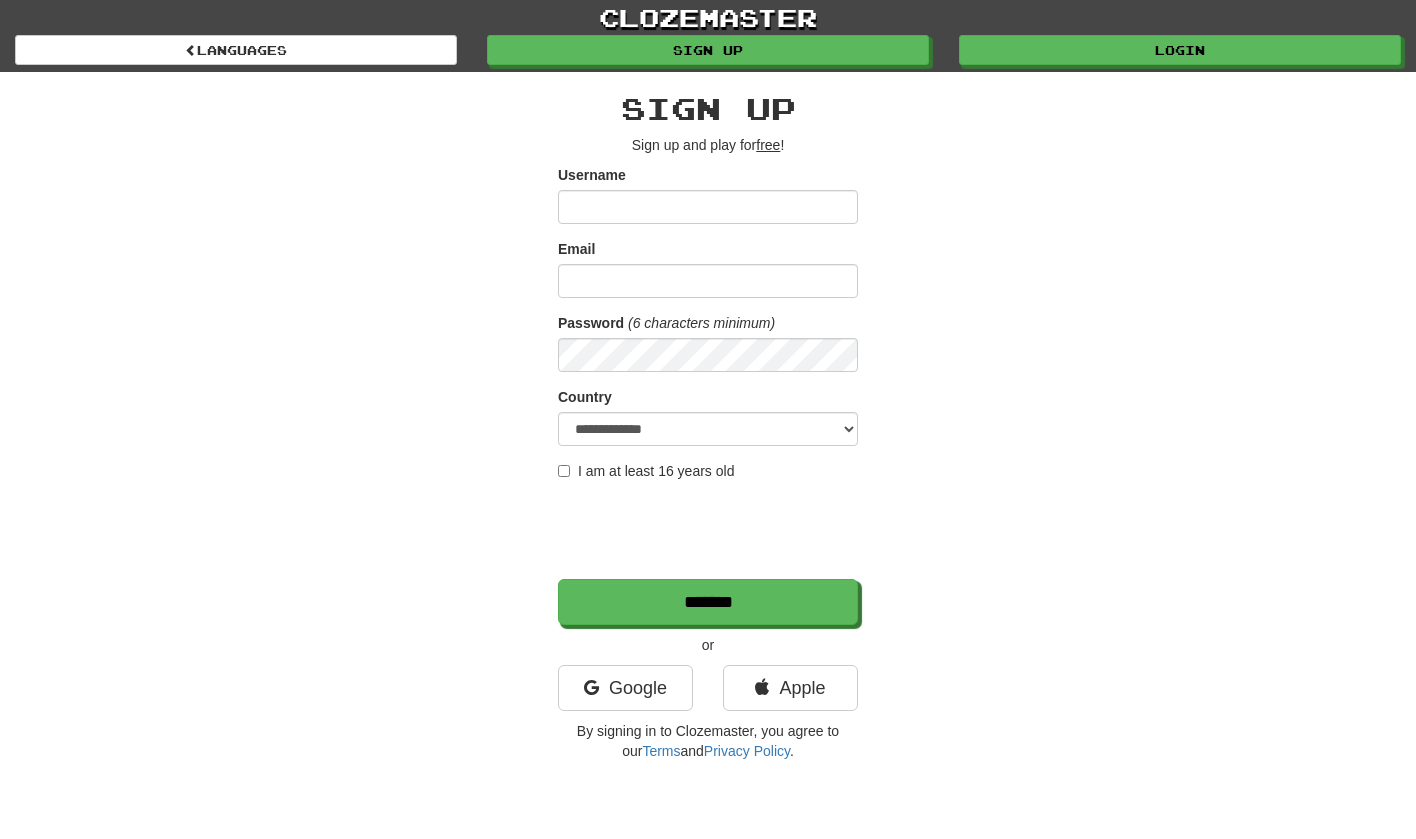 scroll, scrollTop: 0, scrollLeft: 0, axis: both 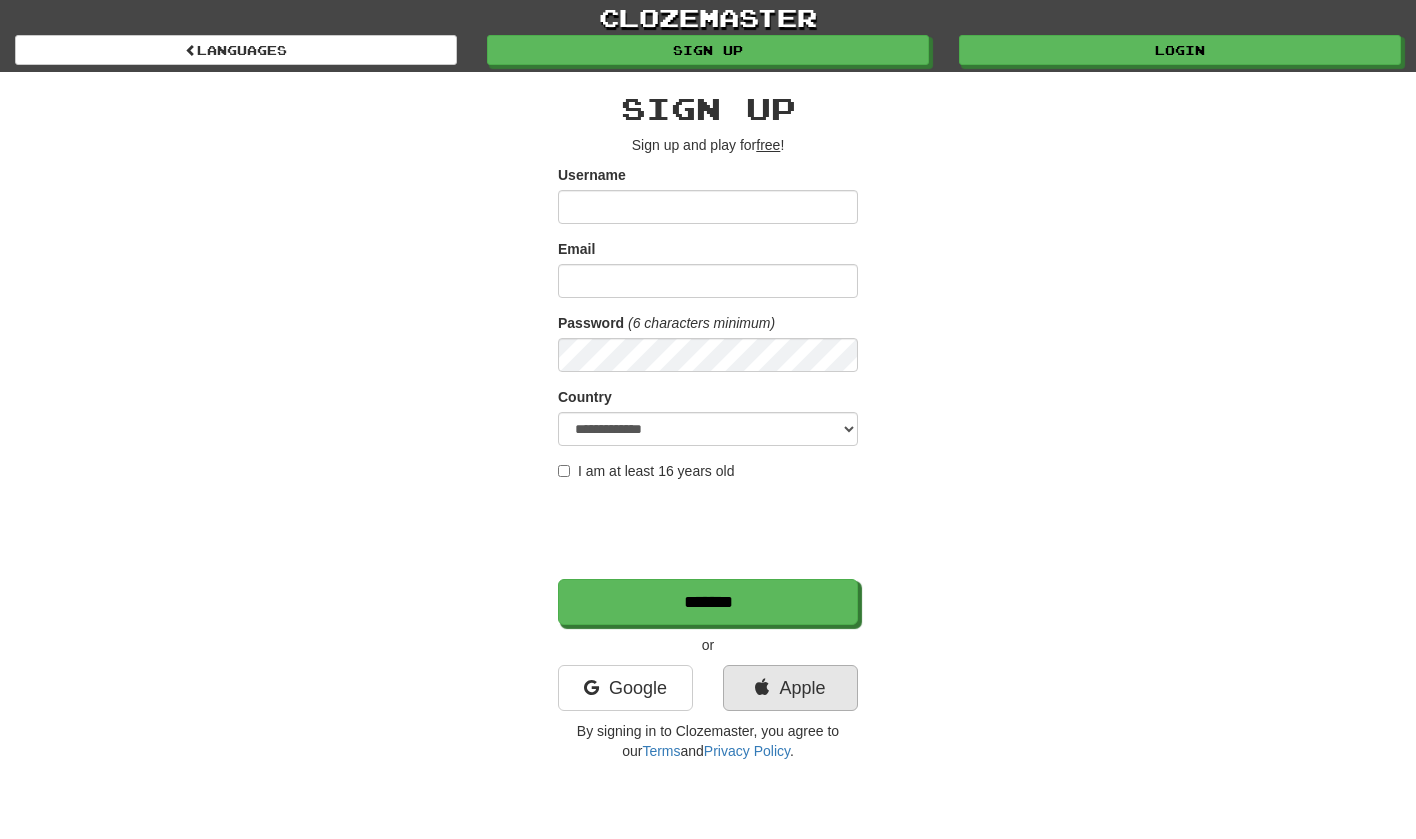 click on "Apple" at bounding box center [790, 688] 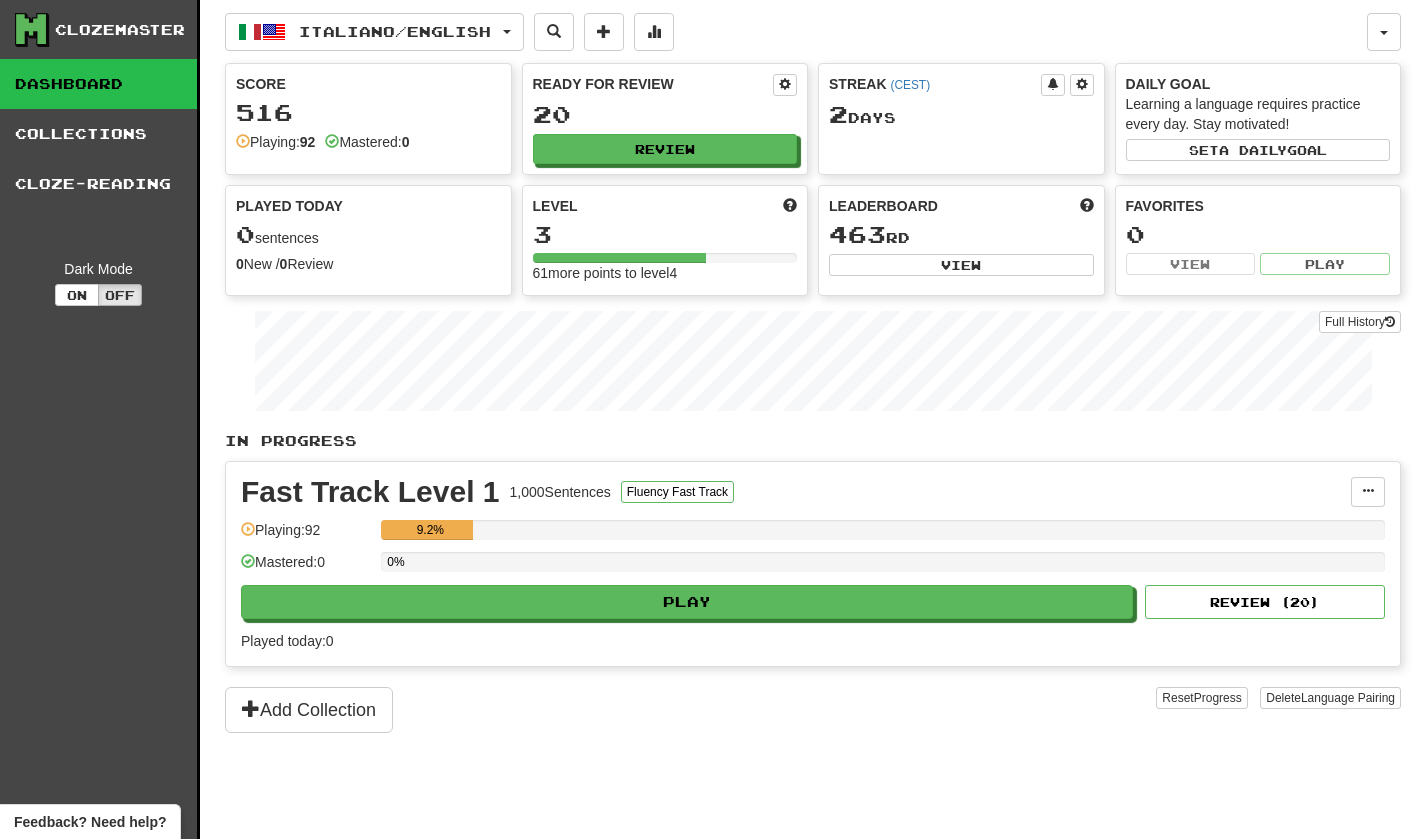 scroll, scrollTop: 0, scrollLeft: 0, axis: both 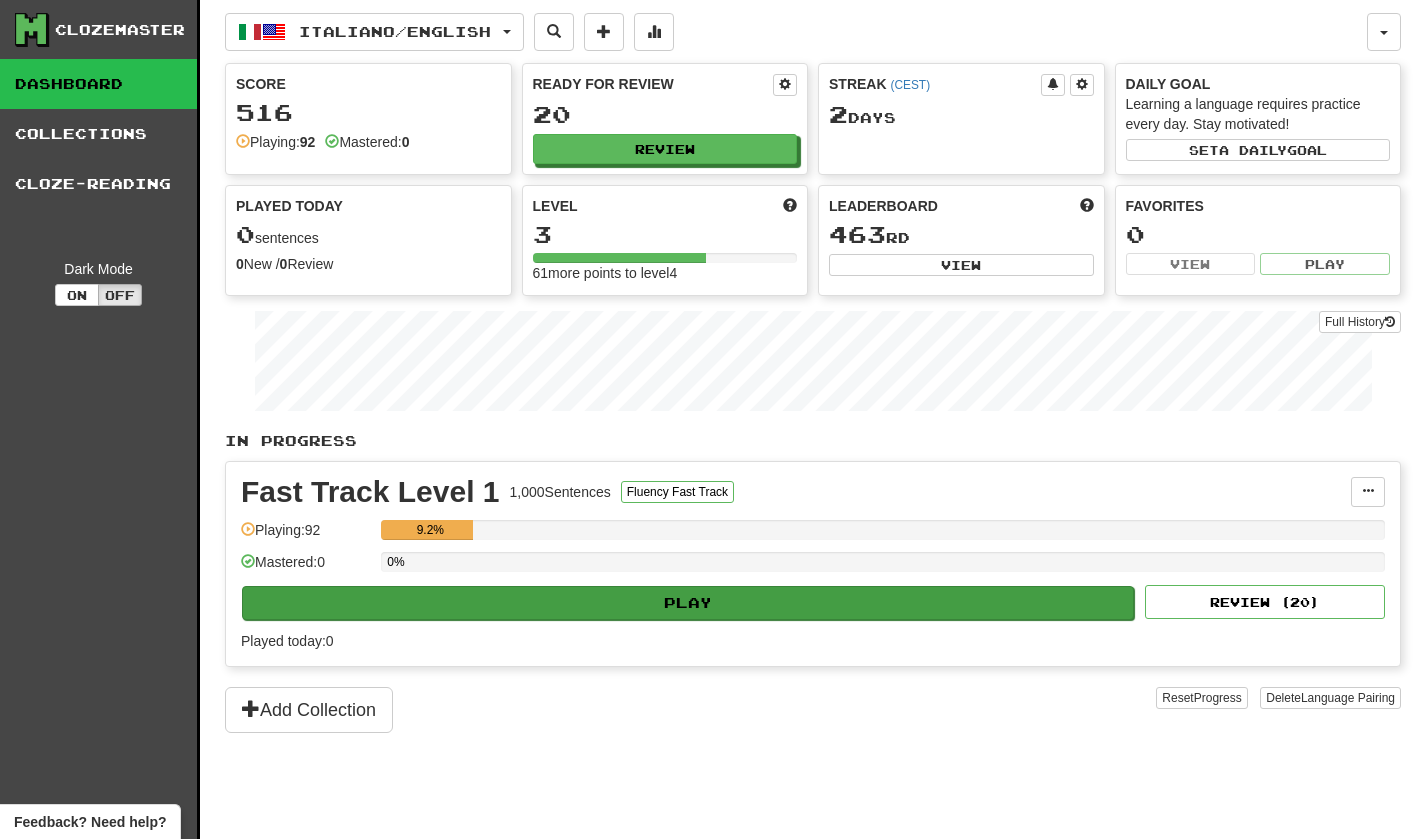 click on "Play" at bounding box center (688, 603) 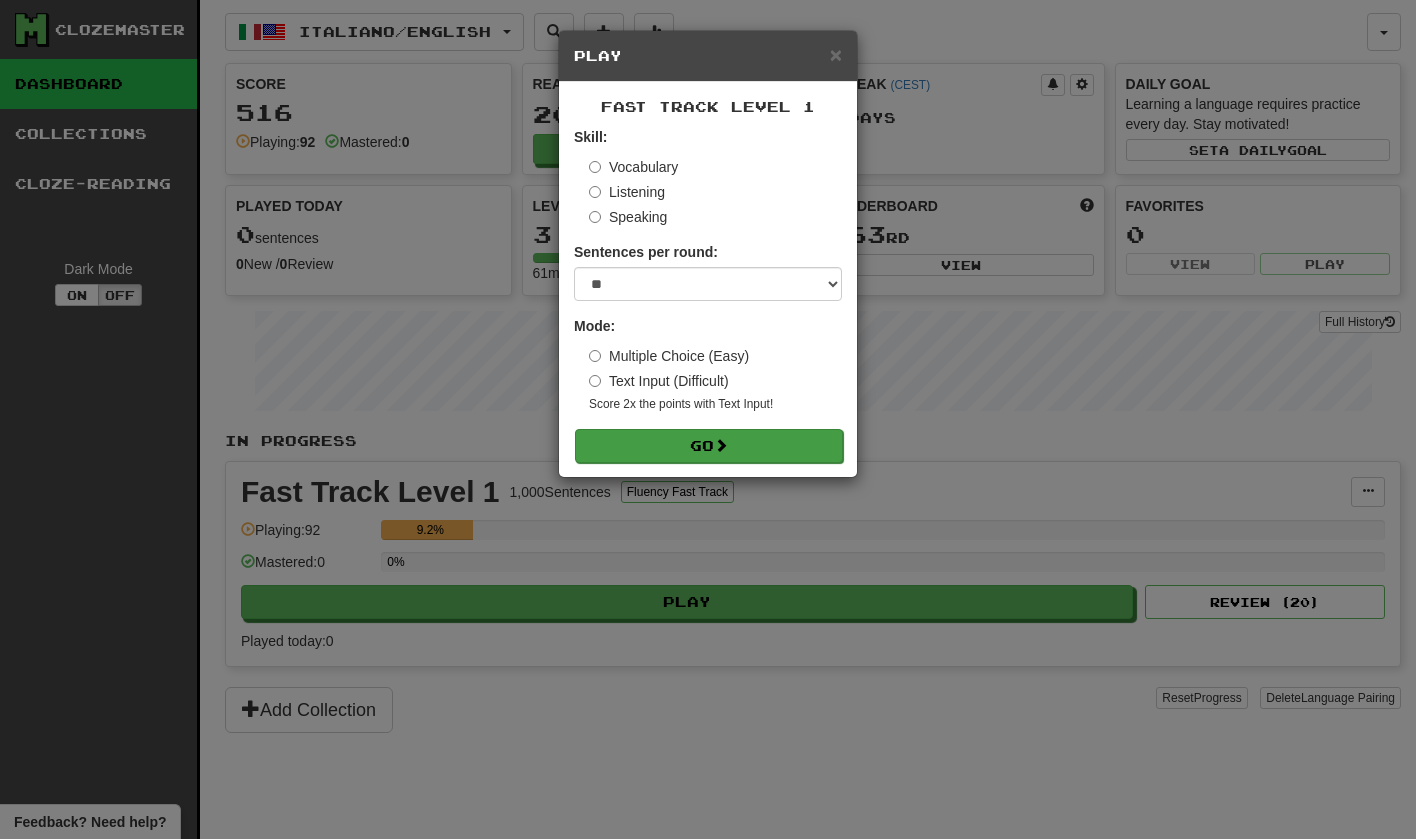 click on "Go" at bounding box center (709, 446) 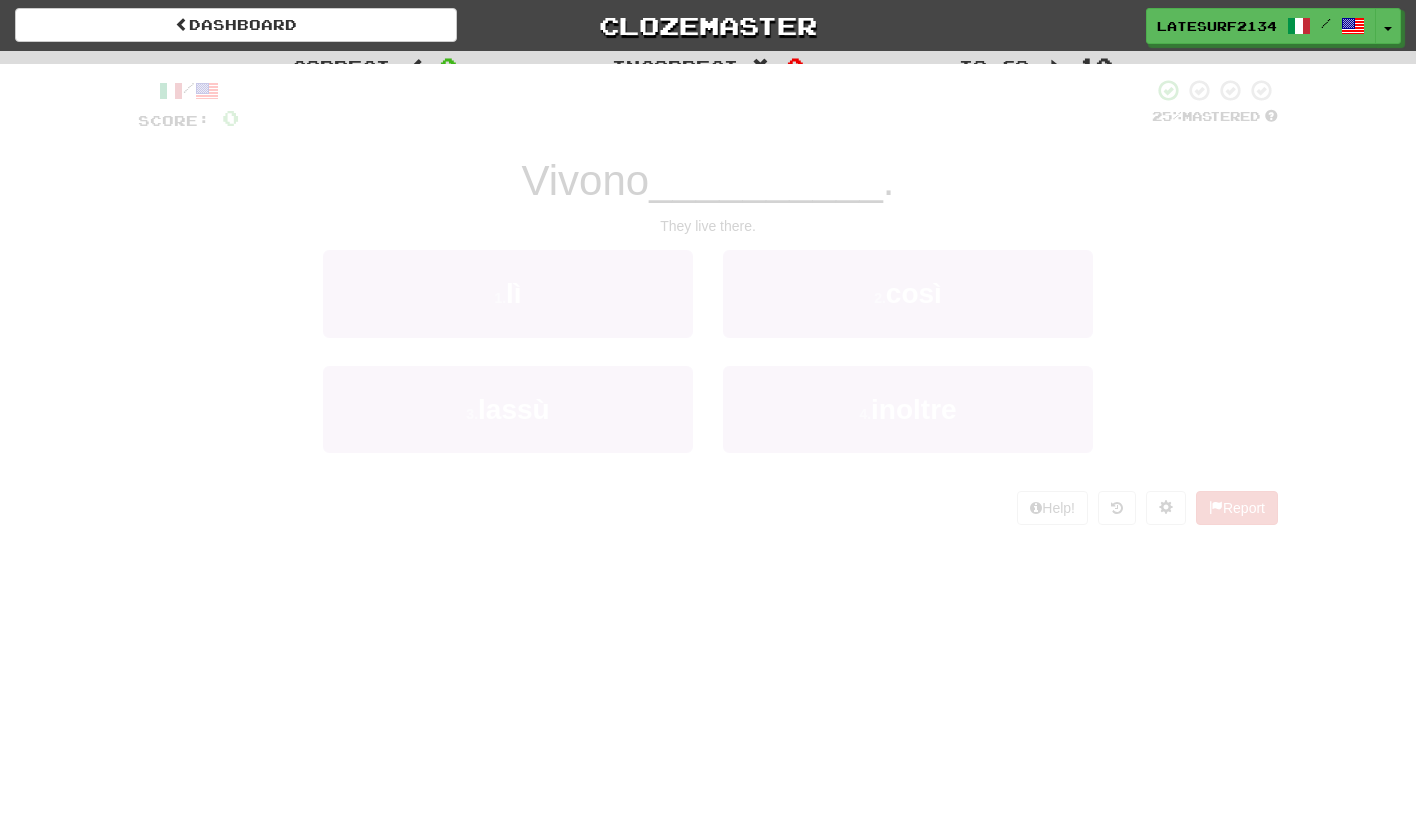 scroll, scrollTop: 0, scrollLeft: 0, axis: both 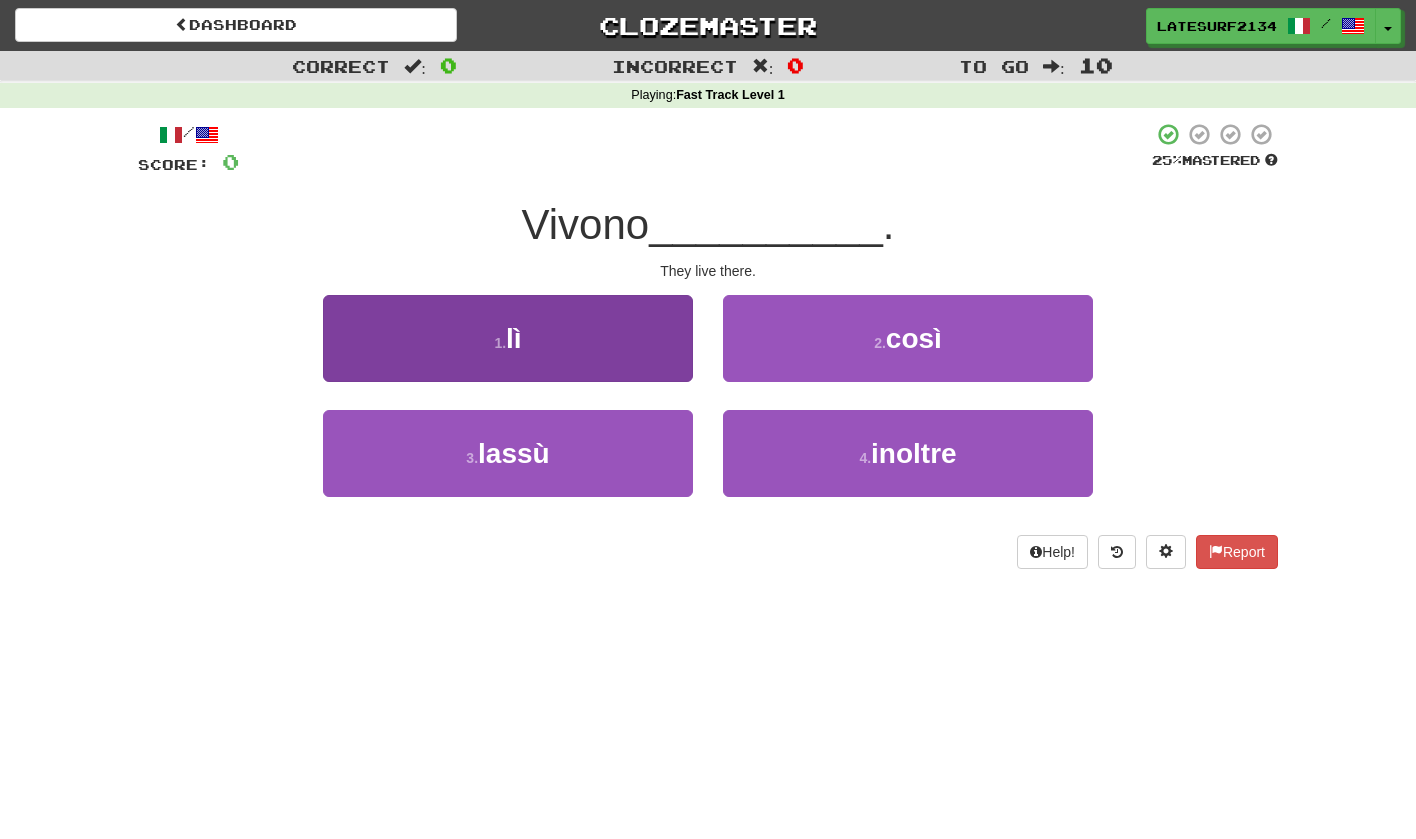 click on "1 .  lì" at bounding box center [508, 338] 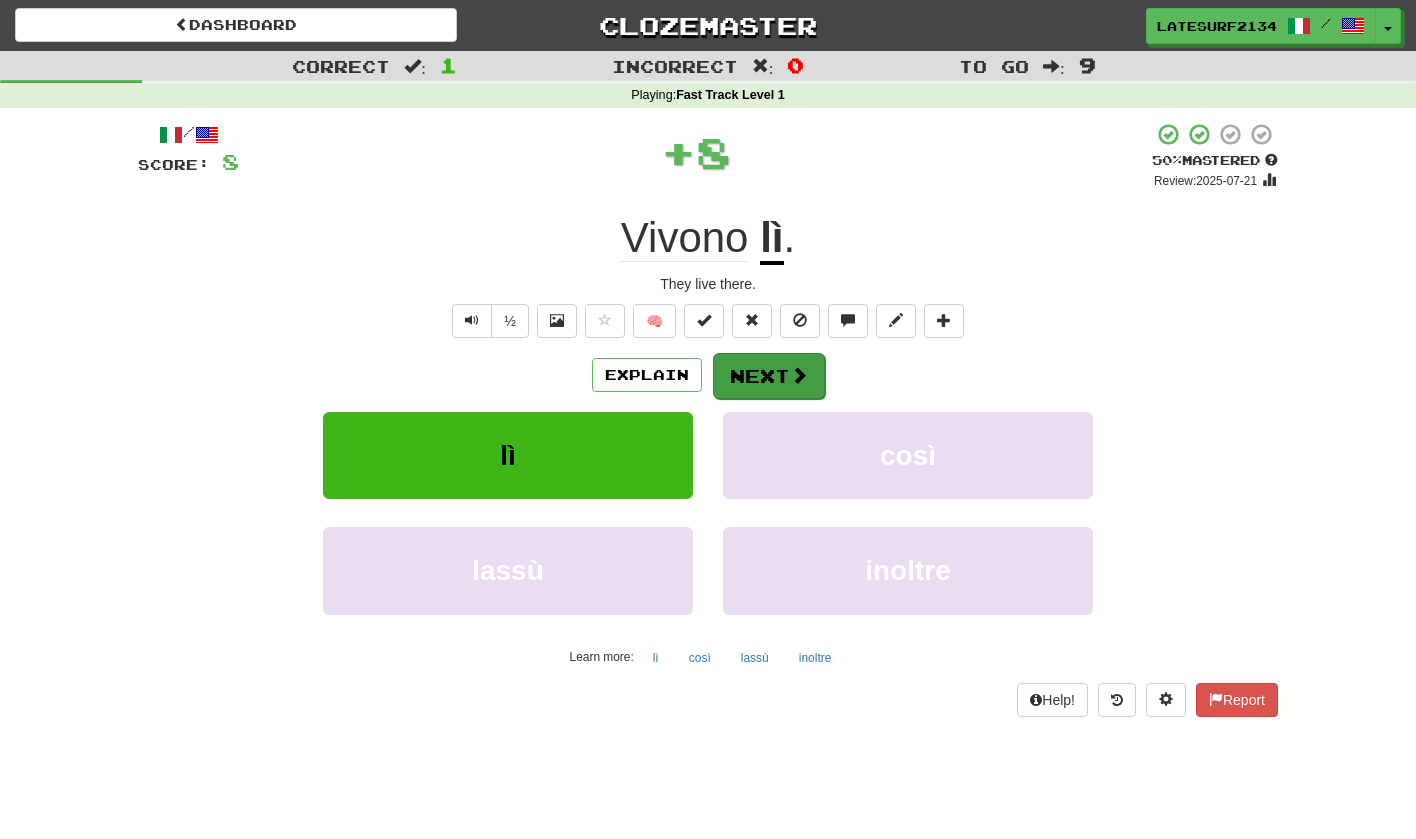 click at bounding box center (799, 375) 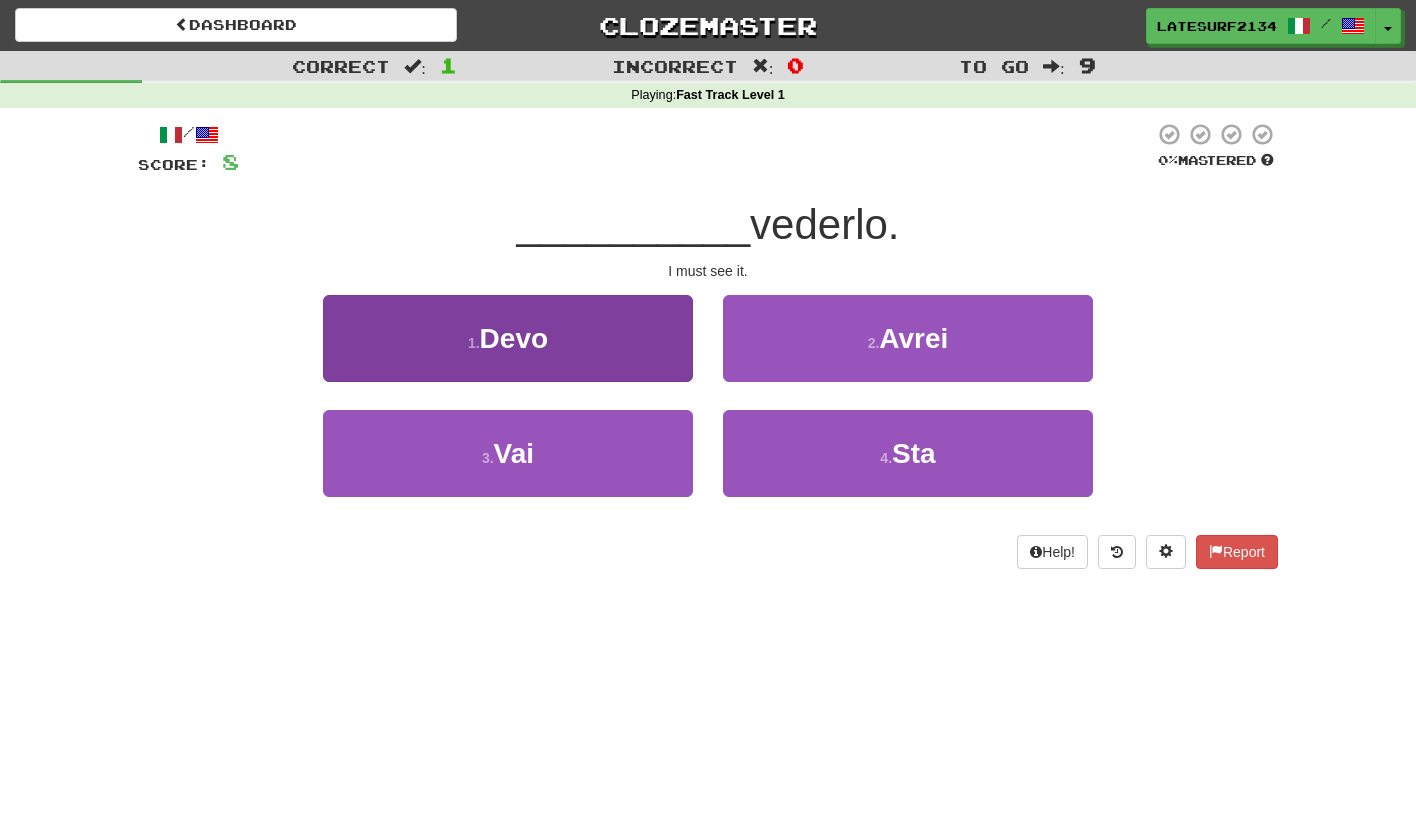 click on "1 .  Devo" at bounding box center (508, 338) 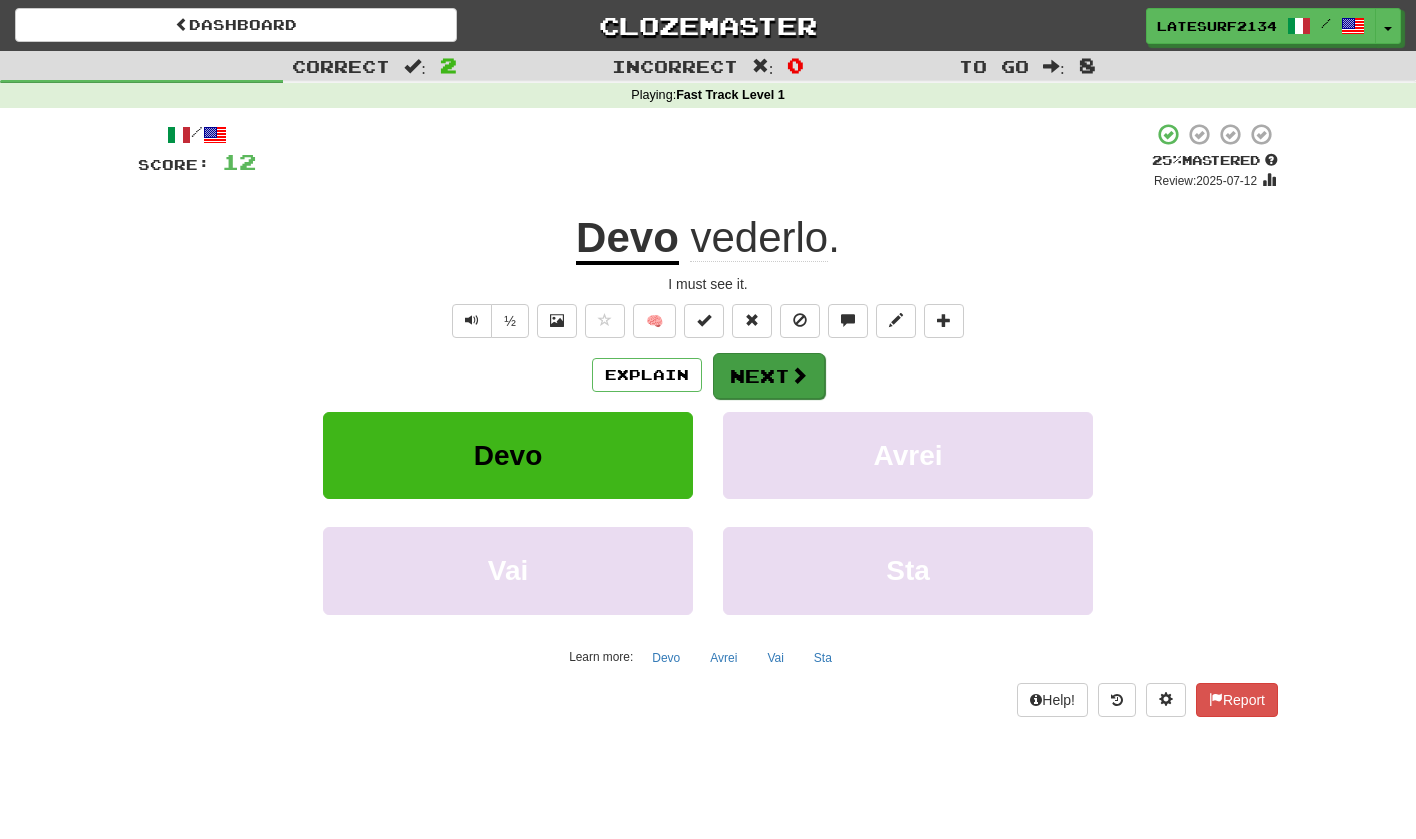 click on "Next" at bounding box center (769, 376) 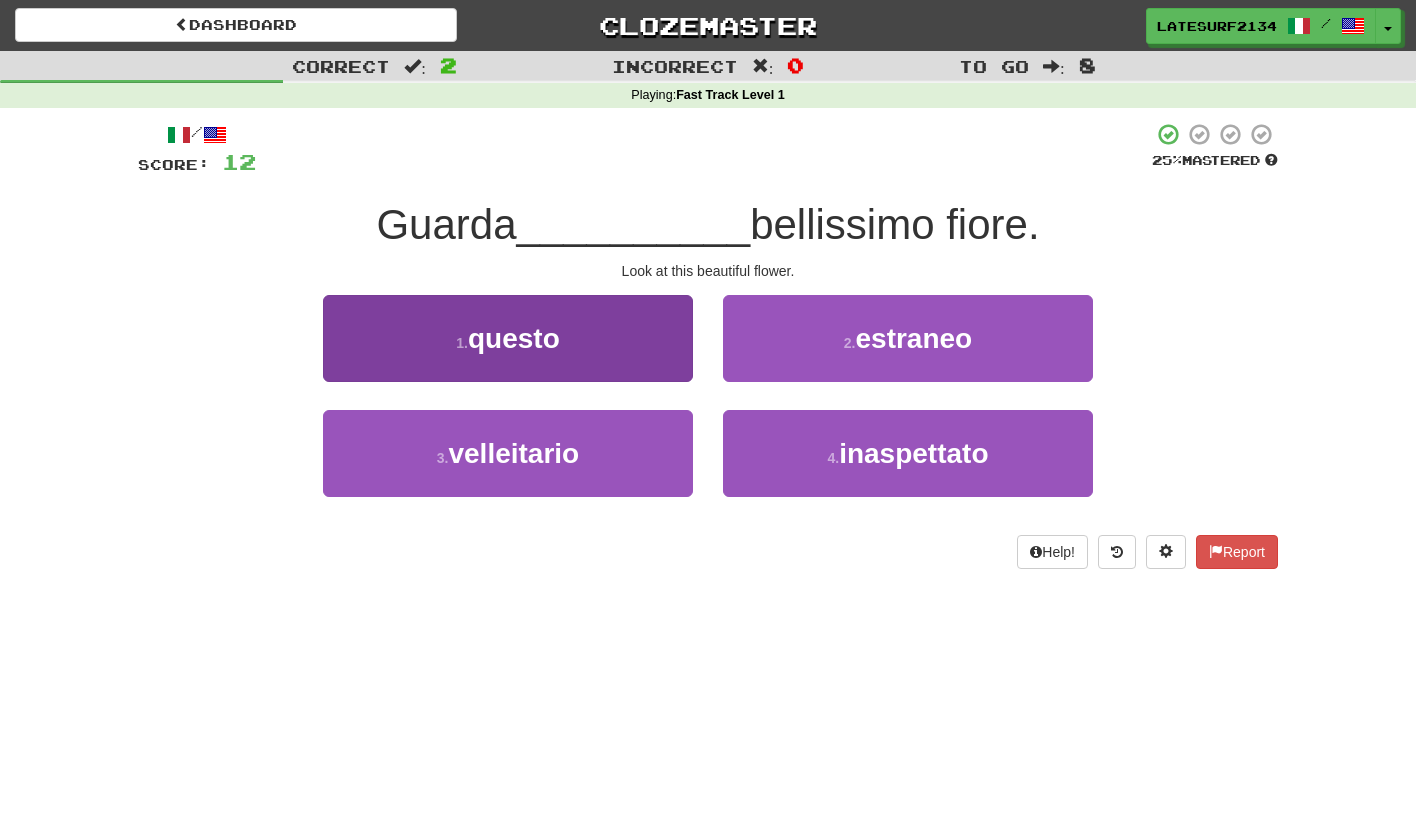 click on "questo" at bounding box center (514, 338) 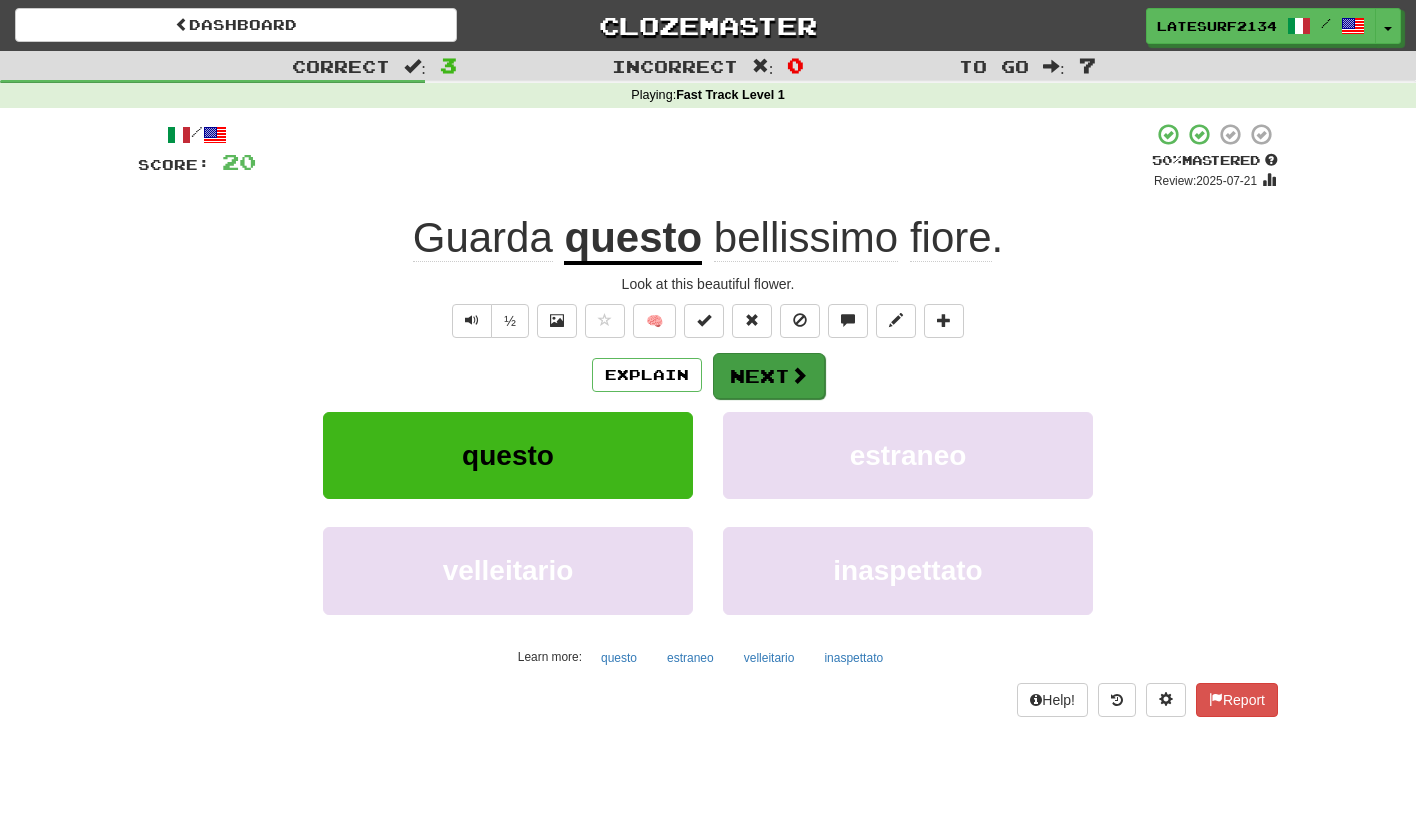click on "Next" at bounding box center (769, 376) 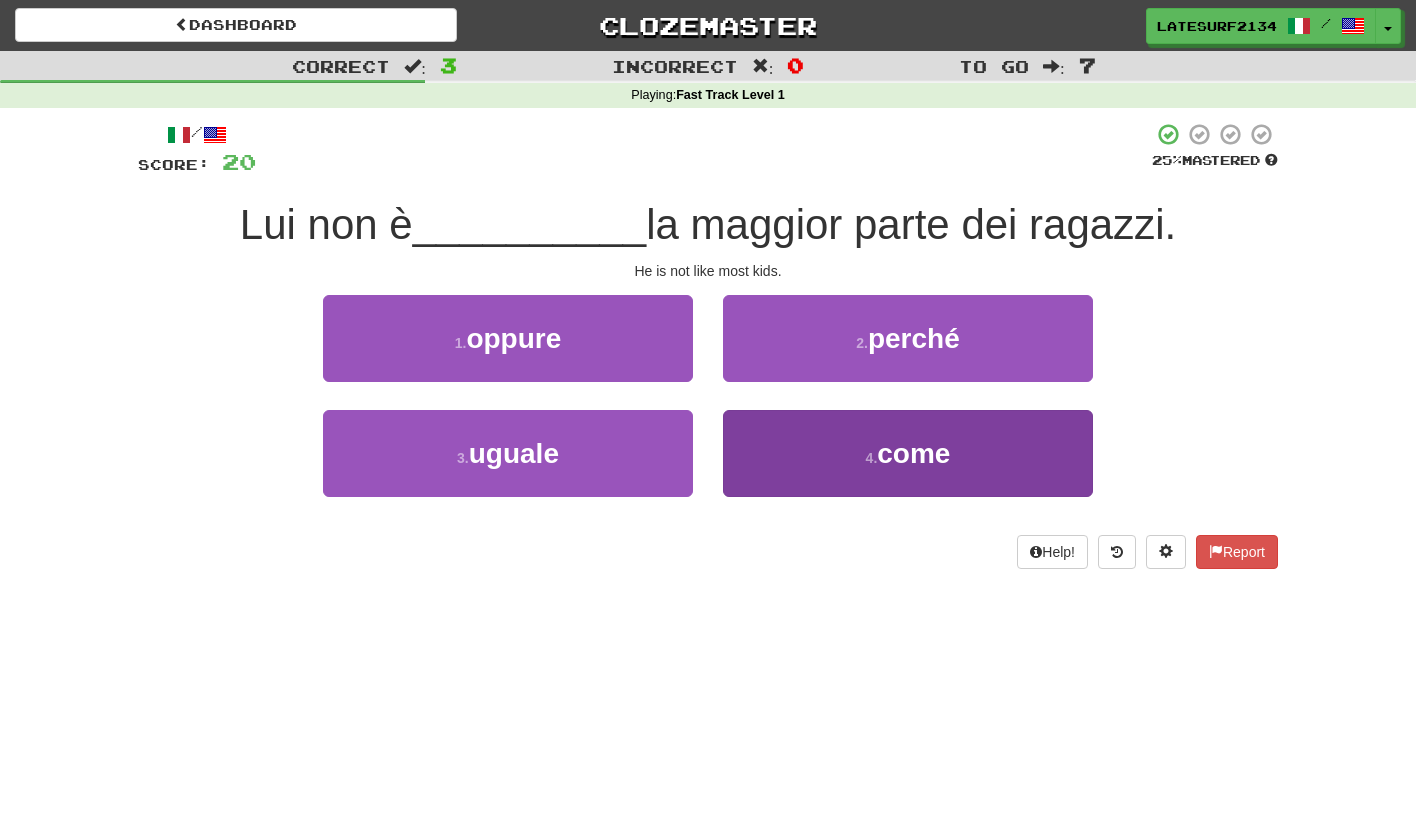 click on "come" at bounding box center [913, 453] 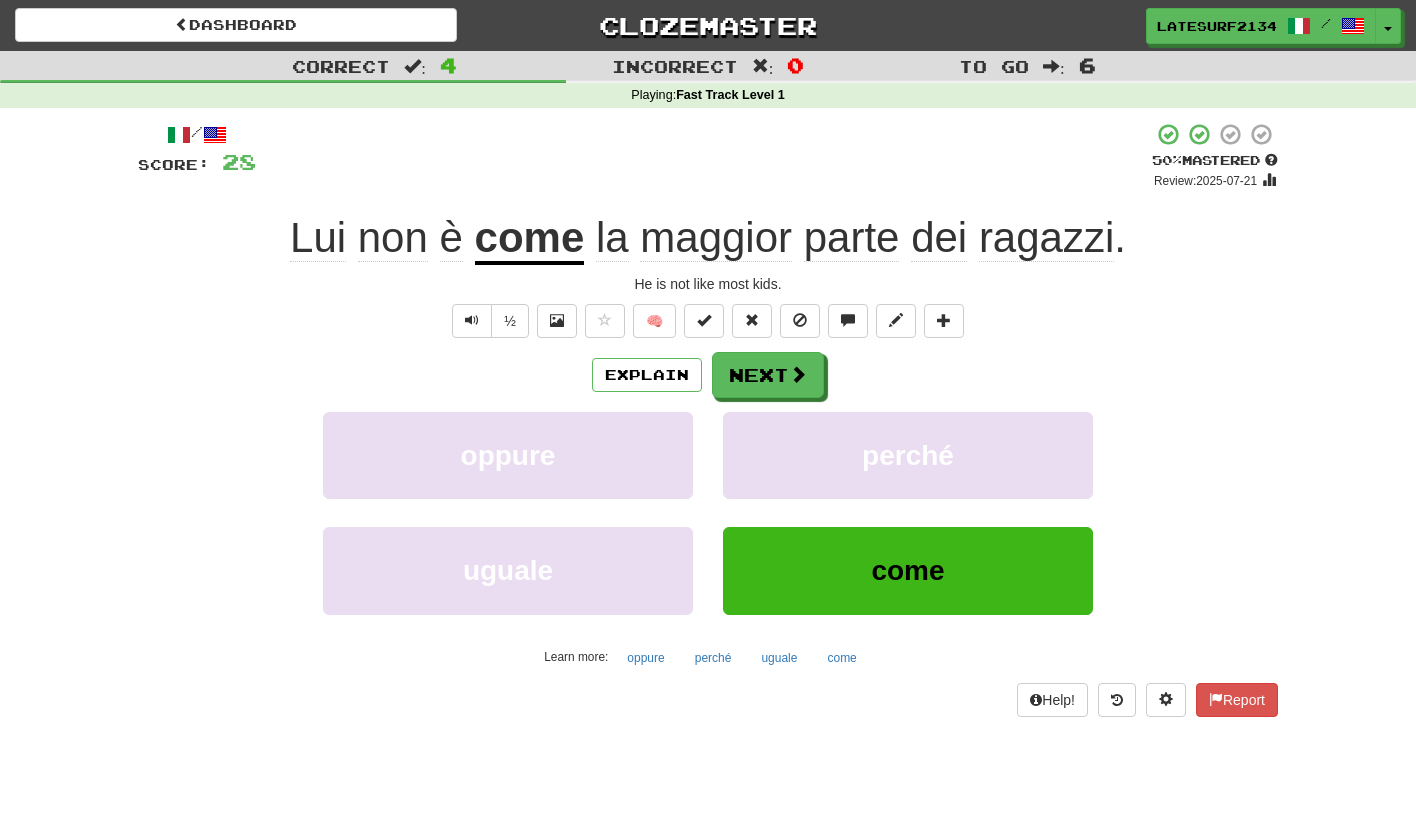 click on "parte" at bounding box center (852, 238) 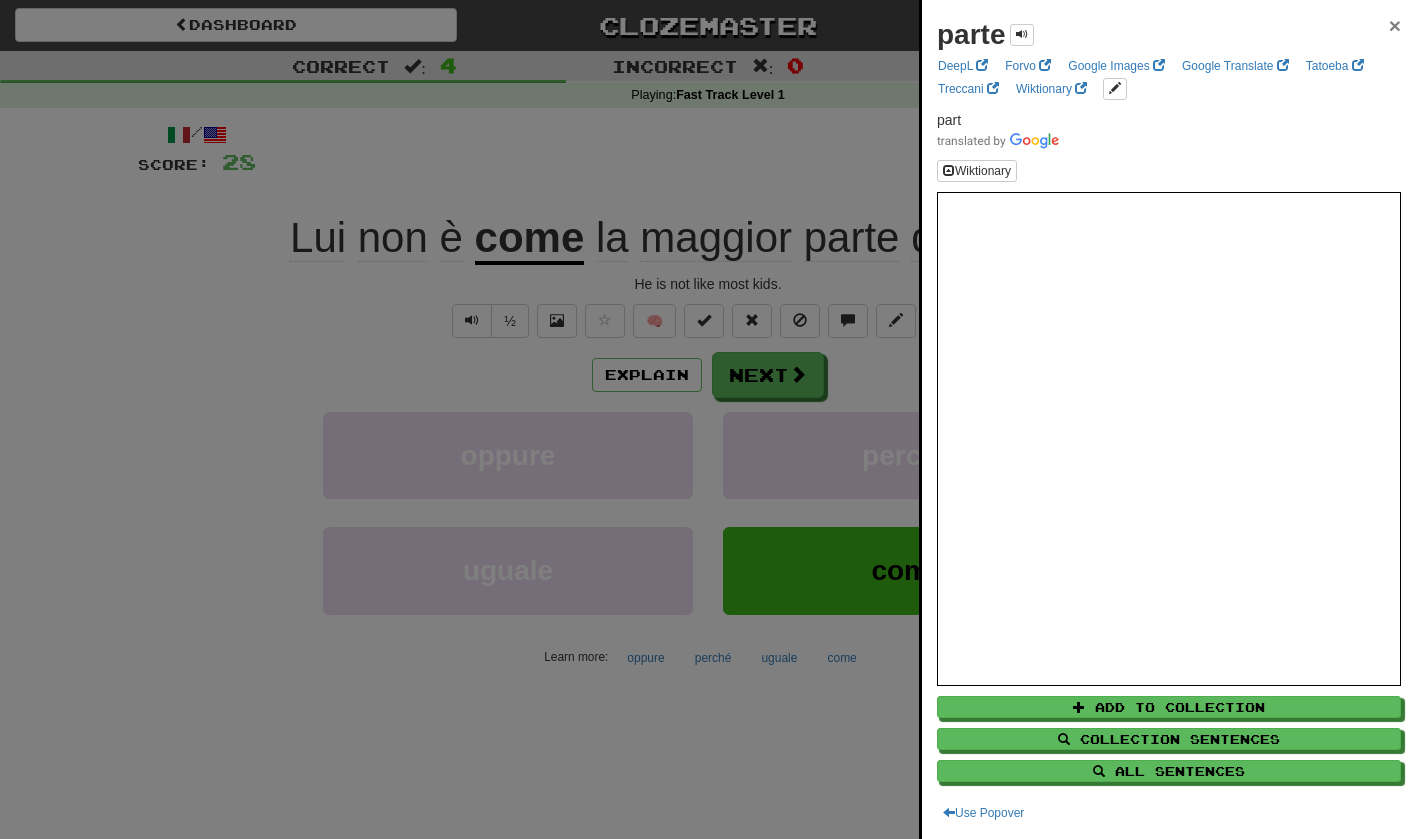 click on "×" at bounding box center [1395, 25] 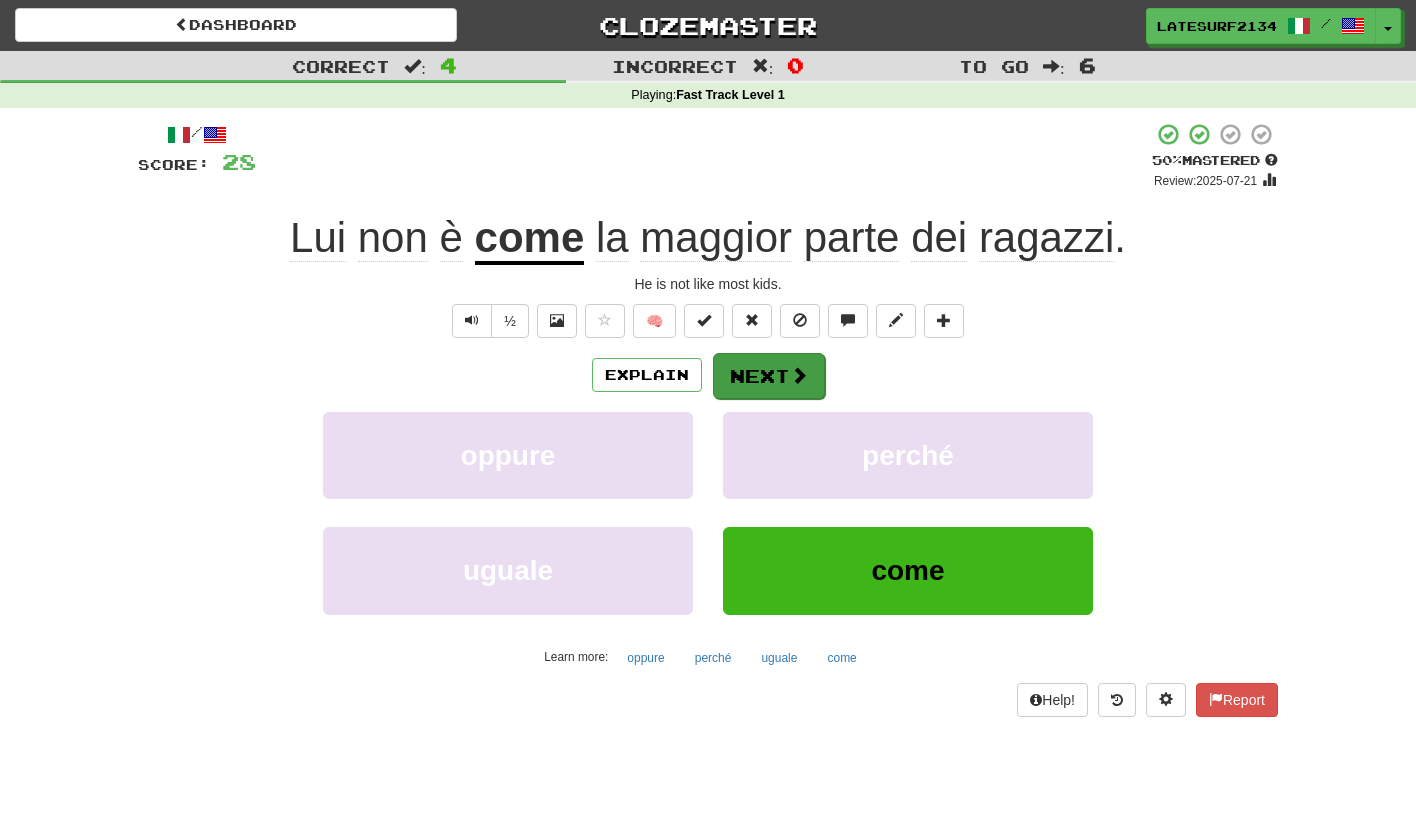 click at bounding box center (799, 375) 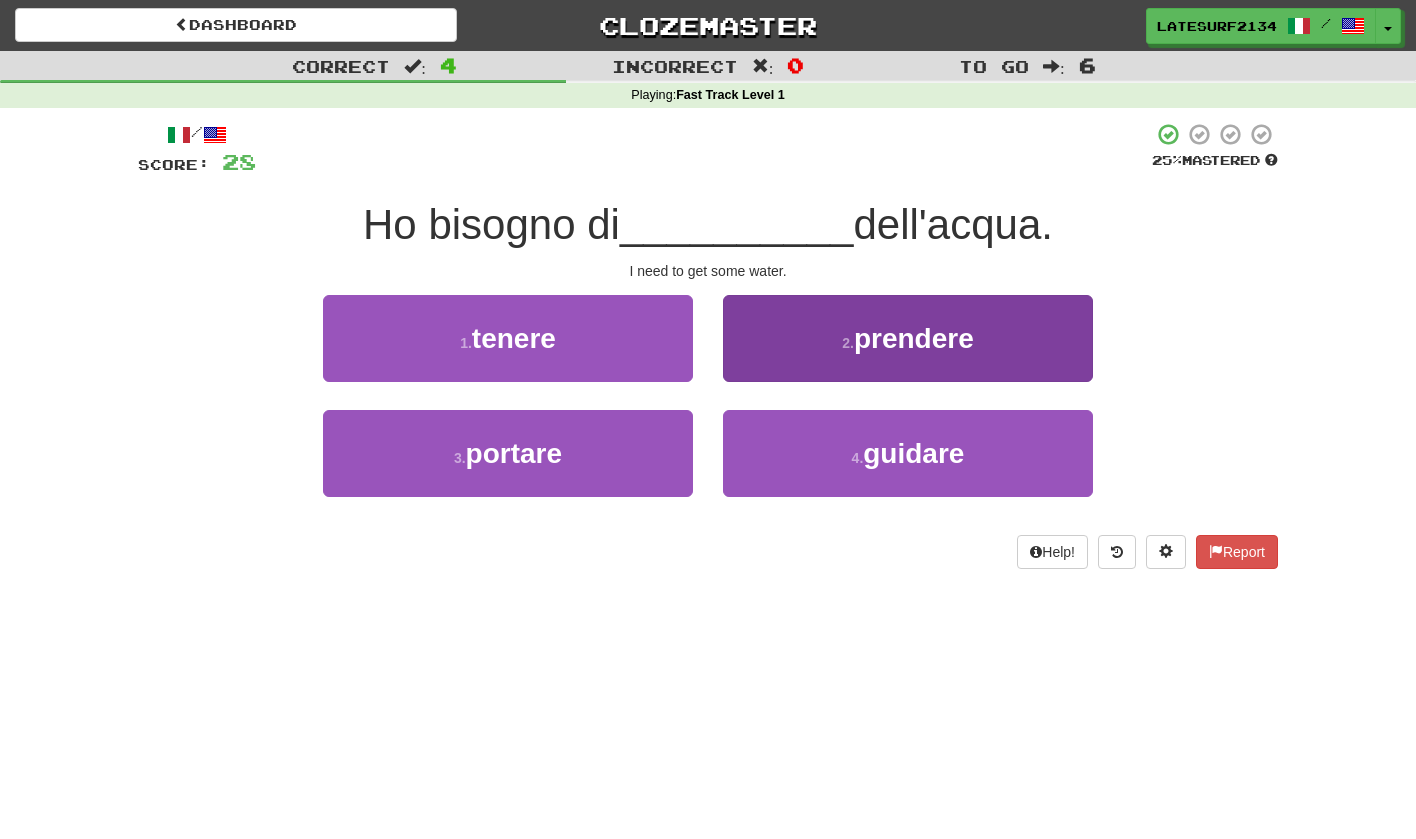 click on "prendere" at bounding box center (914, 338) 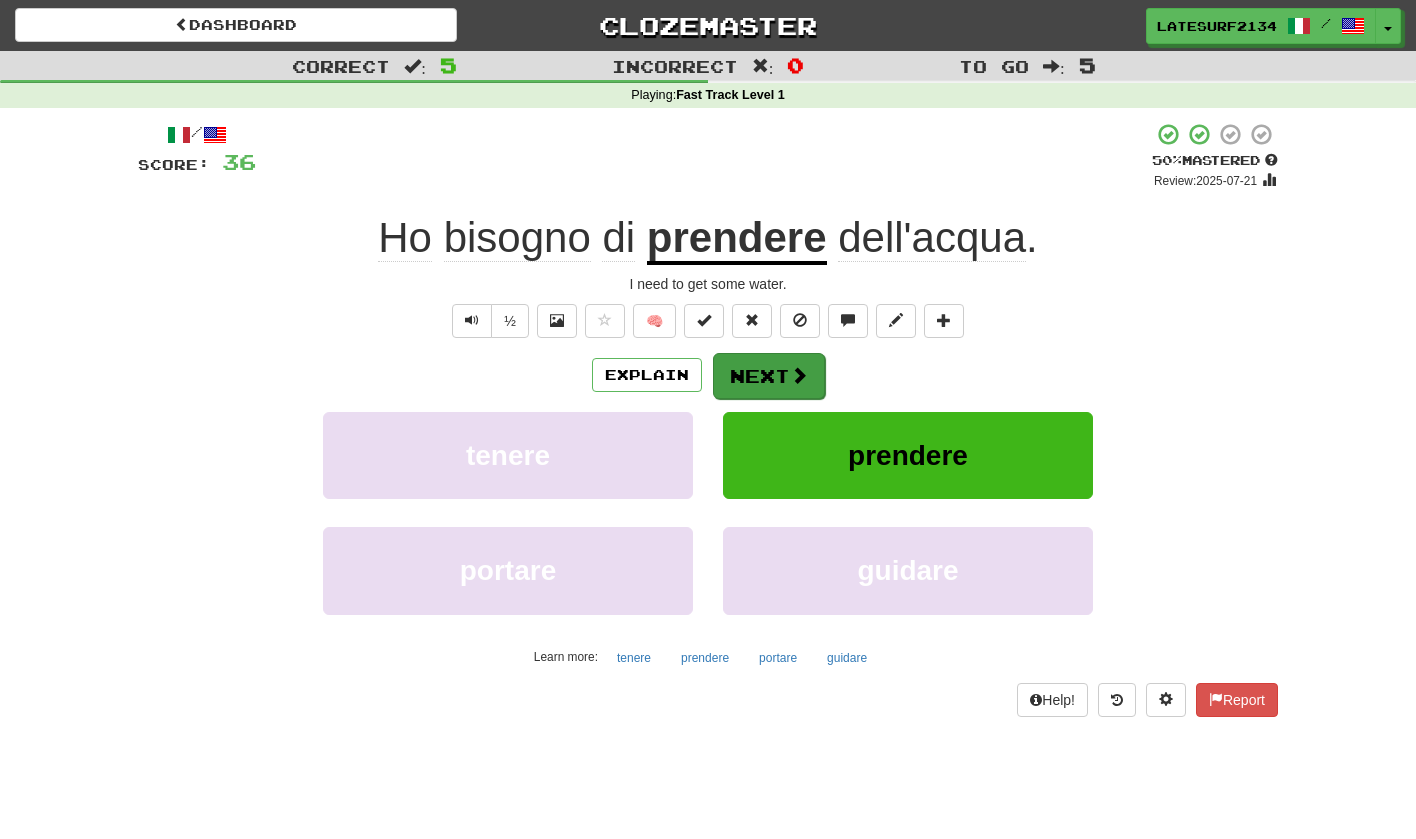 click at bounding box center [799, 375] 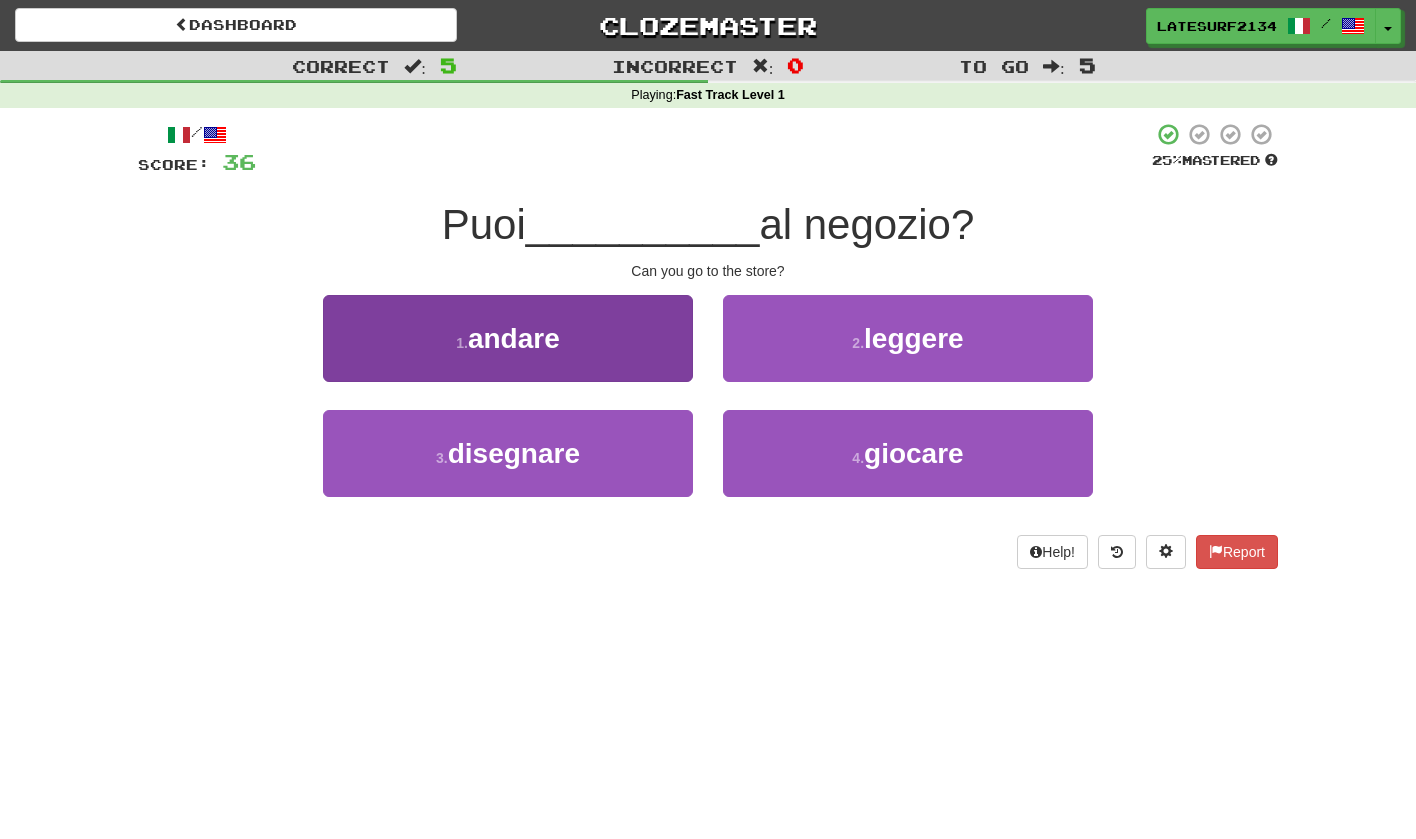 click on "andare" at bounding box center (514, 338) 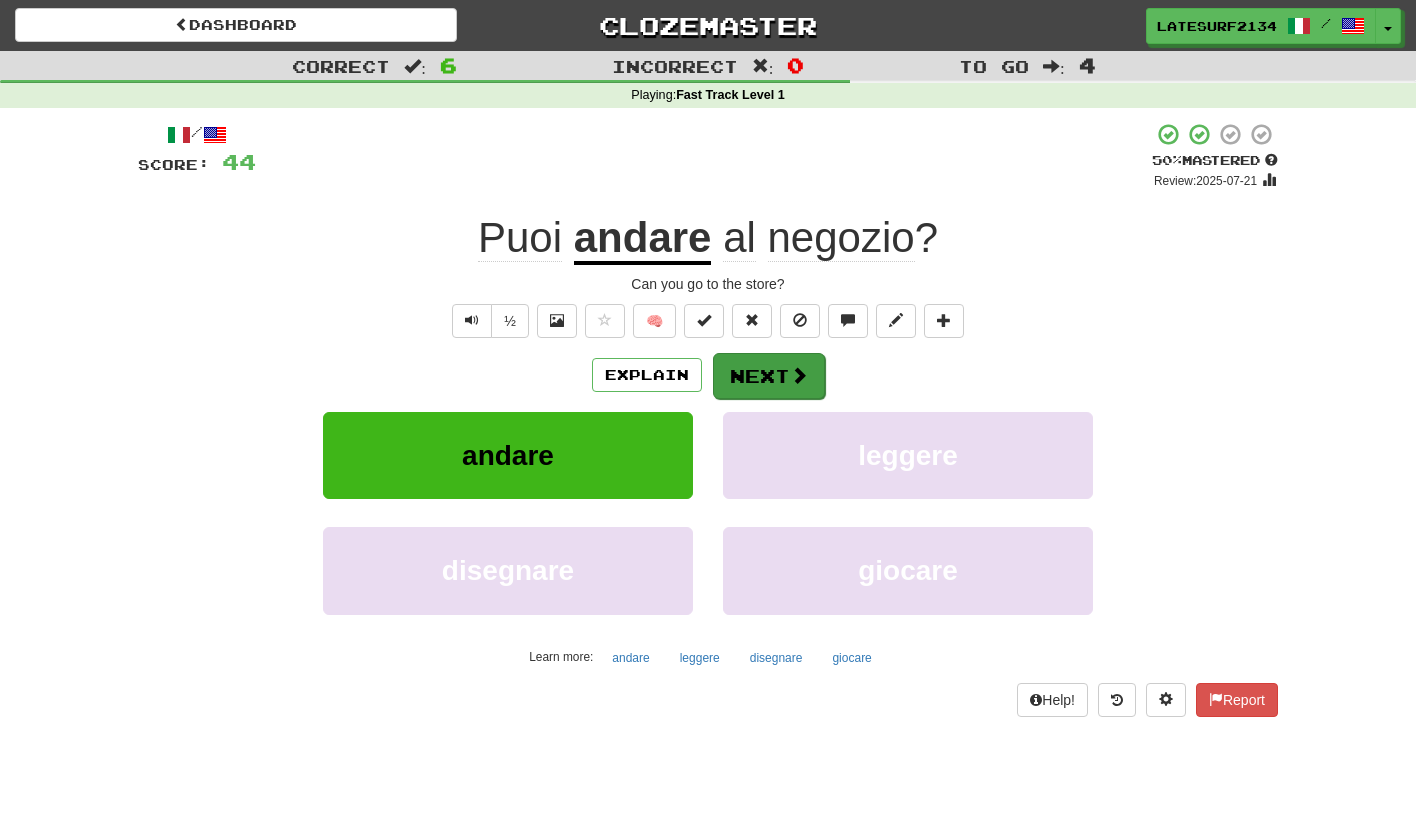 click on "Next" at bounding box center [769, 376] 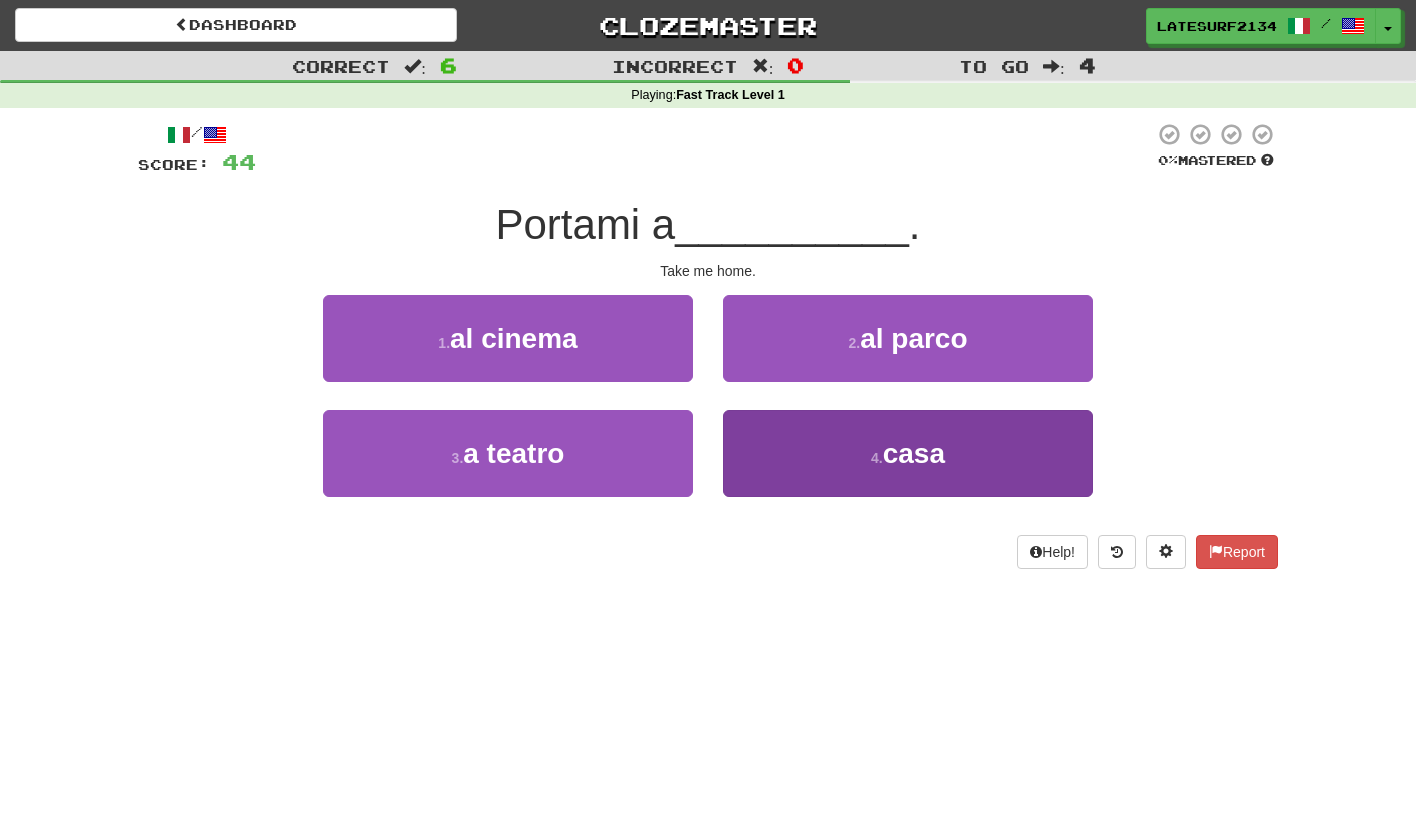 click on "4 .  casa" at bounding box center (908, 453) 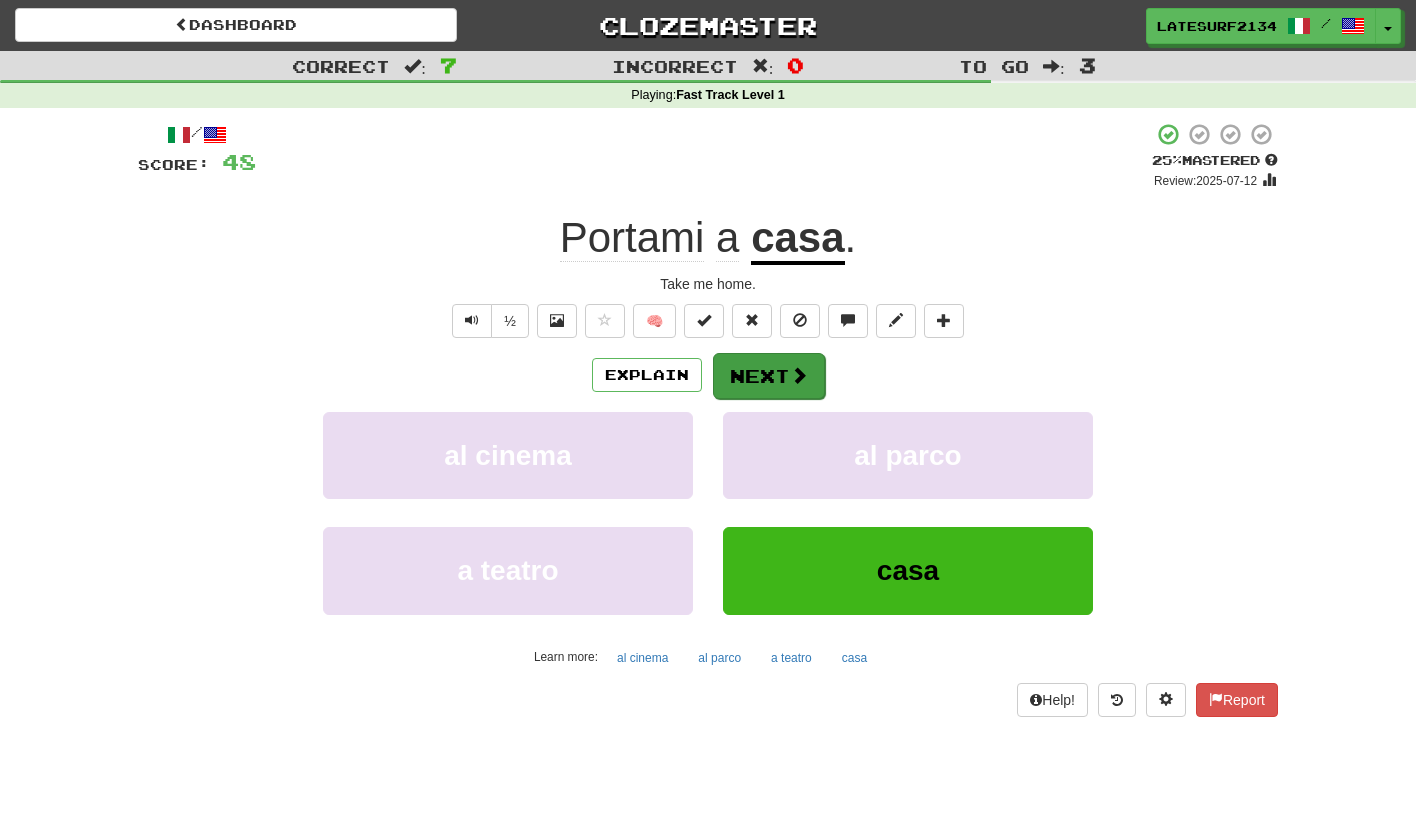 click on "Next" at bounding box center (769, 376) 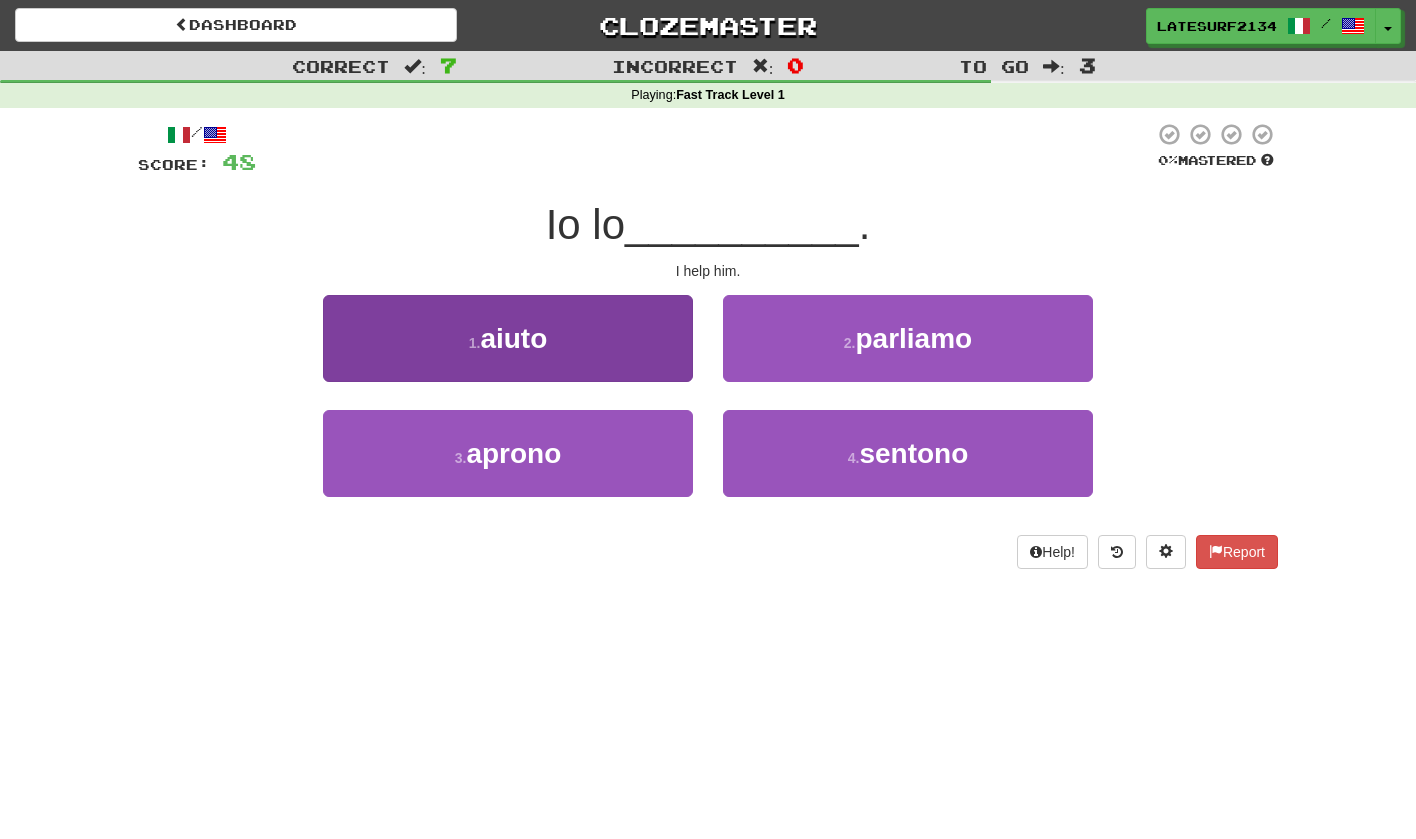 click on "1 .  aiuto" at bounding box center [508, 338] 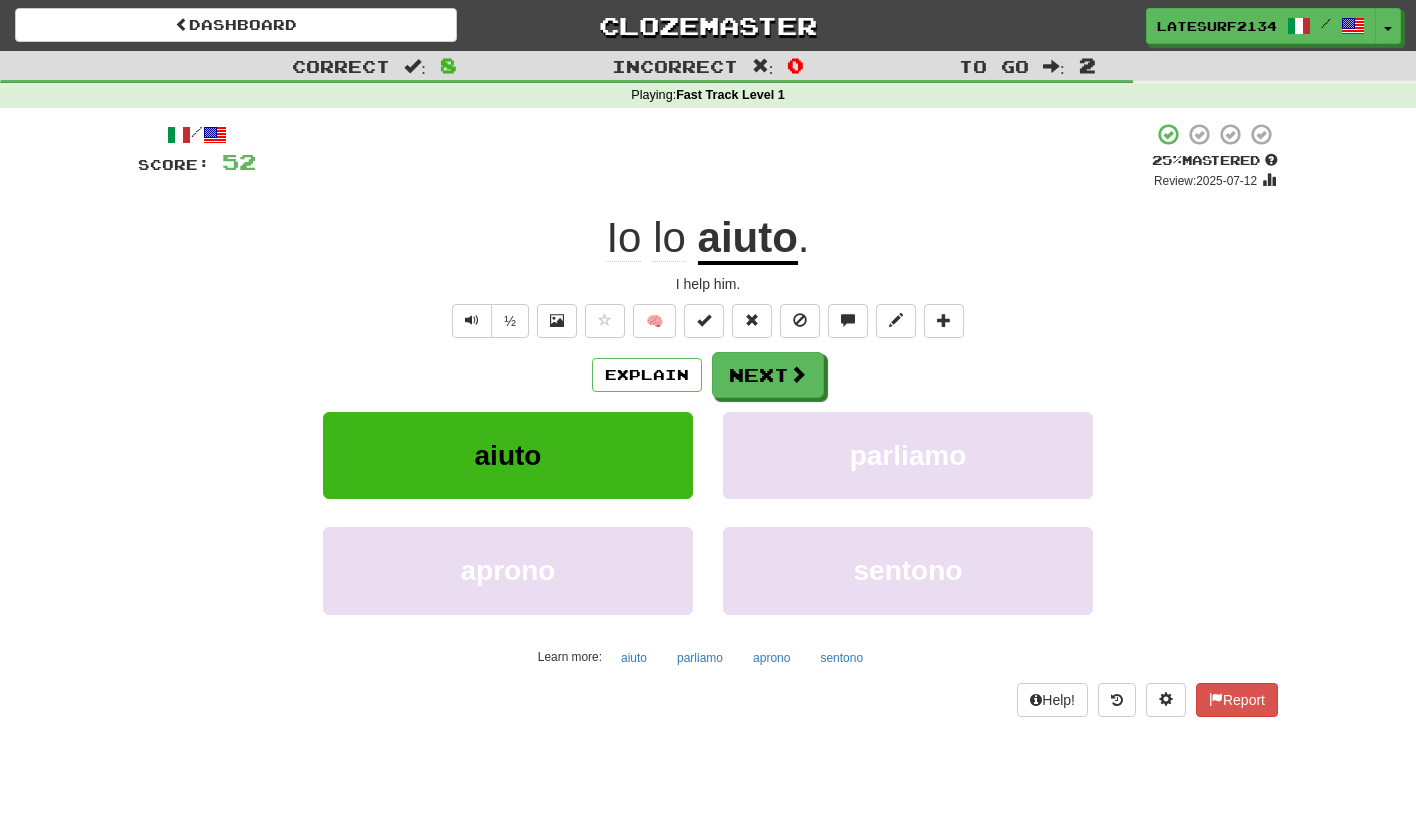 click on "lo" 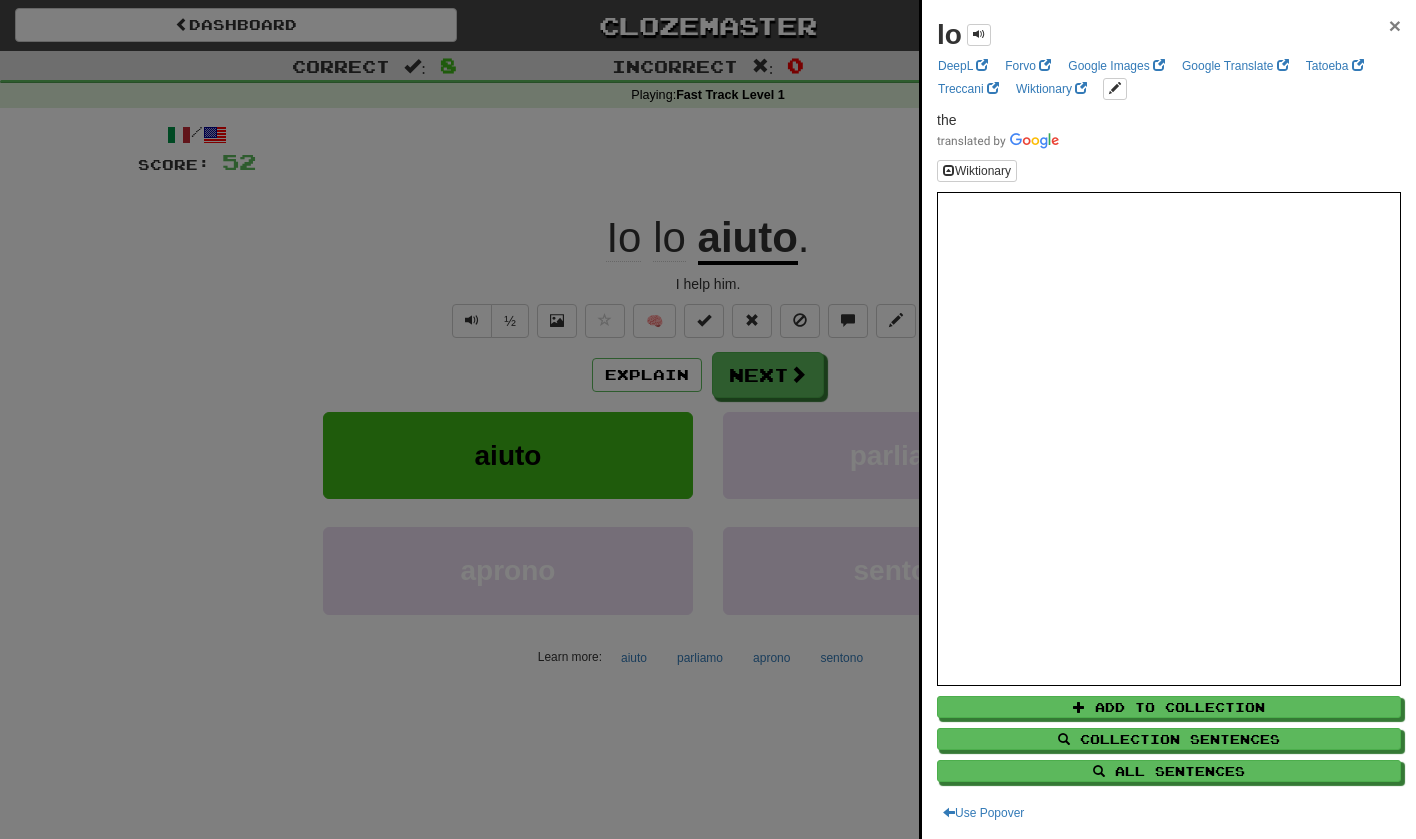 click on "×" at bounding box center (1395, 25) 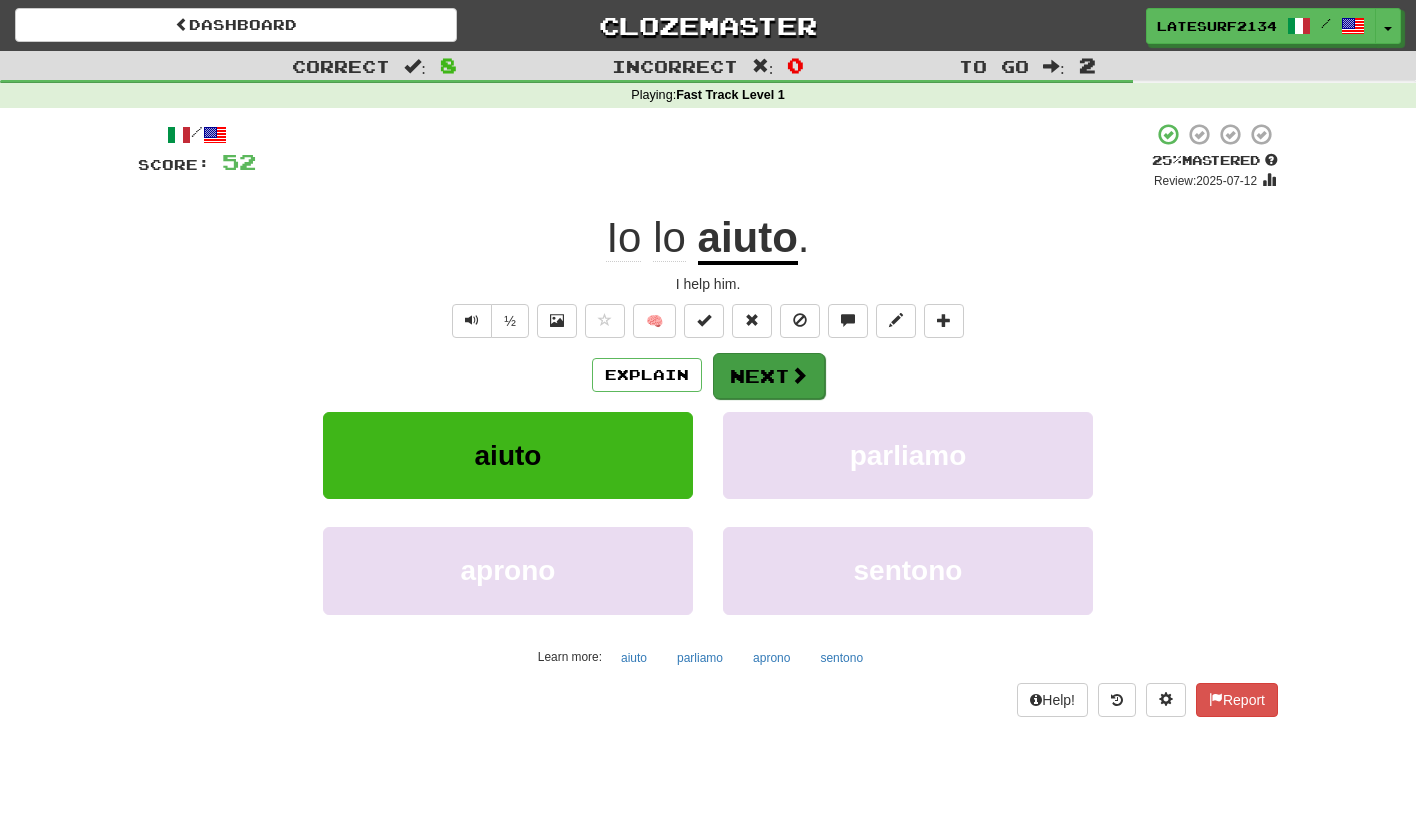 click on "Next" at bounding box center (769, 376) 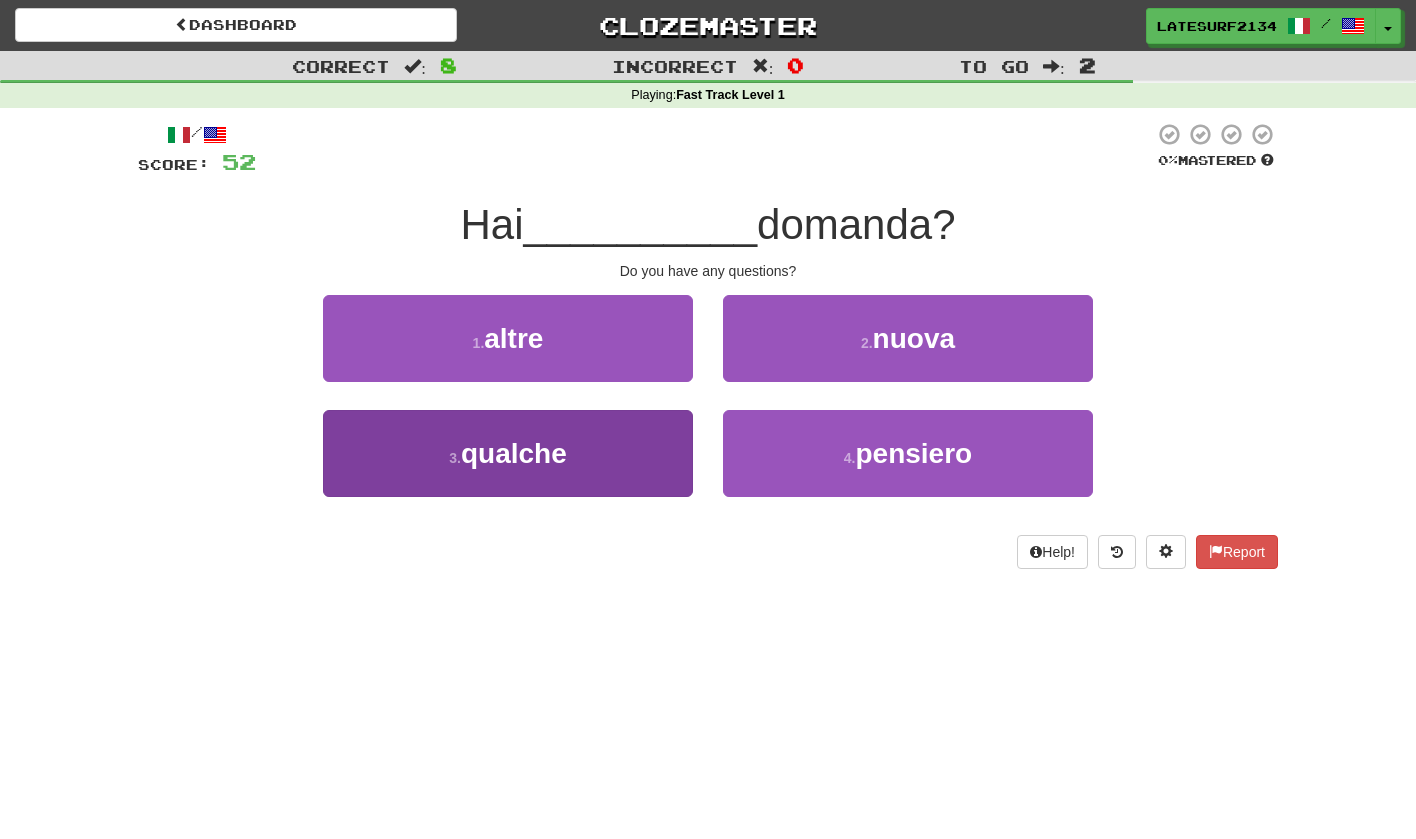 click on "qualche" at bounding box center (514, 453) 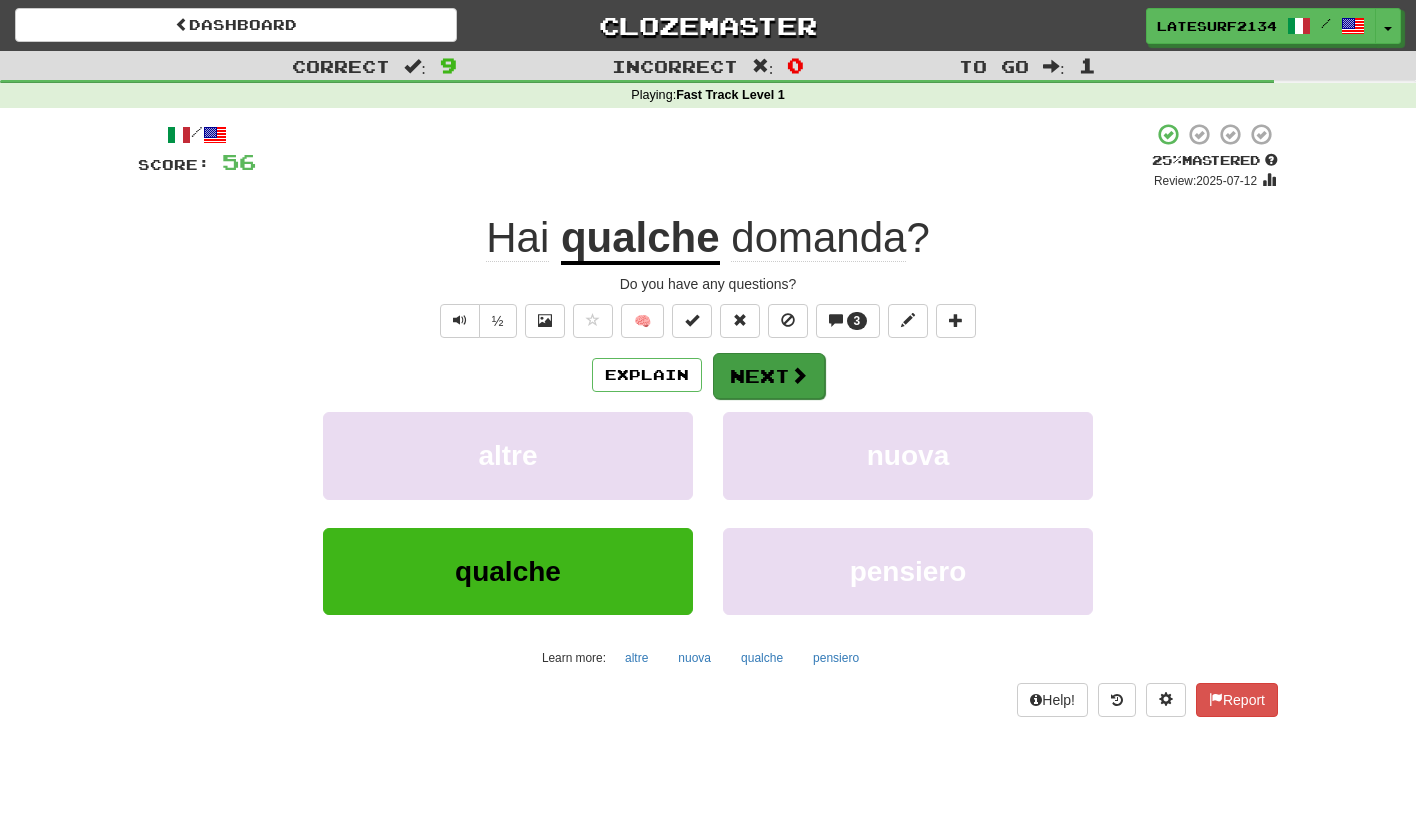 click on "Next" at bounding box center (769, 376) 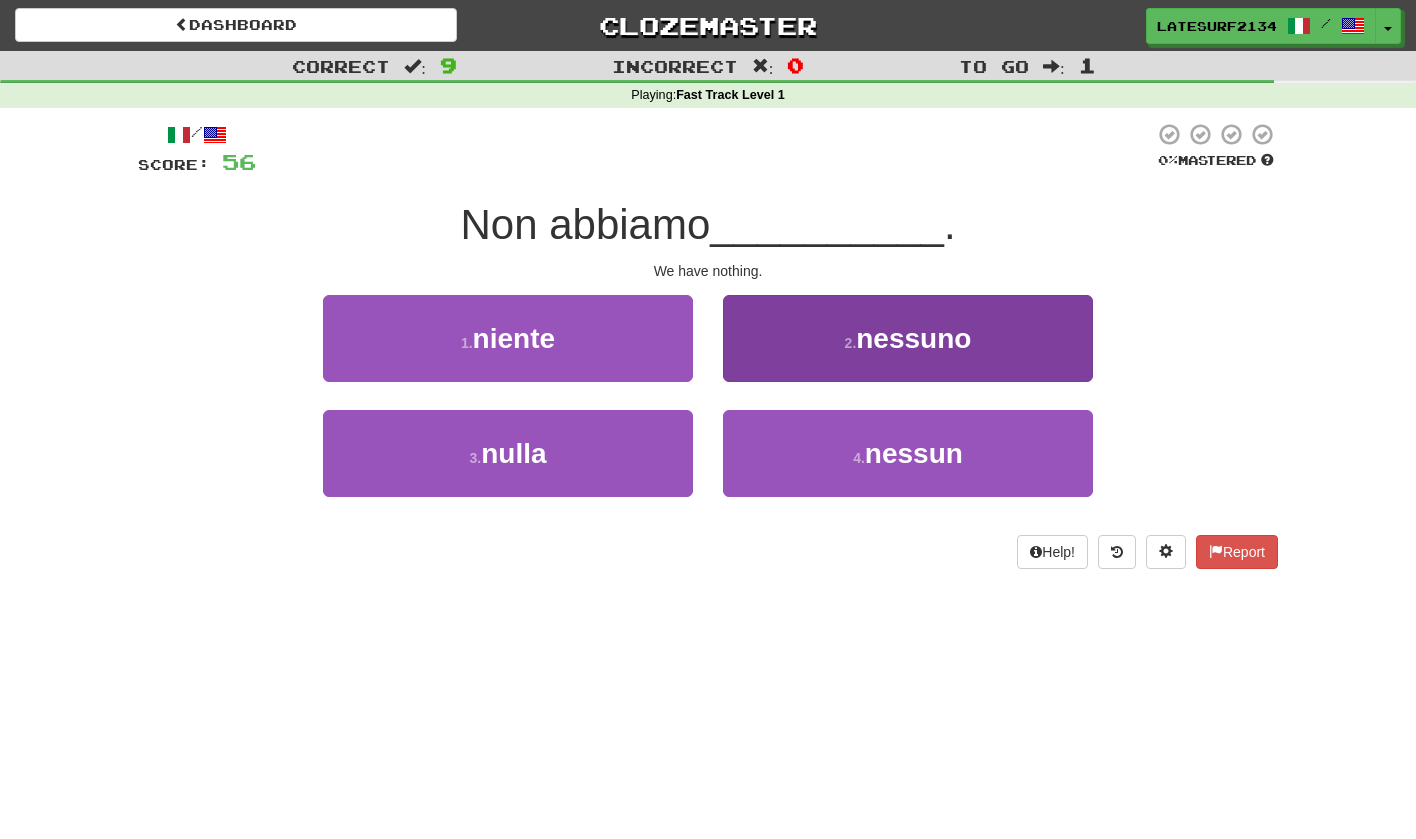 click on "nessuno" at bounding box center (913, 338) 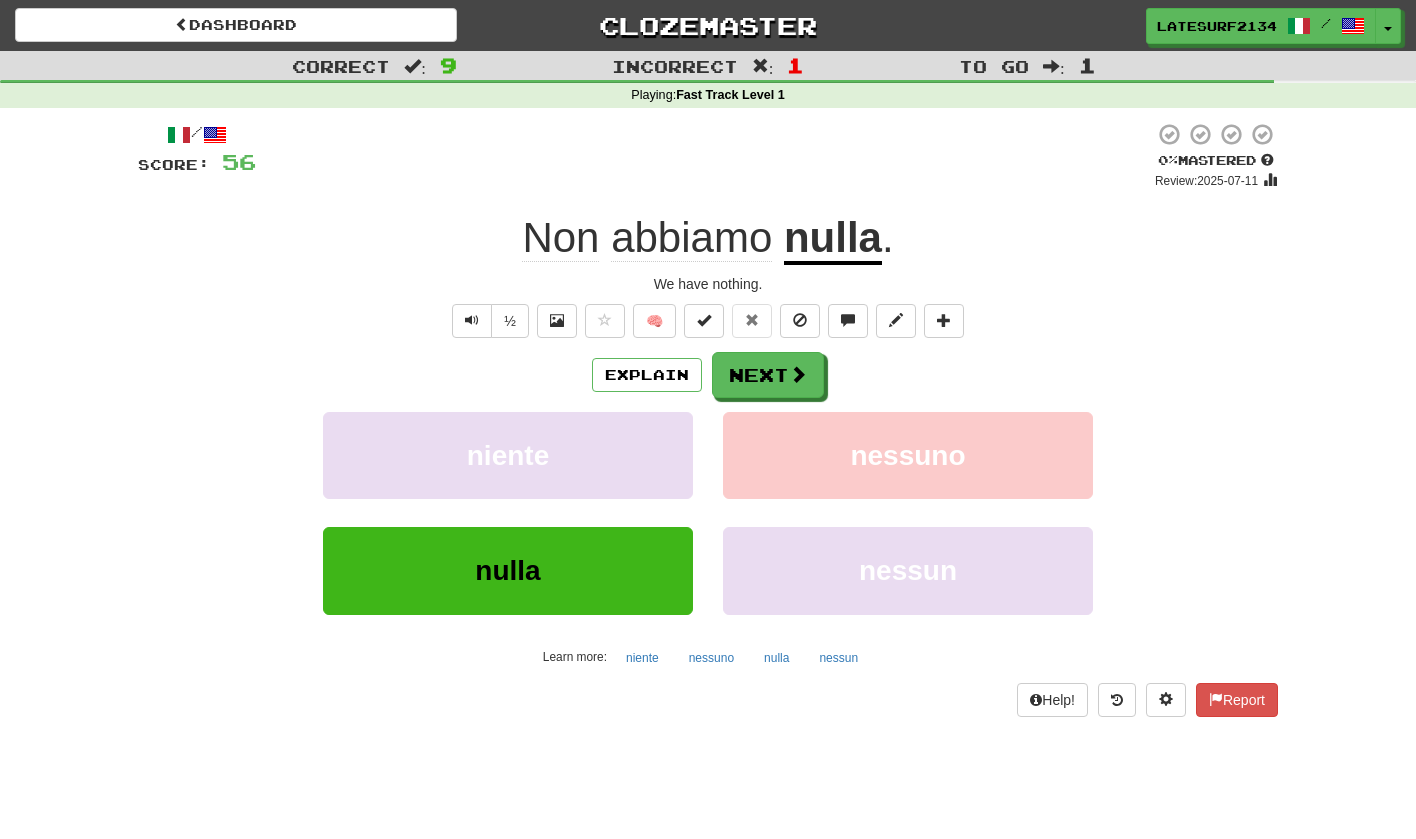 click on "nulla" at bounding box center (833, 239) 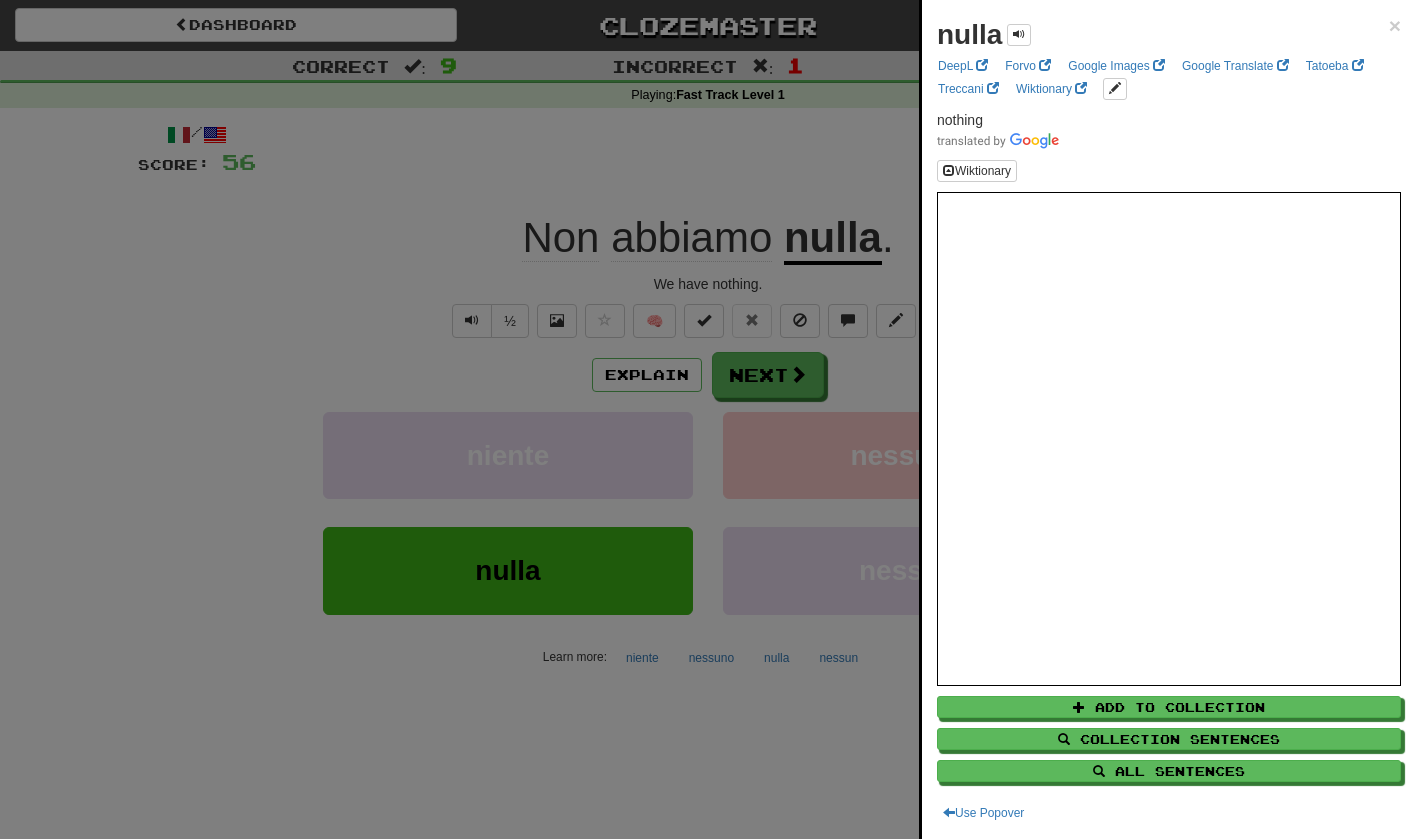 click at bounding box center (708, 419) 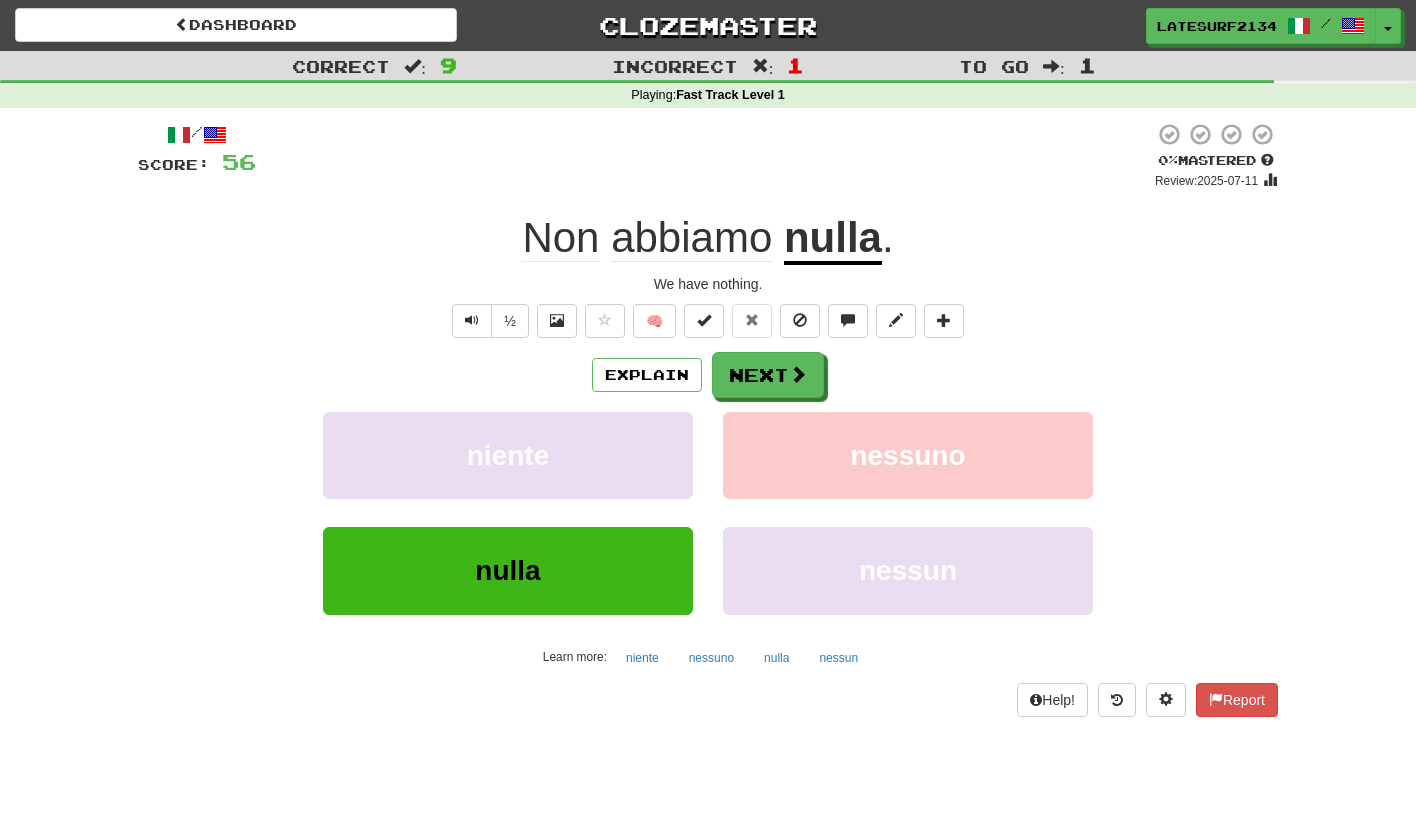 click on "Next" at bounding box center [768, 375] 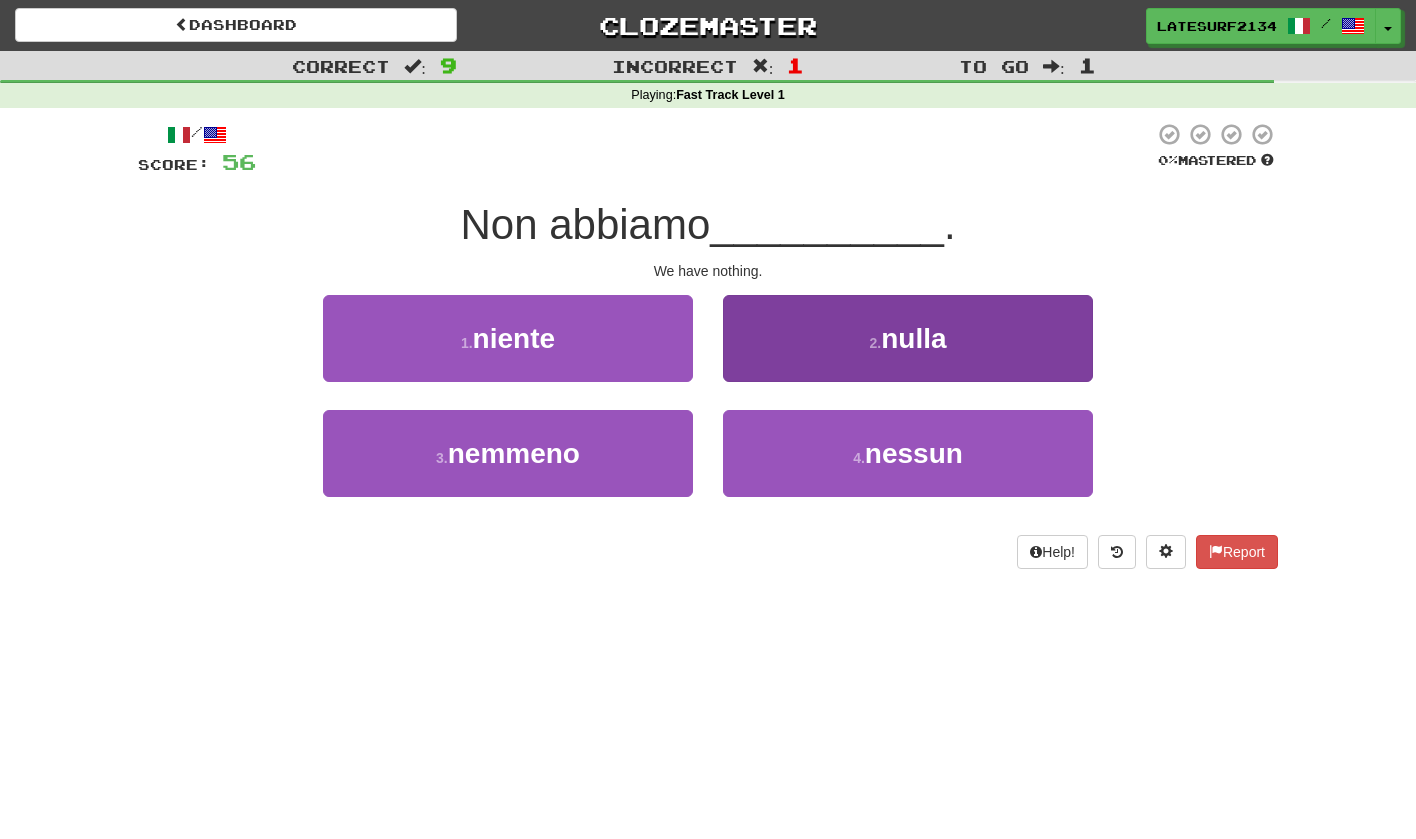 click on "2 ." at bounding box center [875, 343] 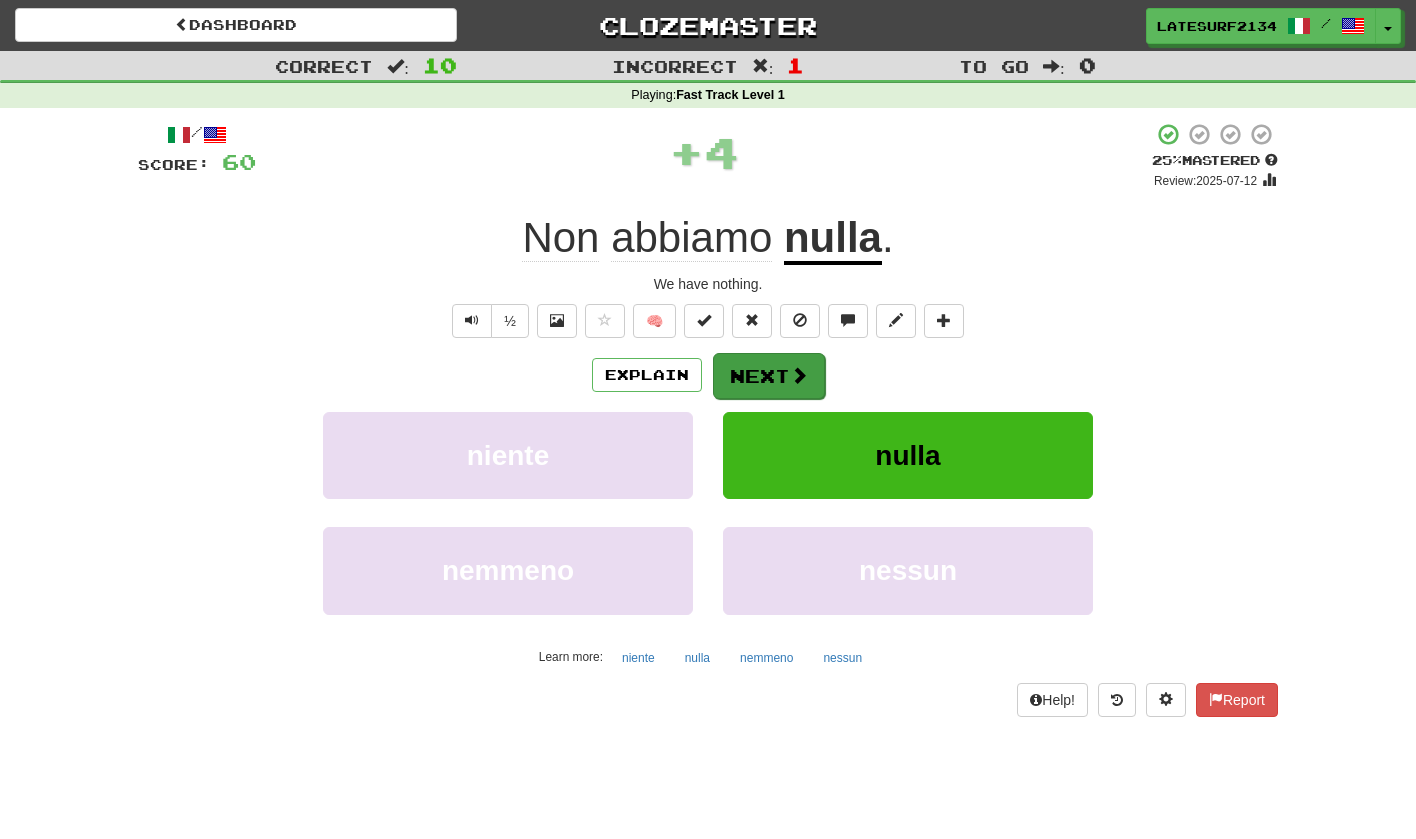 click on "Next" at bounding box center (769, 376) 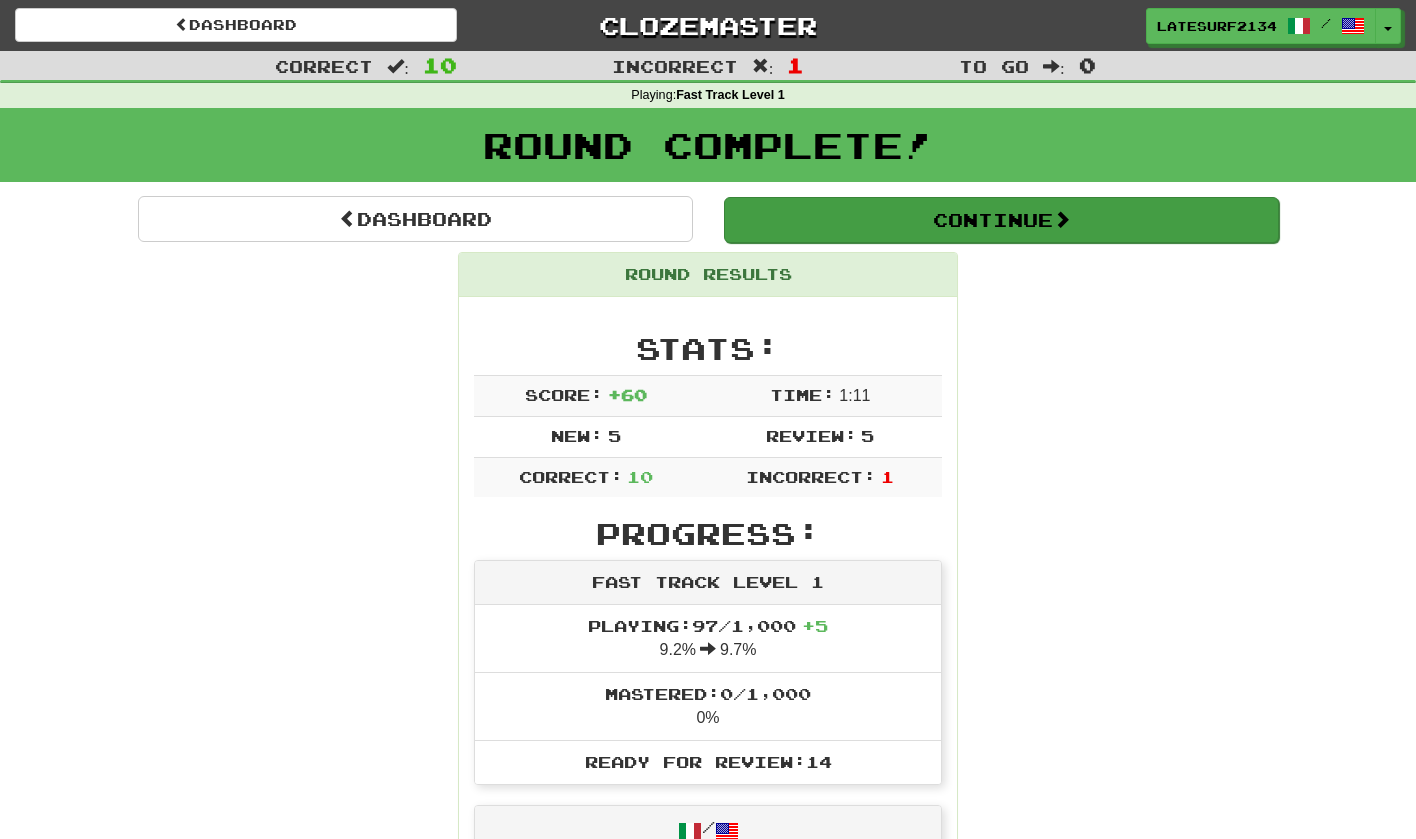 click on "Continue" at bounding box center (1001, 220) 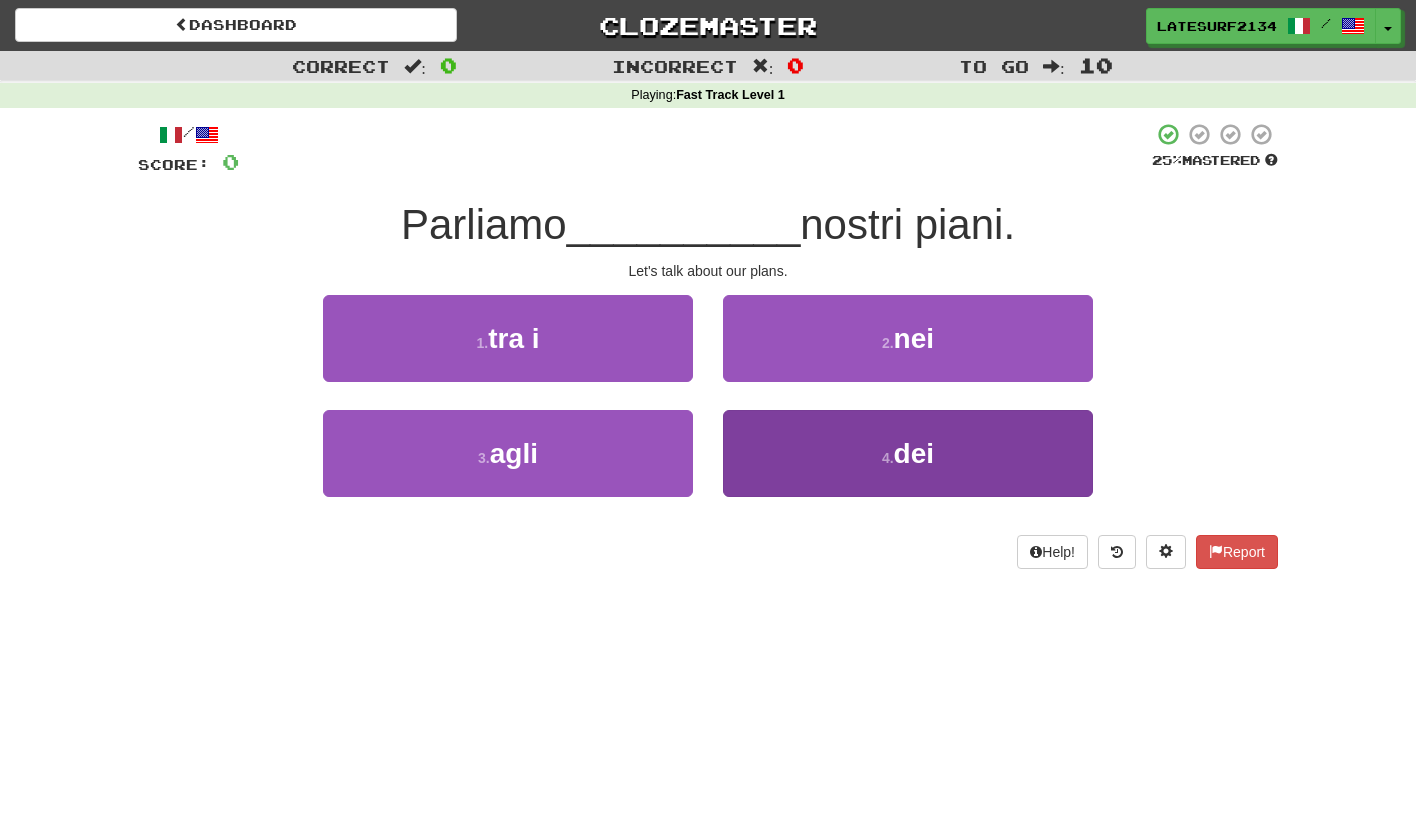 click on "4 .  dei" at bounding box center (908, 453) 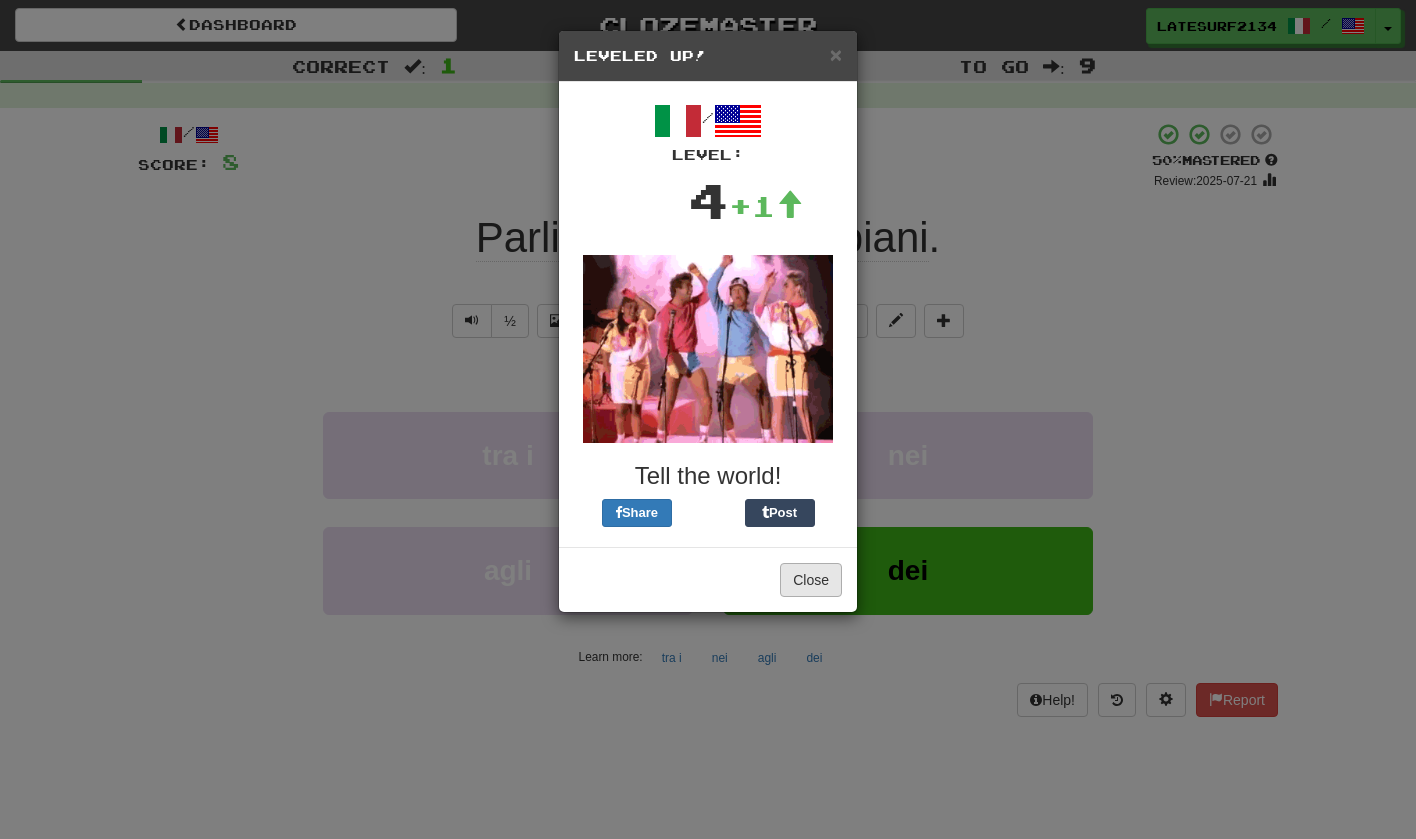 click on "Close" at bounding box center [811, 580] 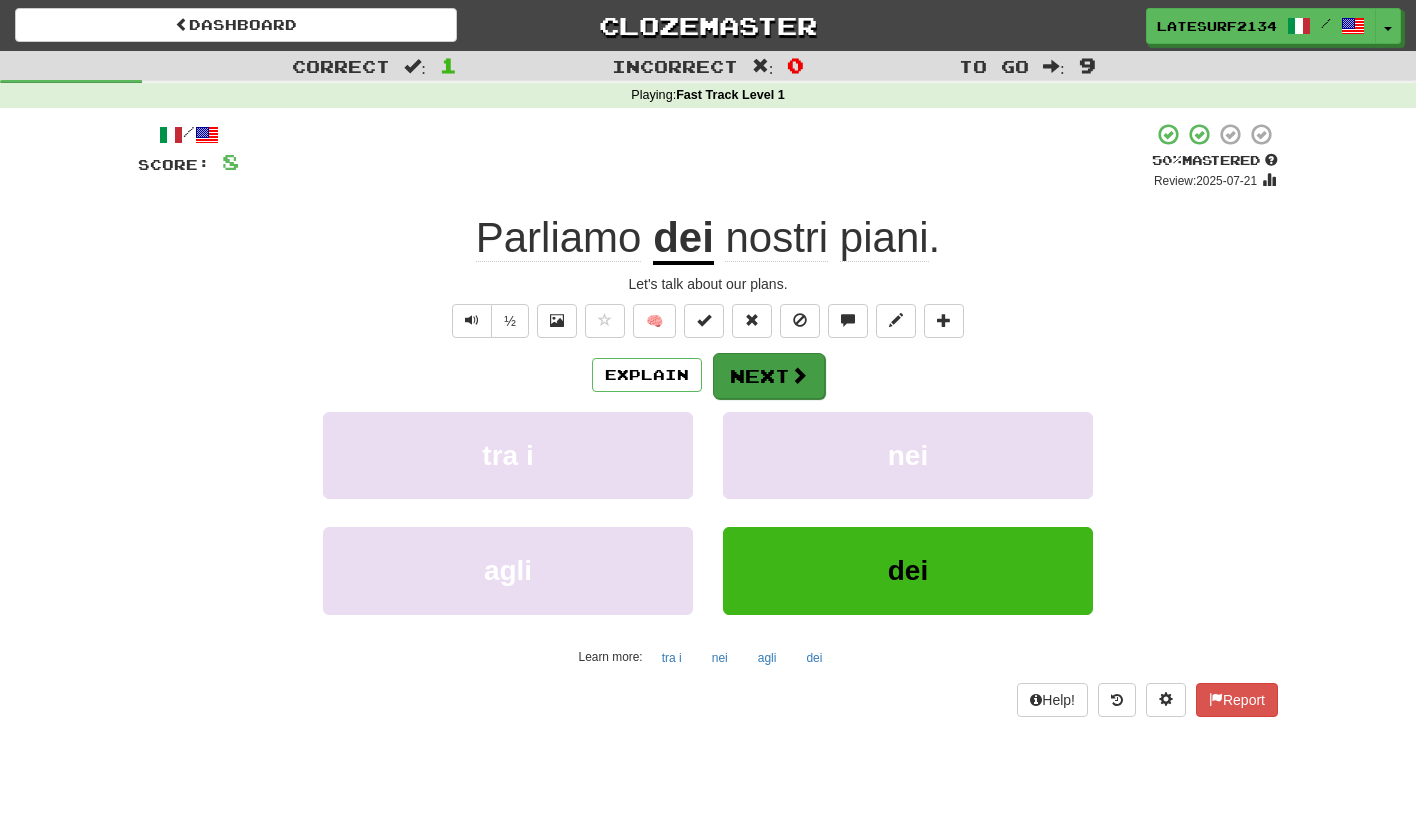 click at bounding box center [799, 375] 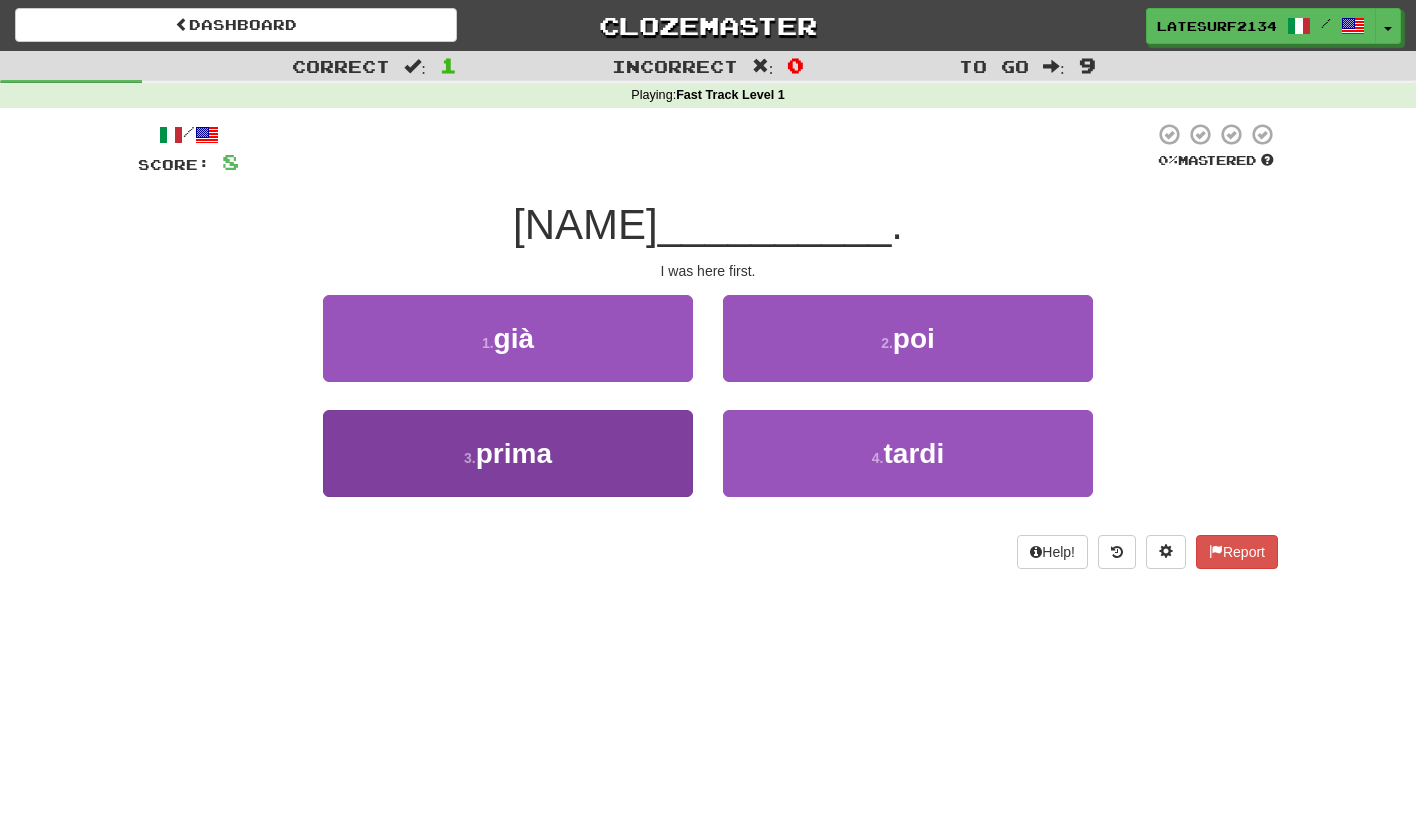 click on "prima" at bounding box center (514, 453) 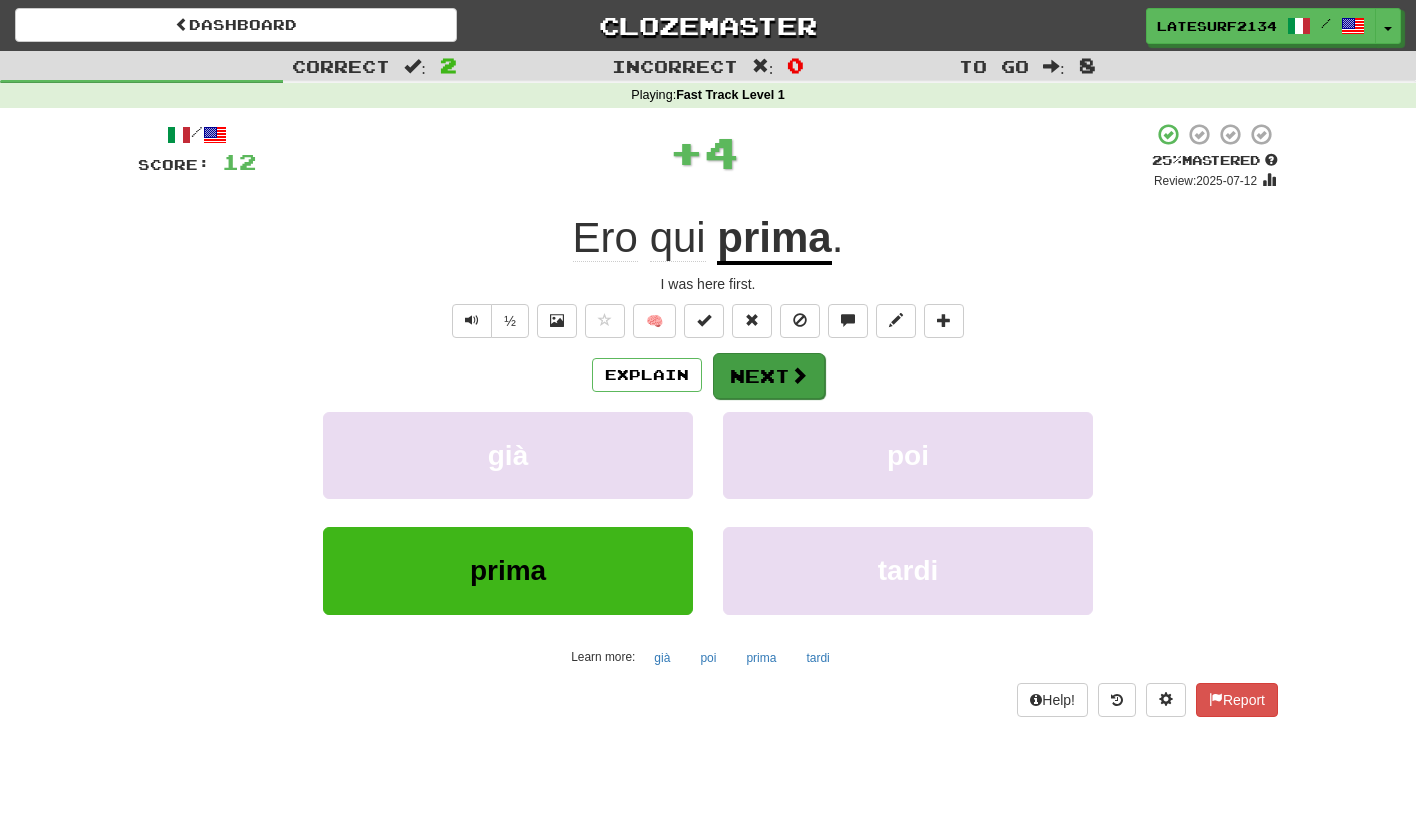 click on "Next" at bounding box center (769, 376) 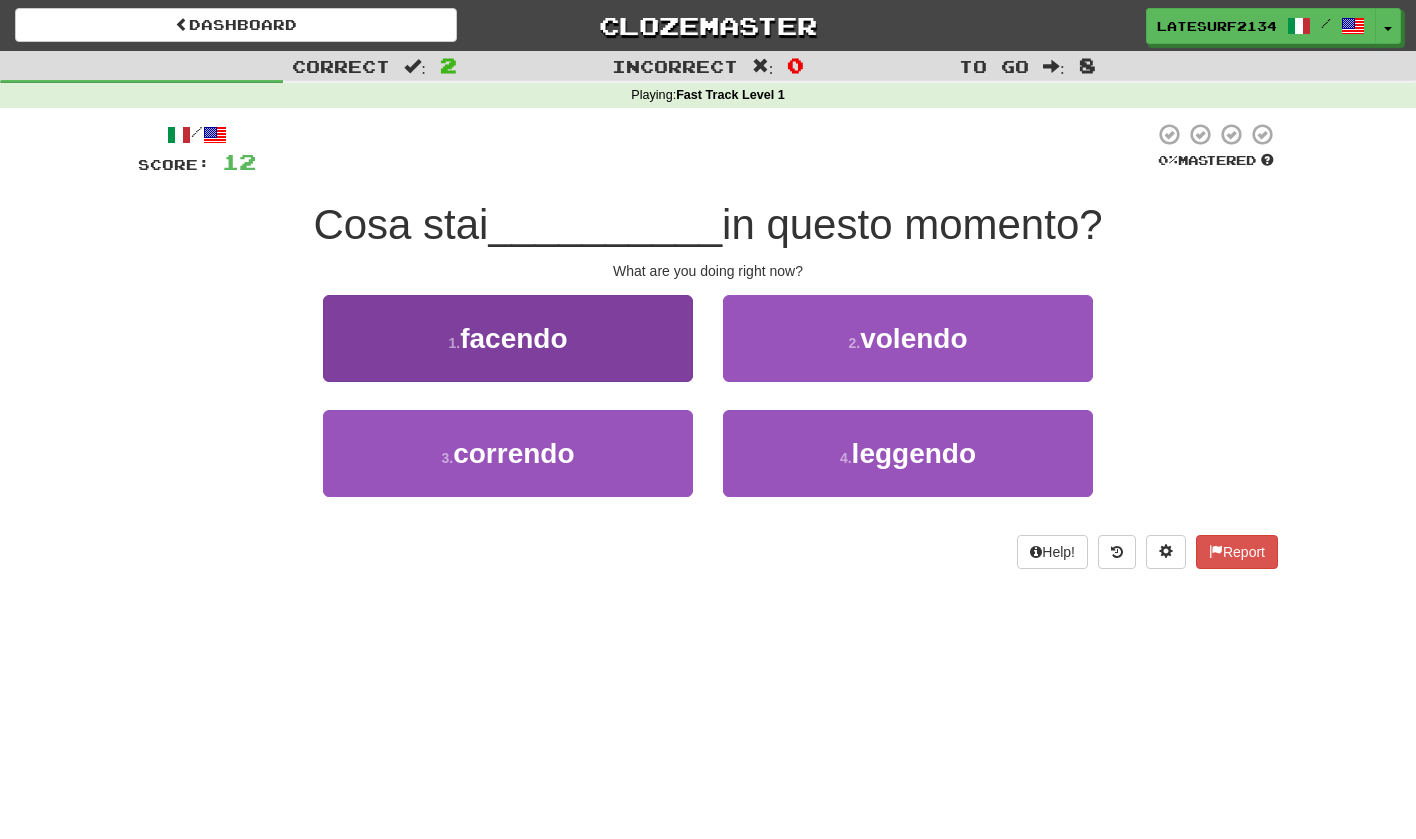 click on "facendo" at bounding box center [513, 338] 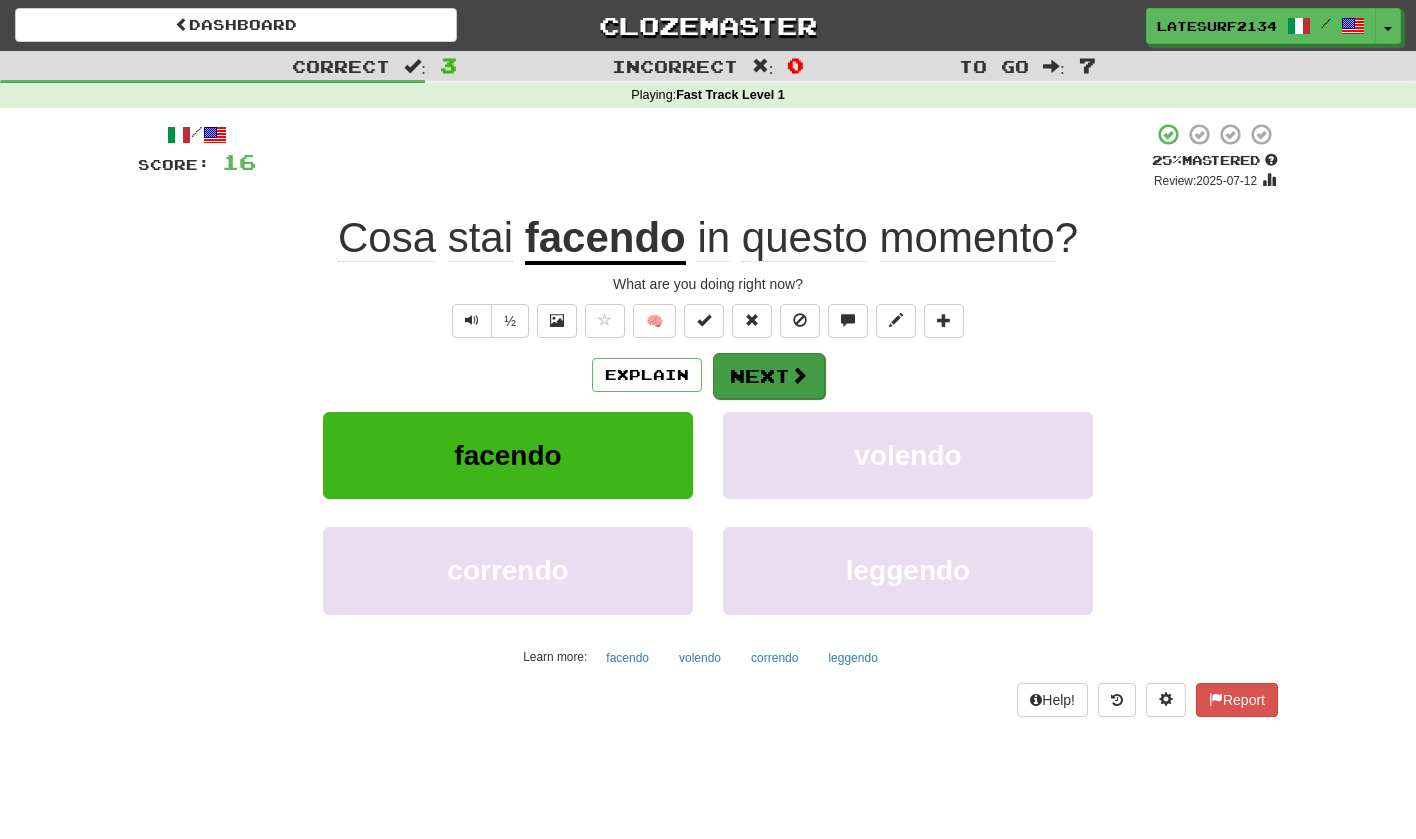 click at bounding box center (799, 375) 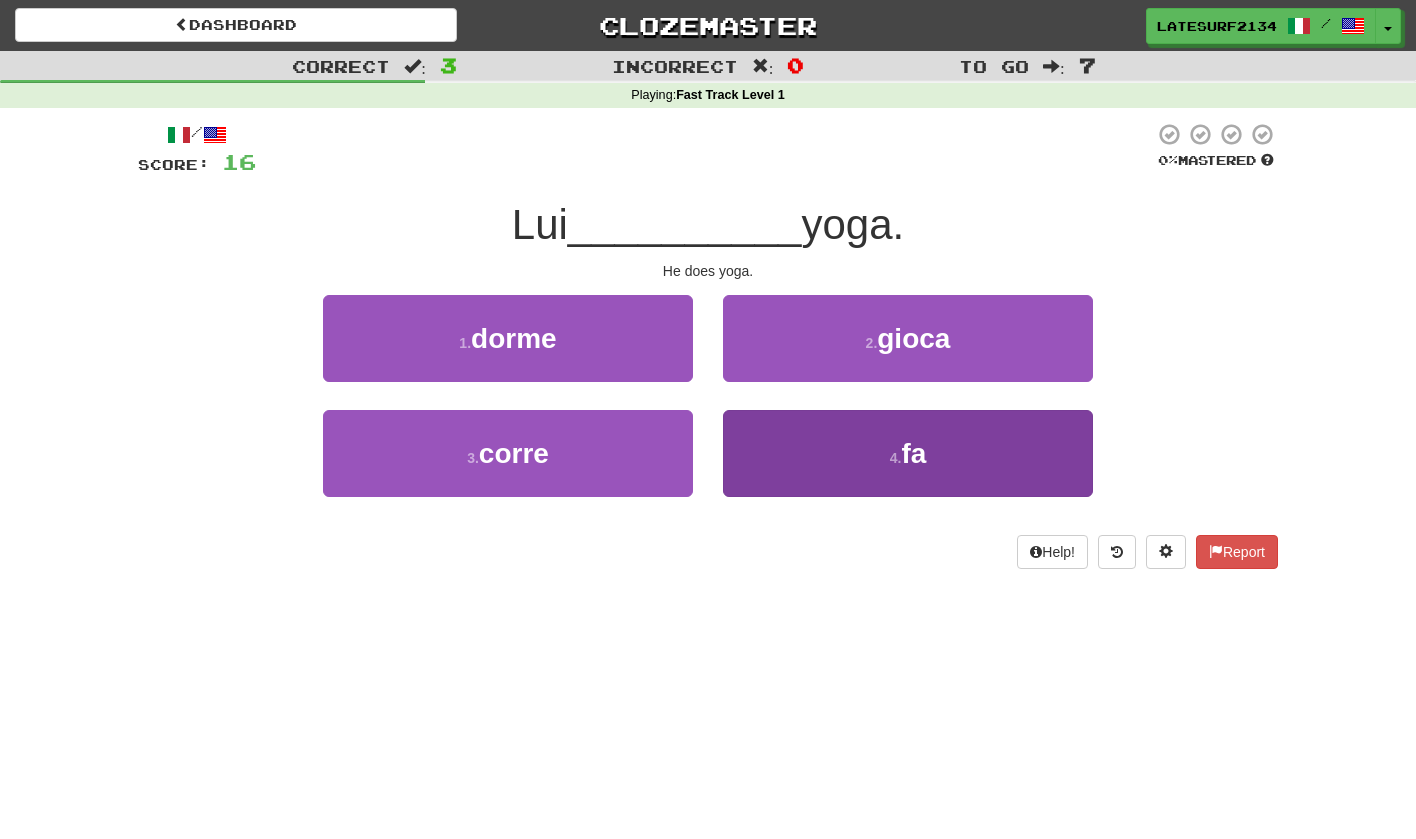 click on "4 .  fa" at bounding box center (908, 453) 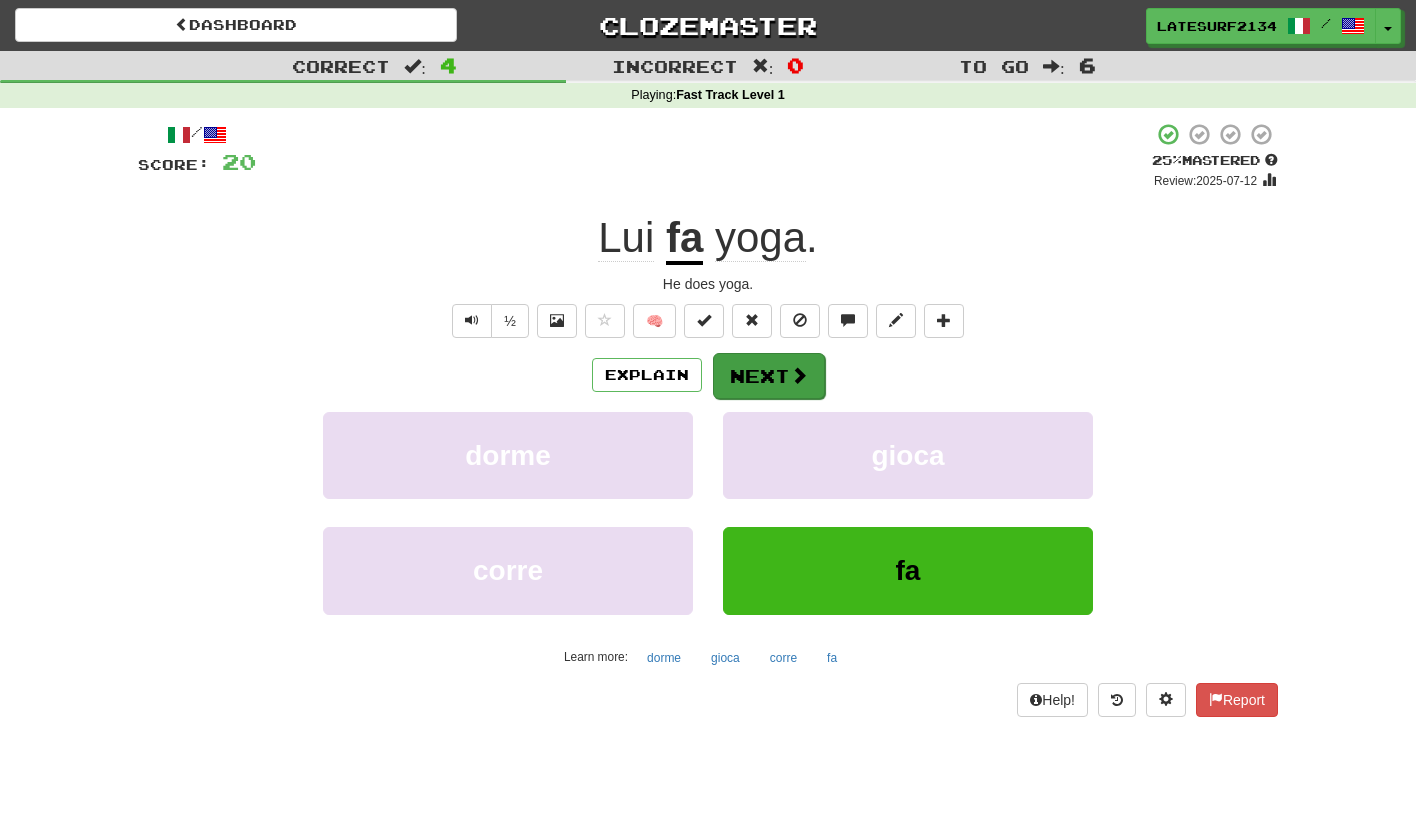 click on "Next" at bounding box center [769, 376] 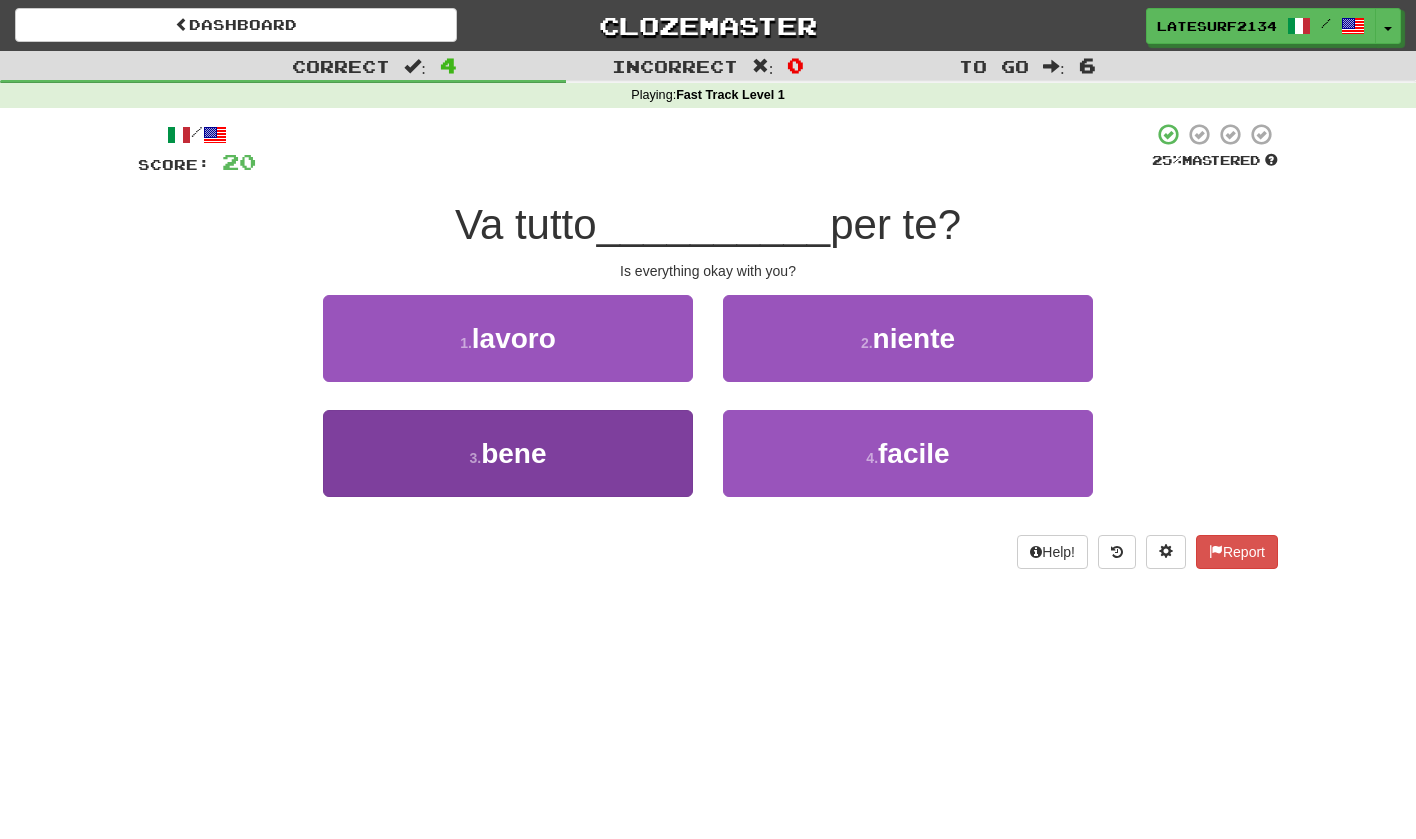 click on "bene" at bounding box center [513, 453] 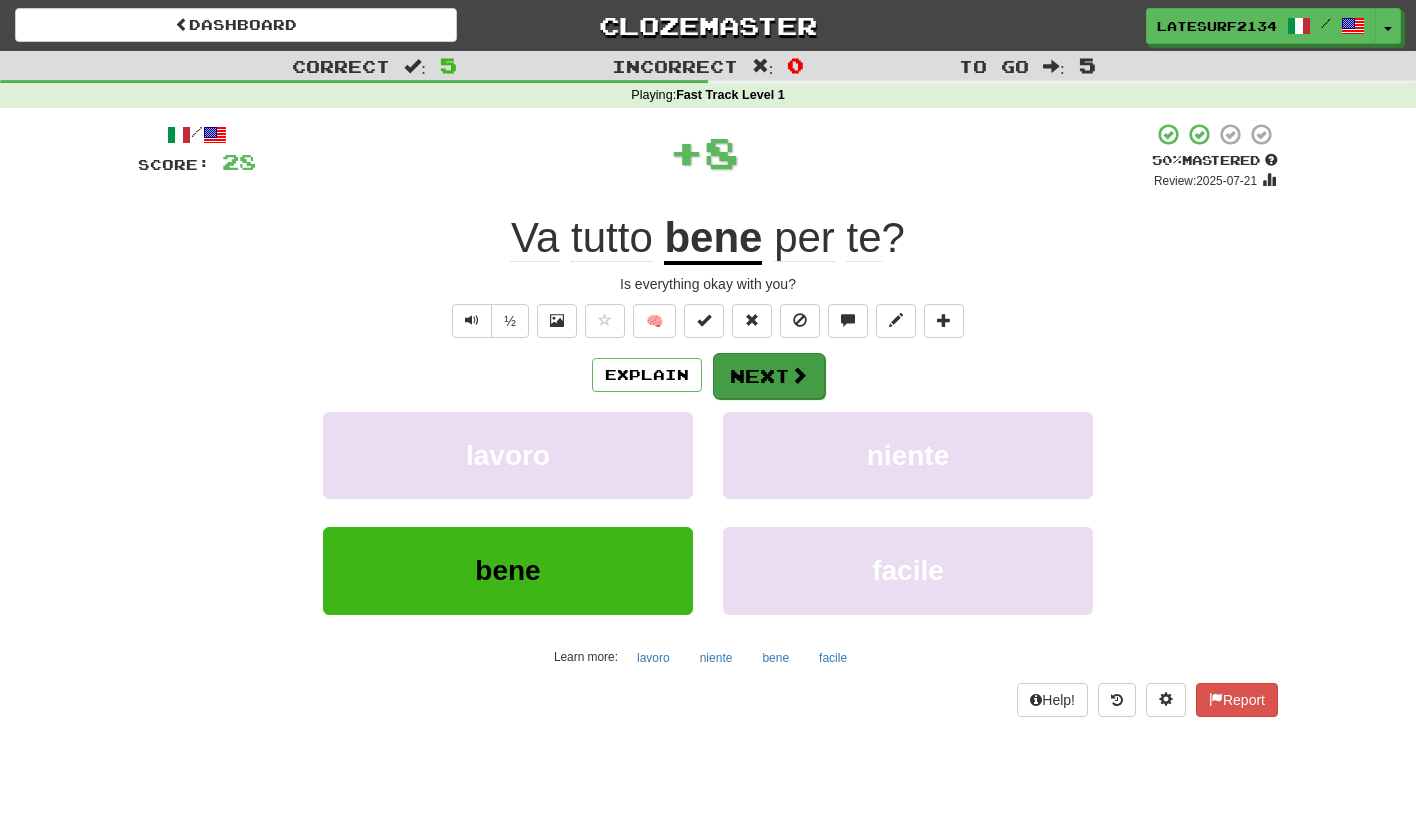 click on "Next" at bounding box center [769, 376] 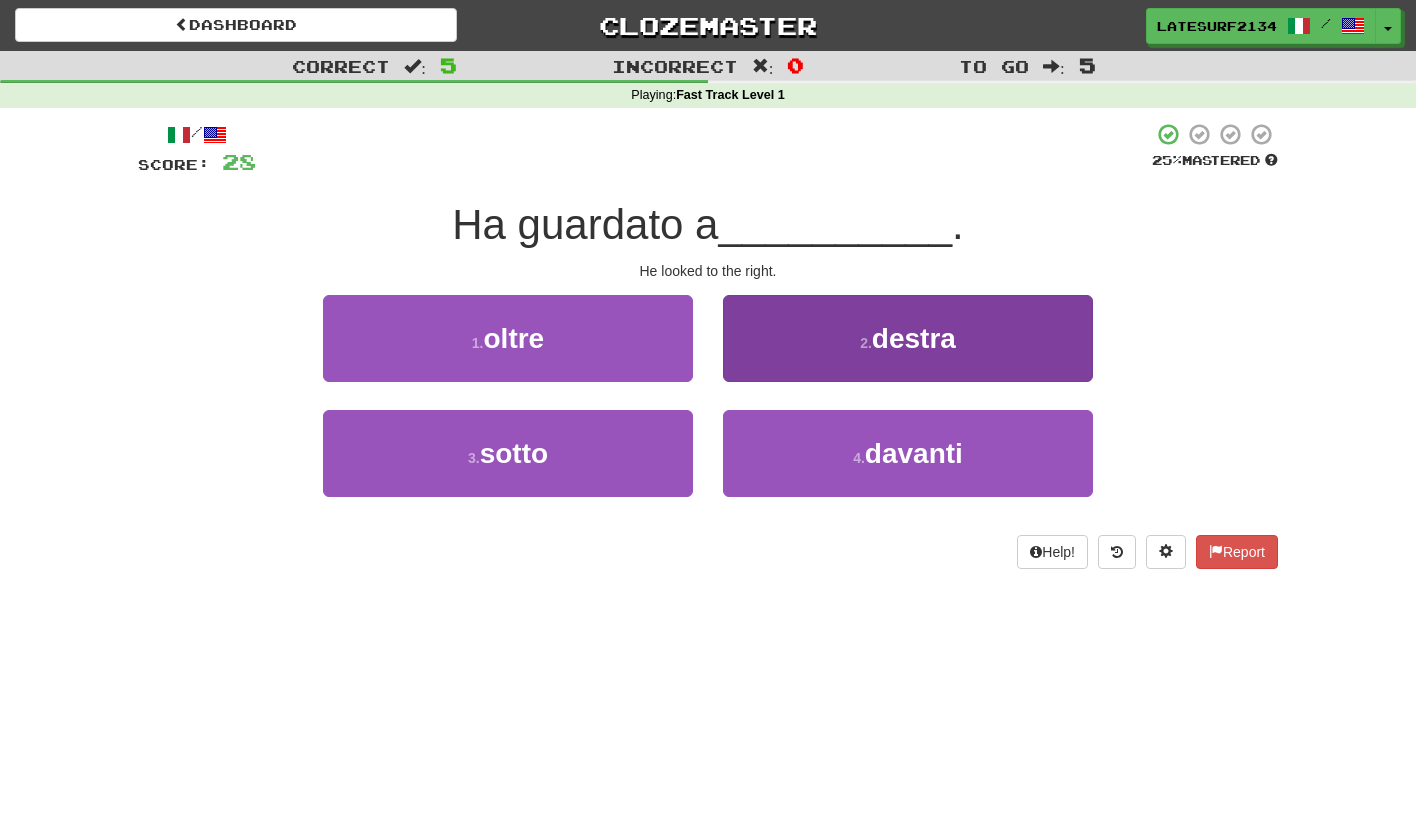 click on "2 .  destra" at bounding box center (908, 338) 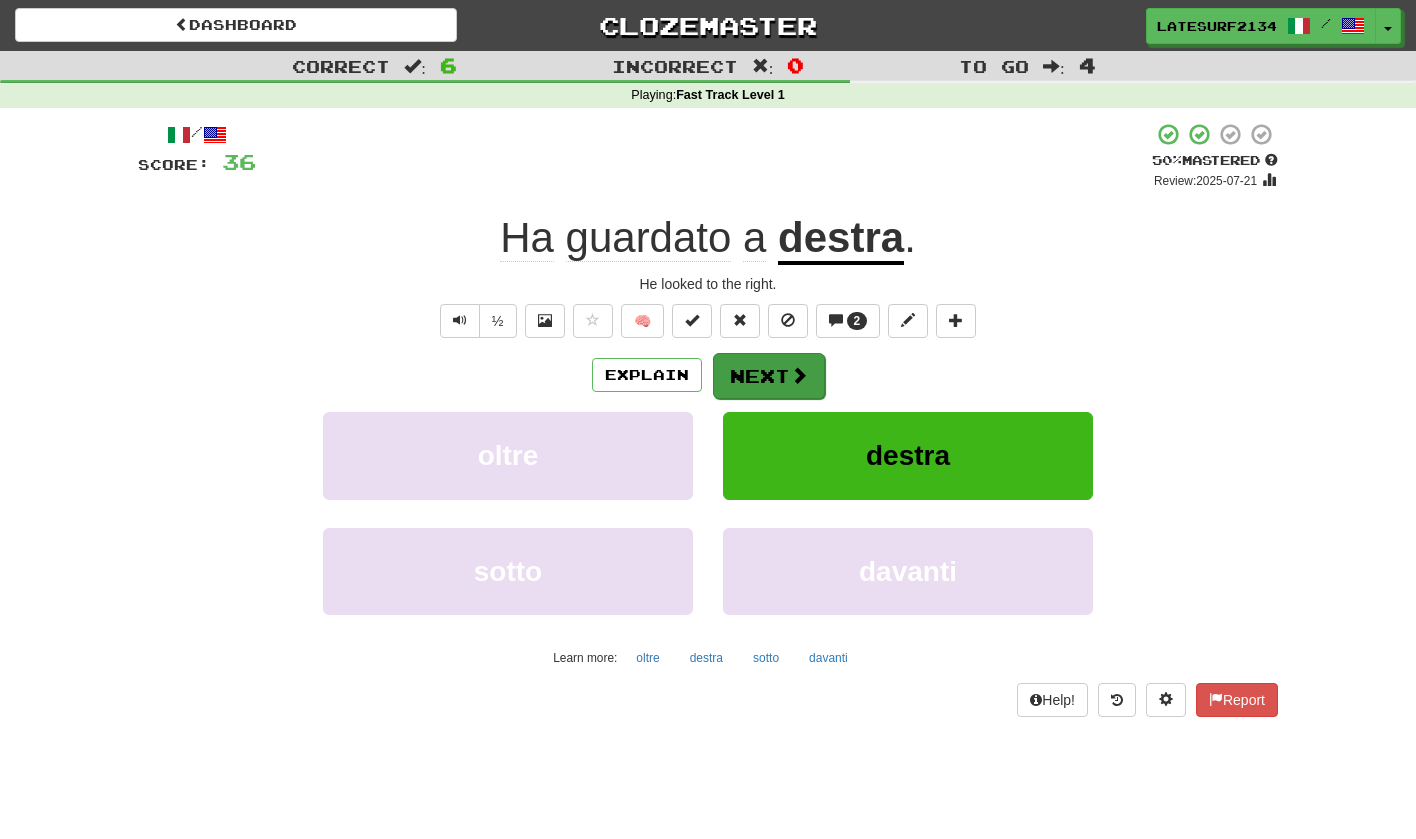 click on "Next" at bounding box center (769, 376) 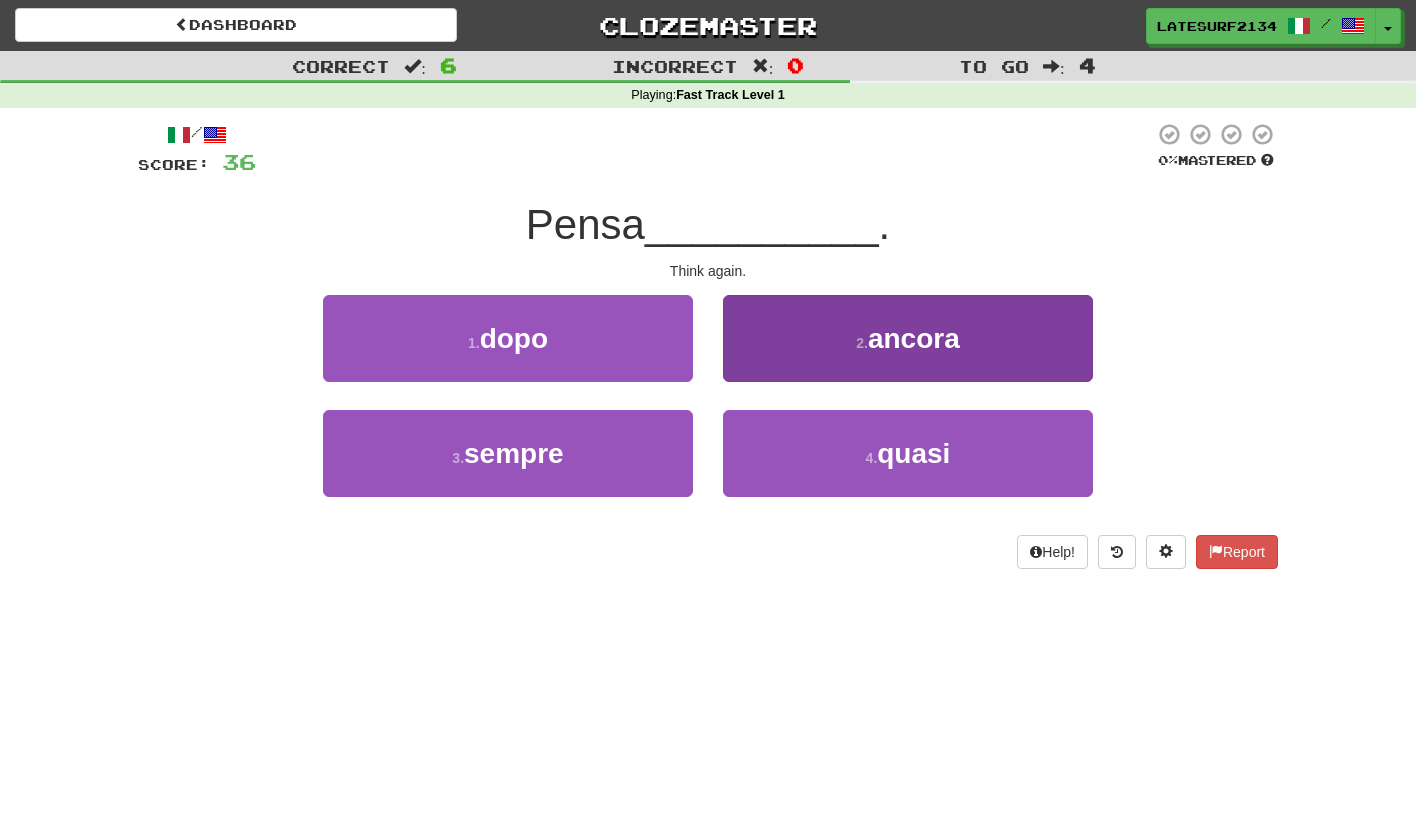 click on "2 .  ancora" at bounding box center (908, 338) 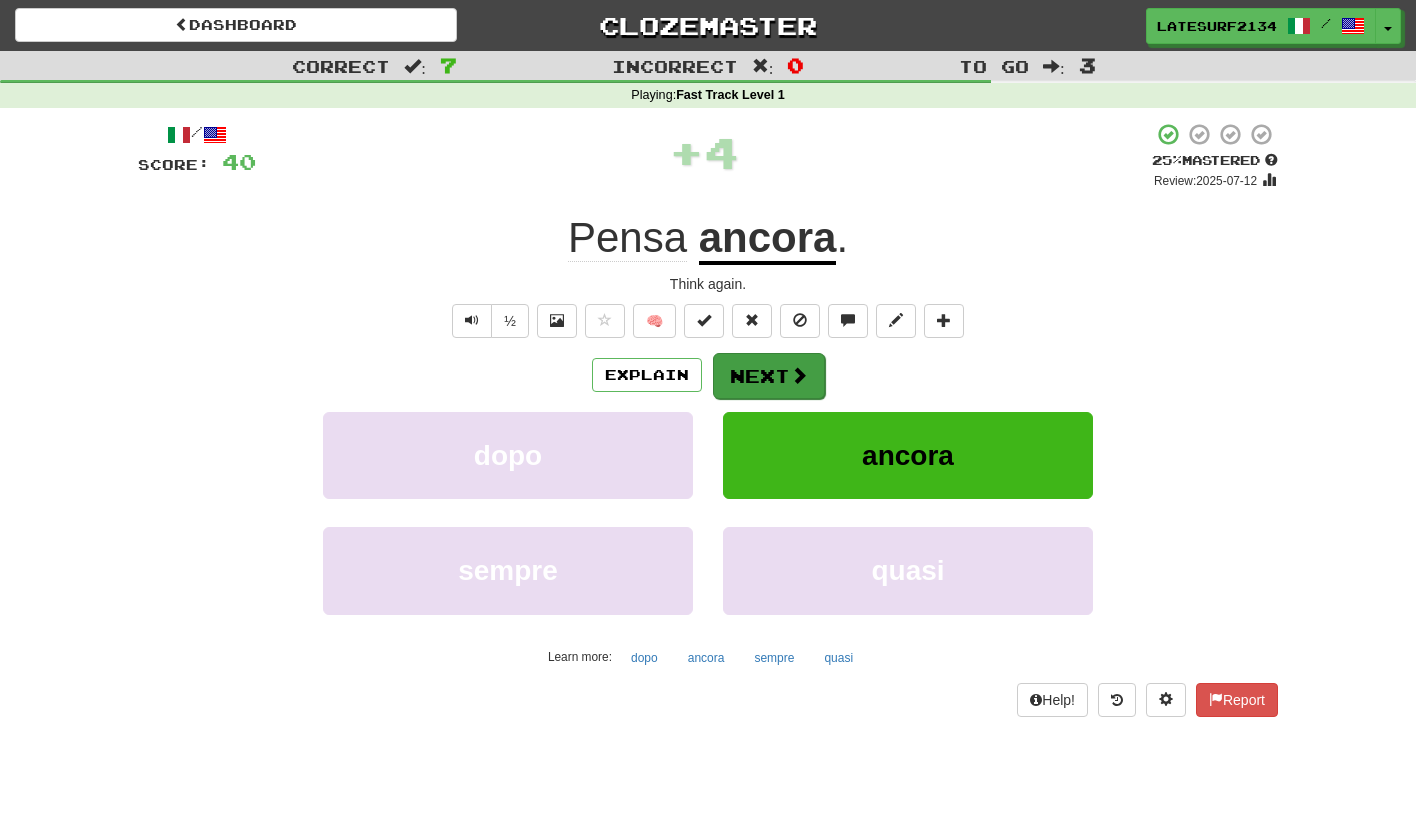 click at bounding box center (799, 375) 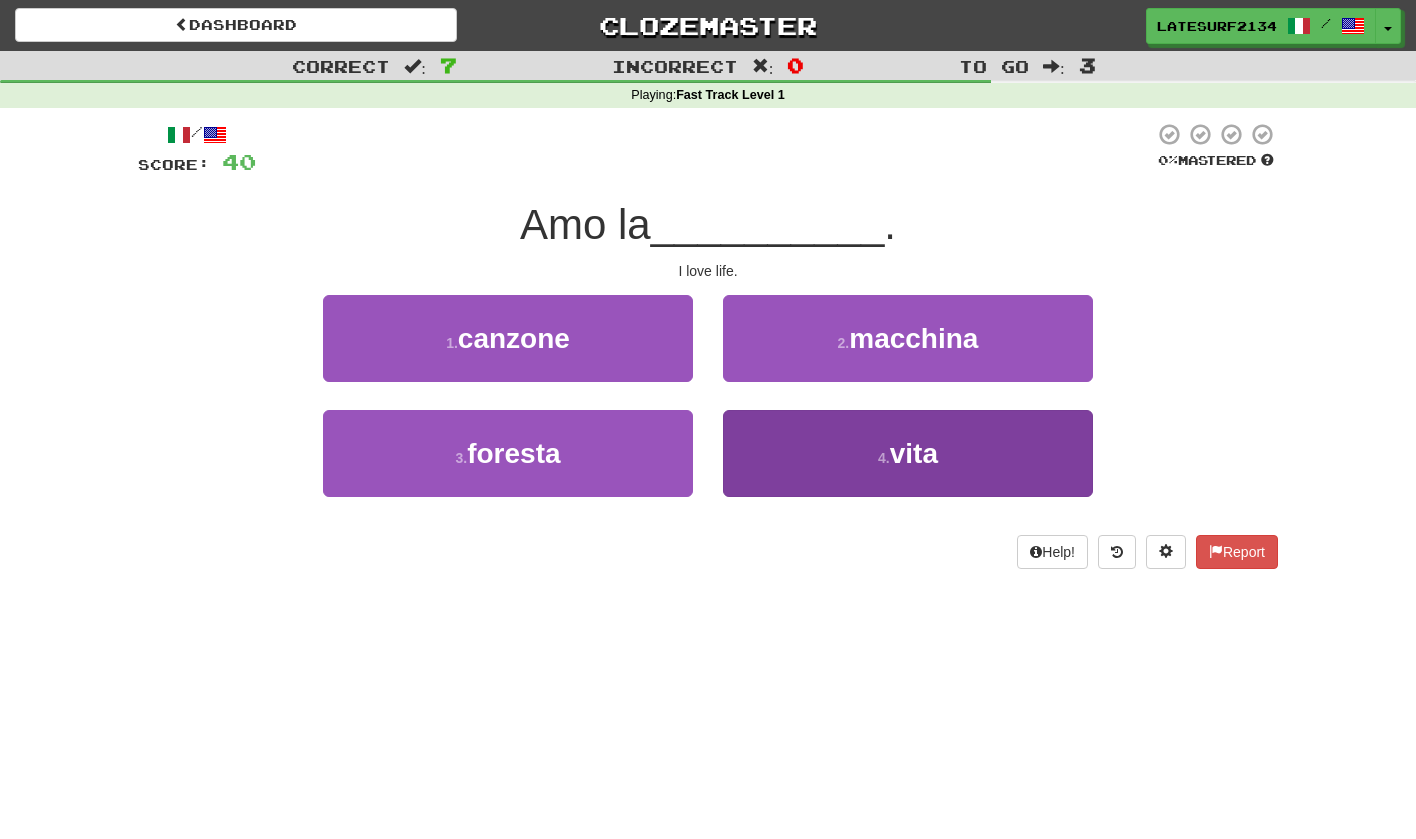 click on "4 .  vita" at bounding box center [908, 453] 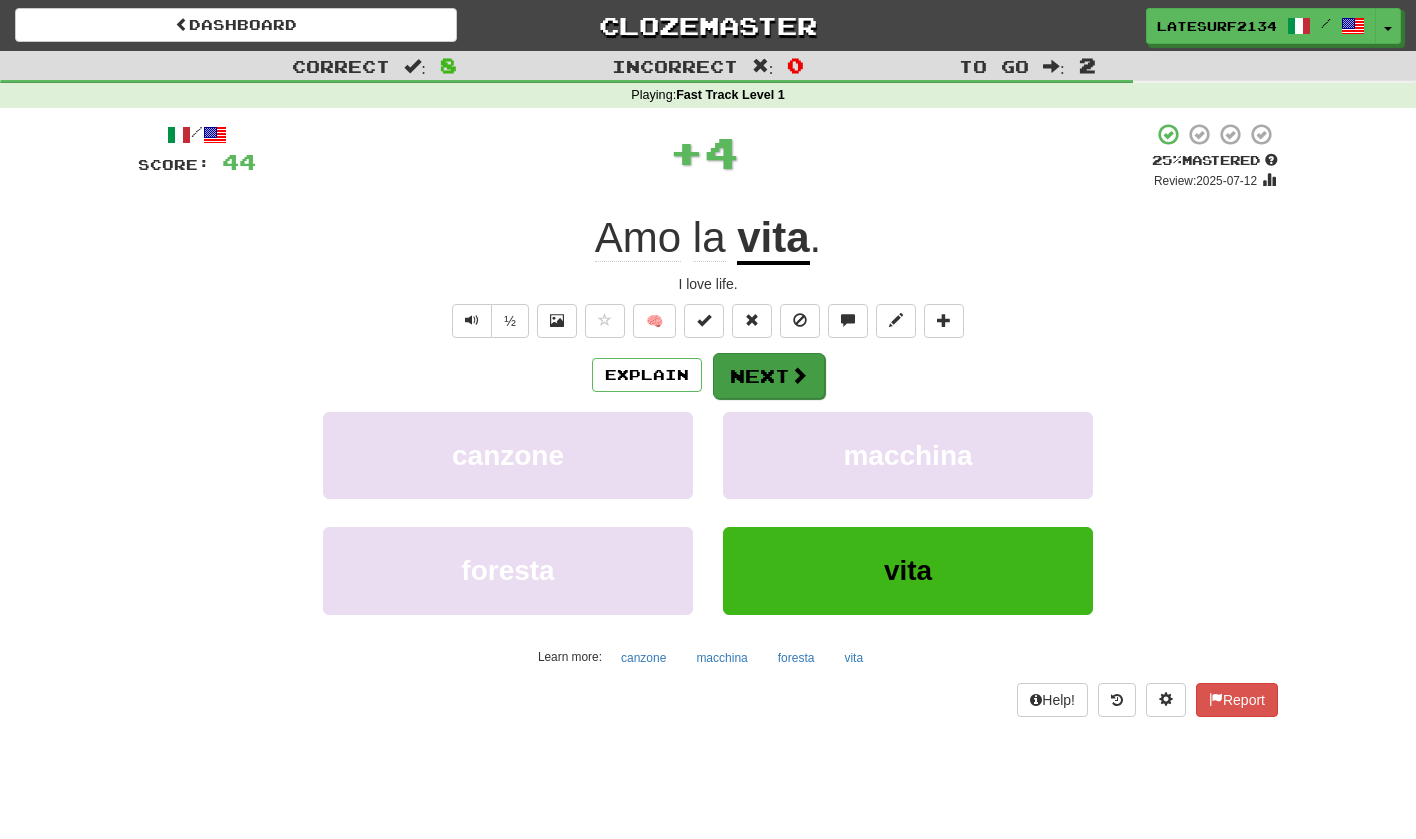click at bounding box center (799, 375) 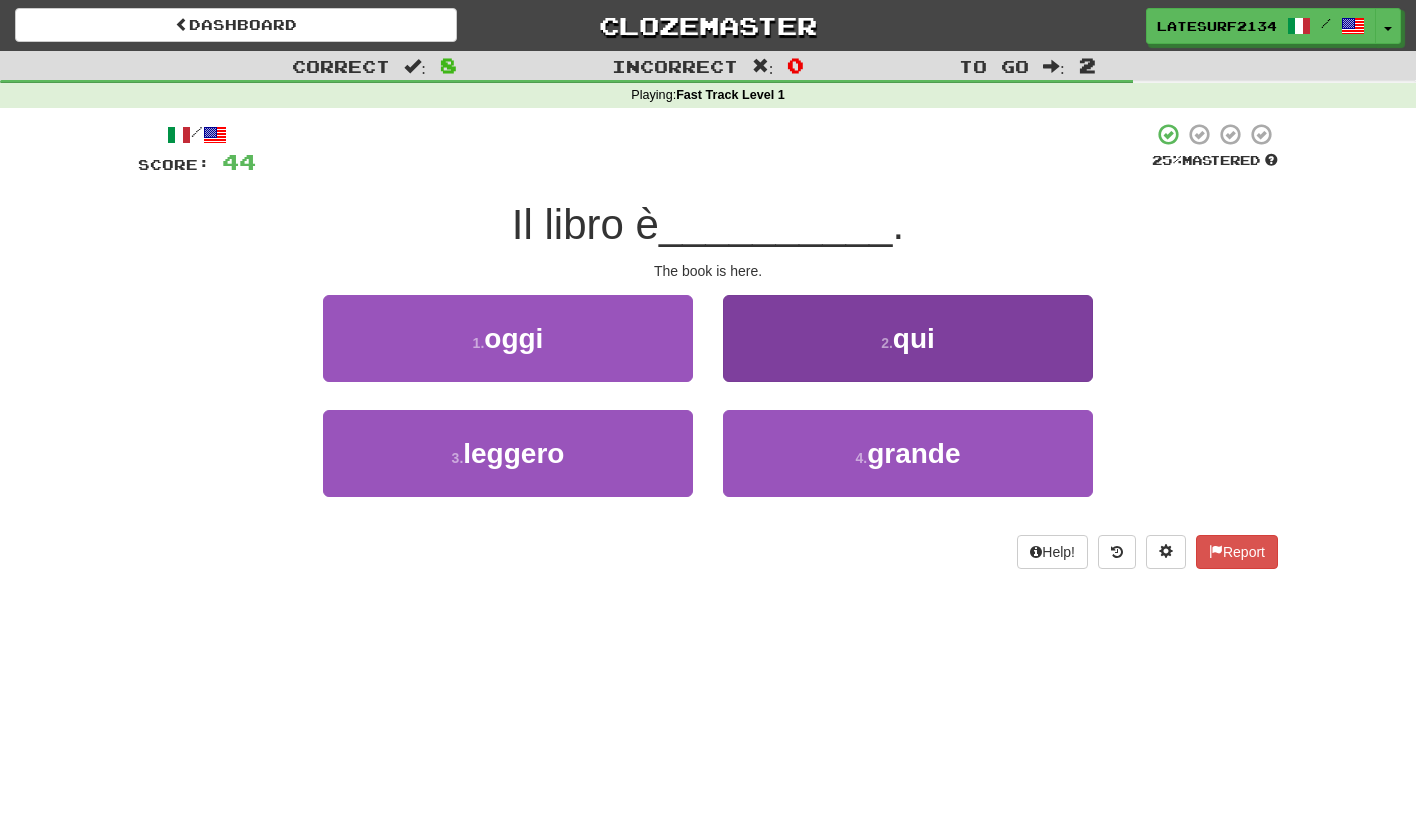 click on "2 .  qui" at bounding box center (908, 338) 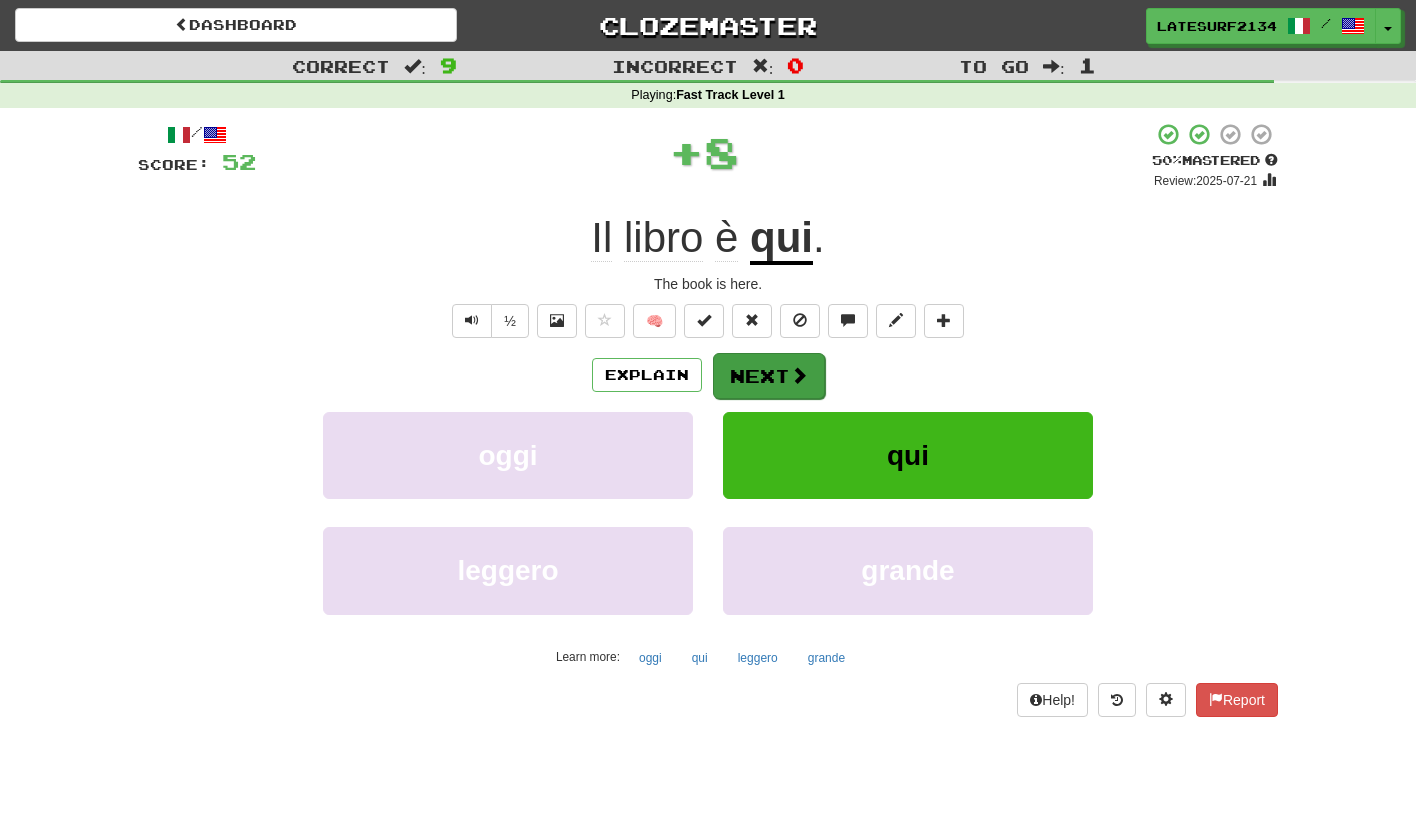 click at bounding box center (799, 375) 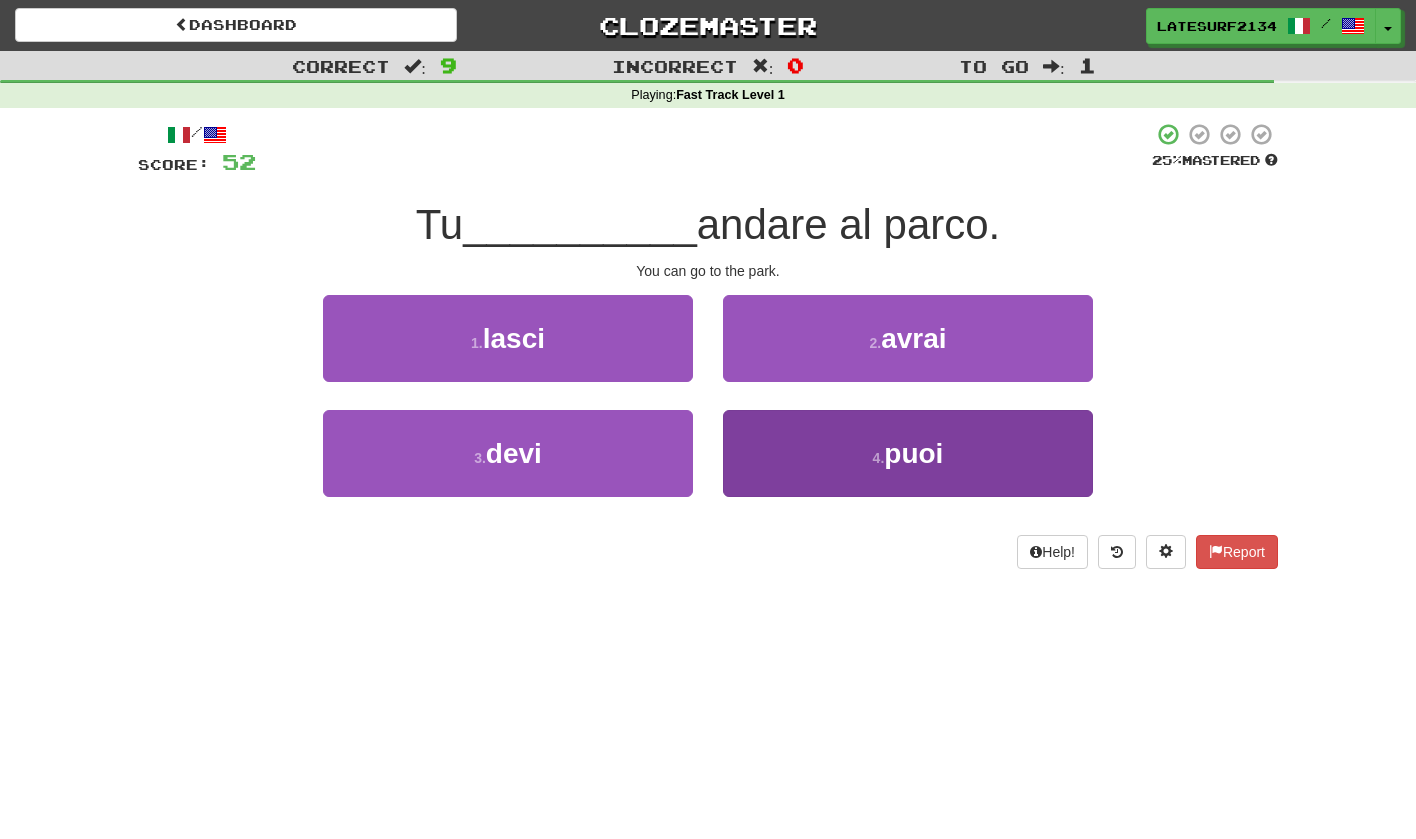 click on "4 ." at bounding box center [879, 458] 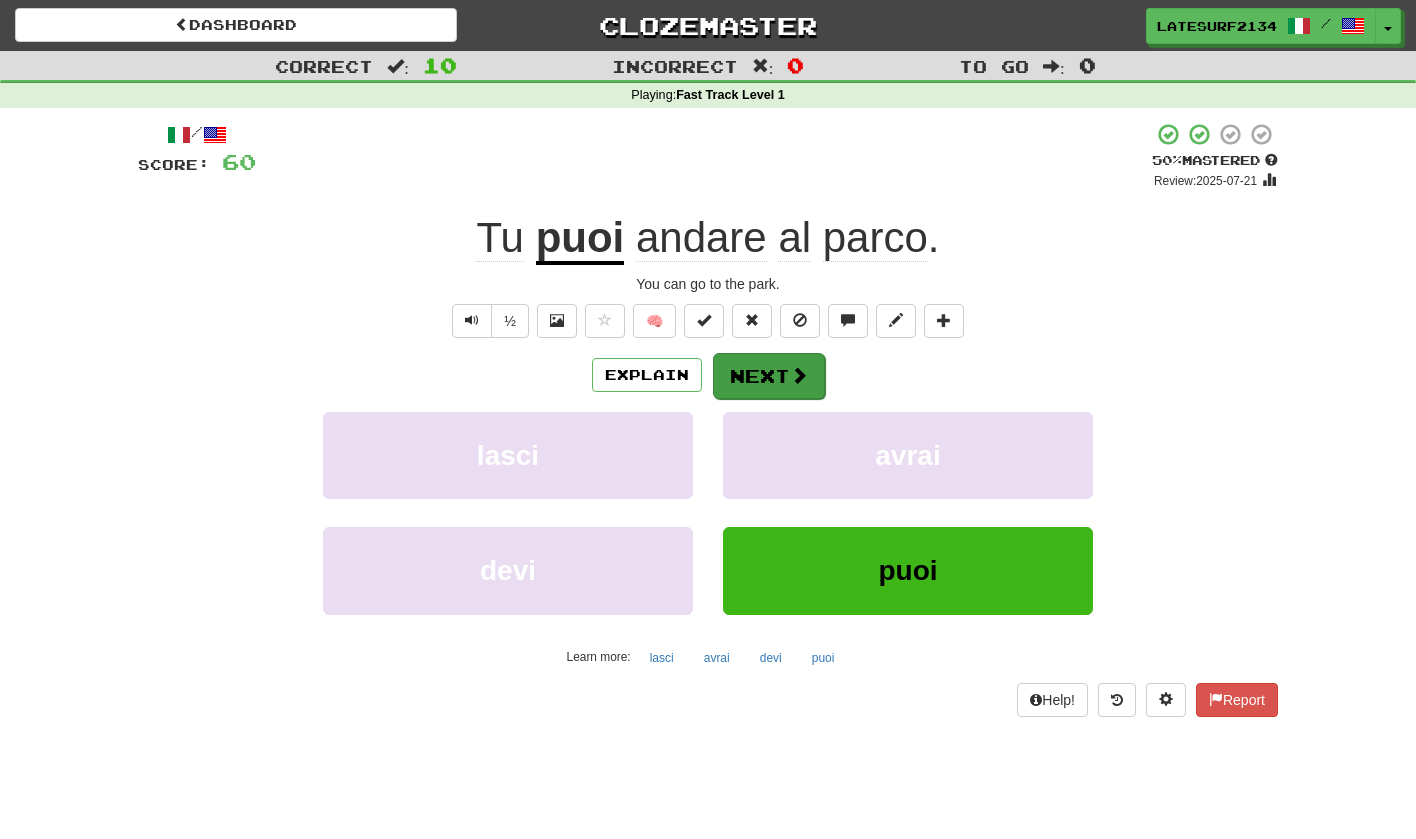 click at bounding box center [799, 375] 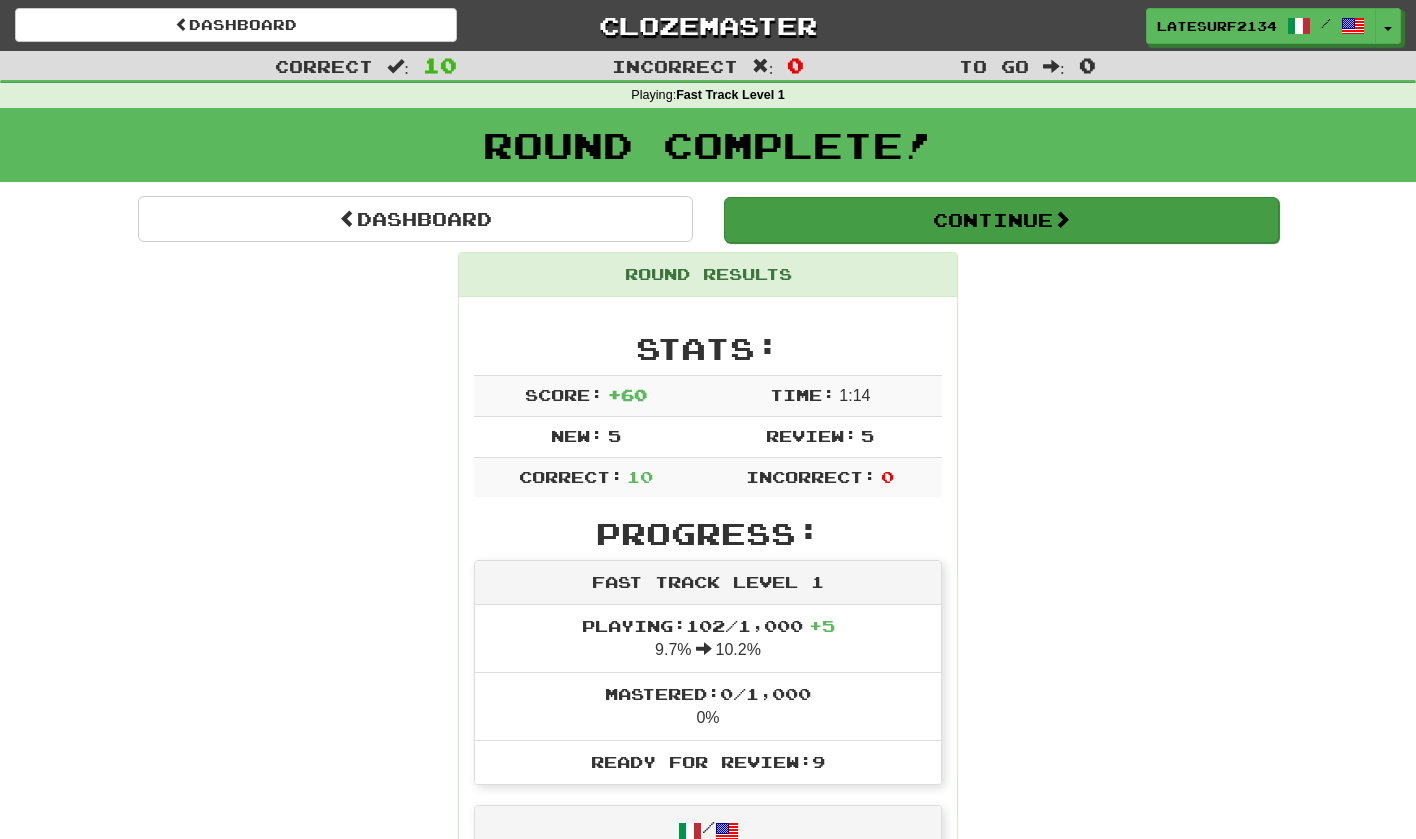 click on "Continue" at bounding box center [1001, 220] 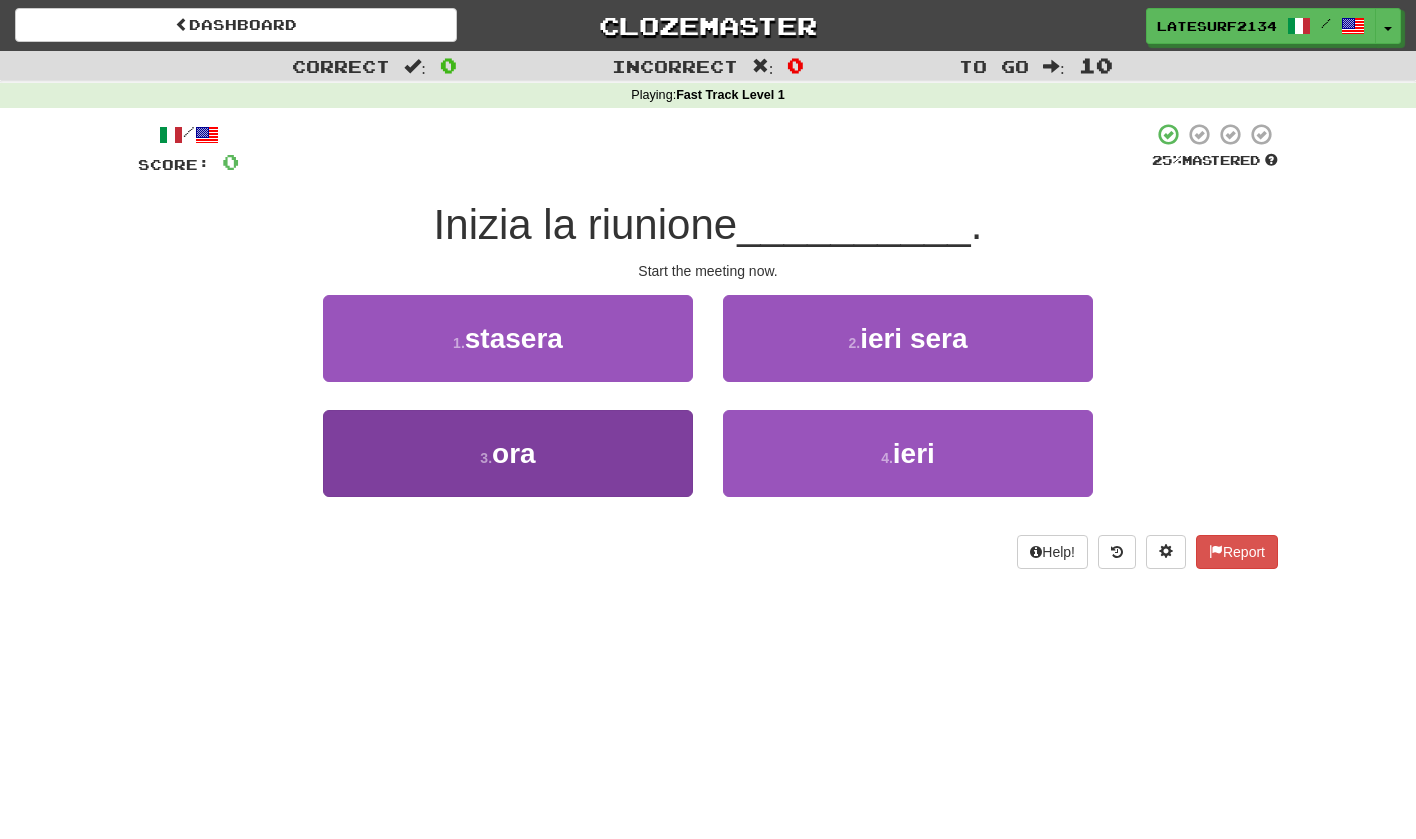click on "3 .  ora" at bounding box center [508, 453] 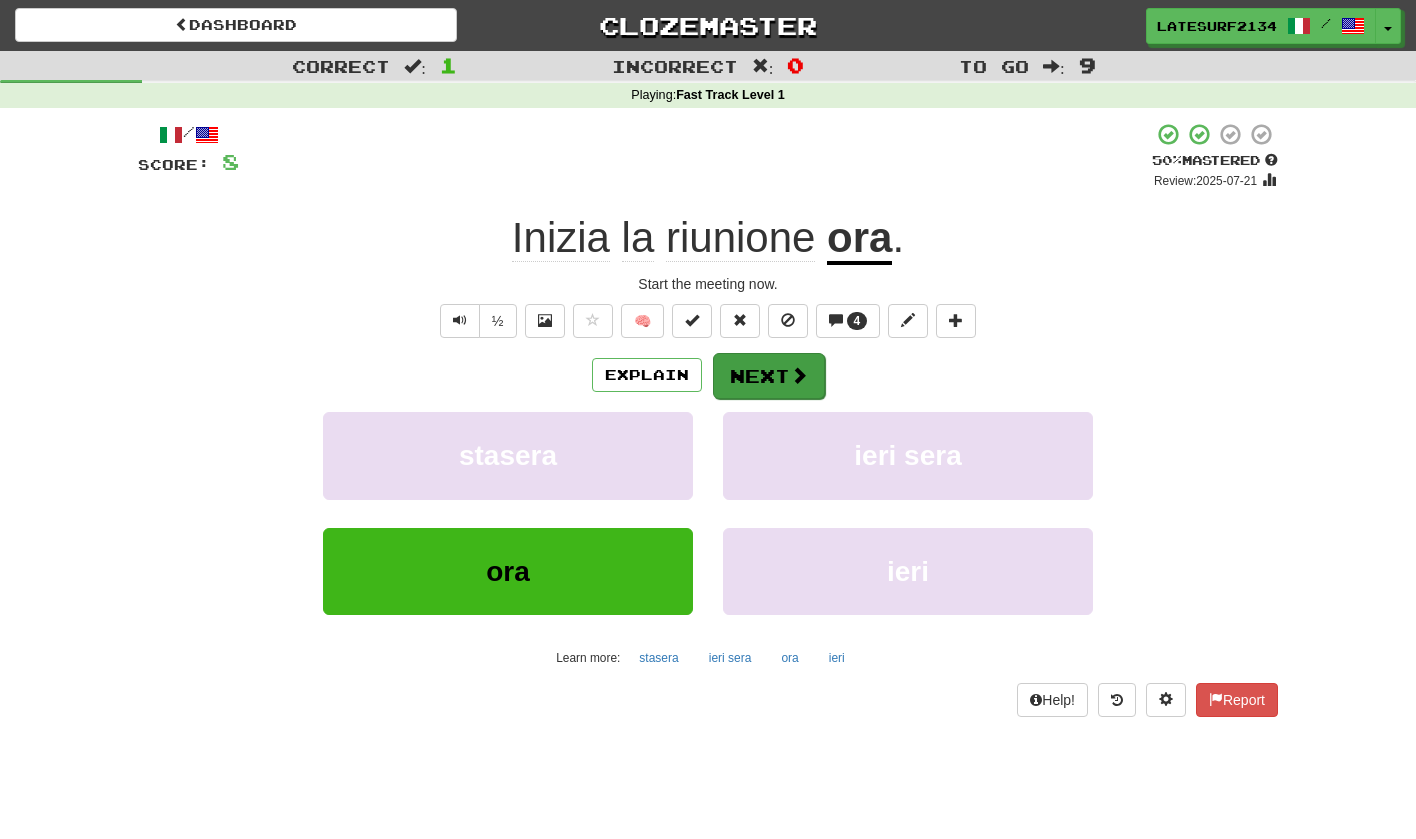 click on "Next" at bounding box center (769, 376) 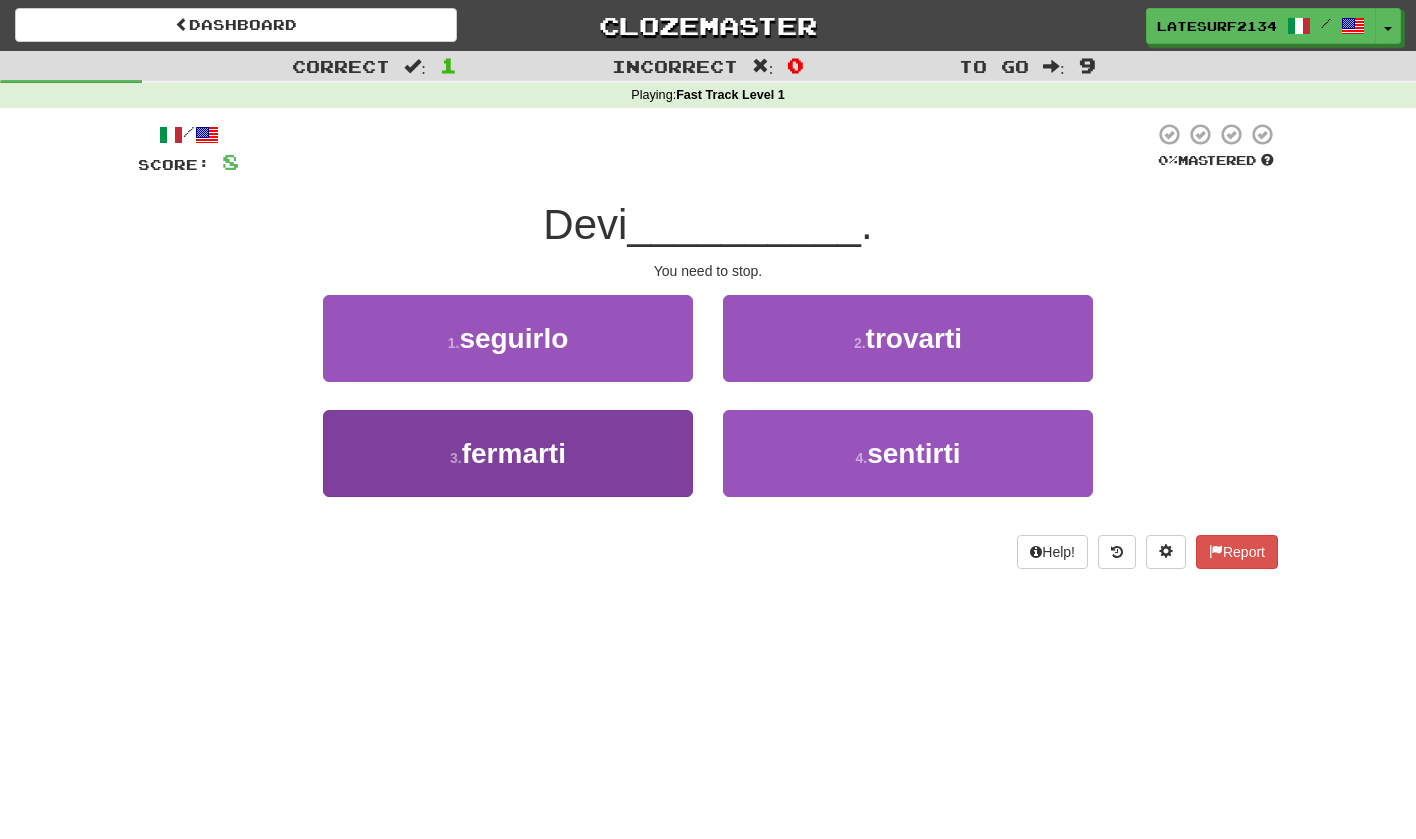 click on "3 .  fermarti" at bounding box center [508, 453] 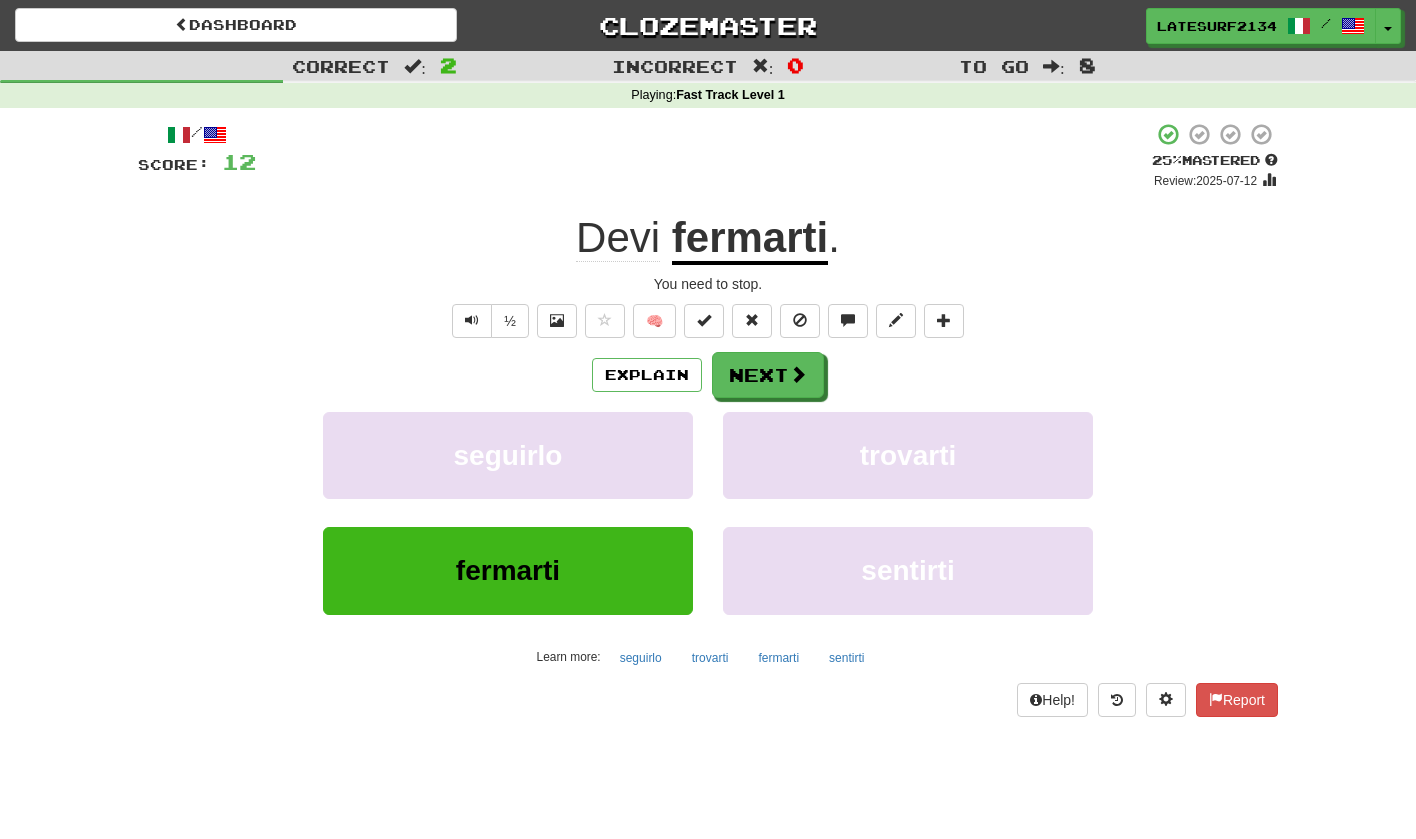 click on "fermarti" at bounding box center (750, 239) 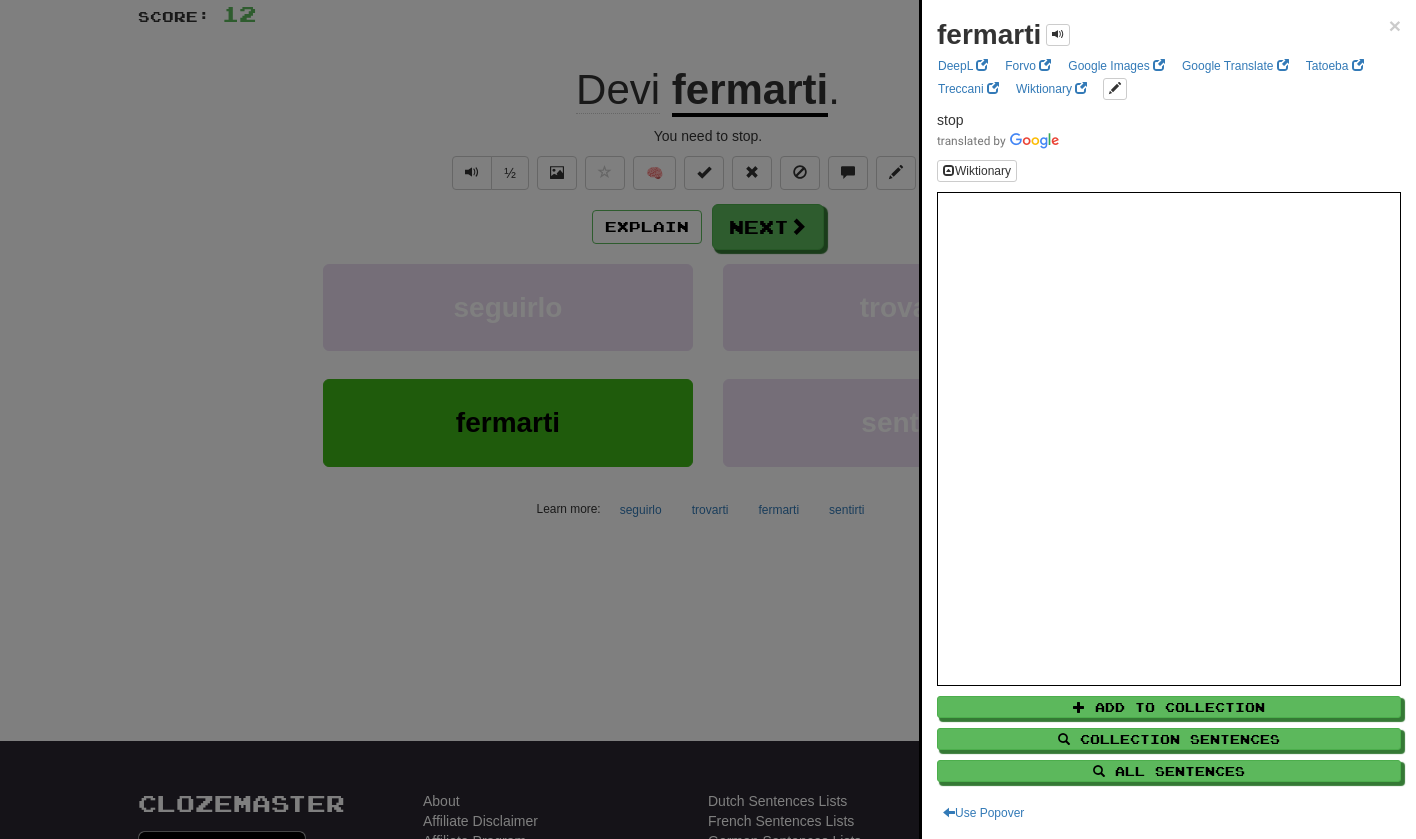 scroll, scrollTop: 155, scrollLeft: 0, axis: vertical 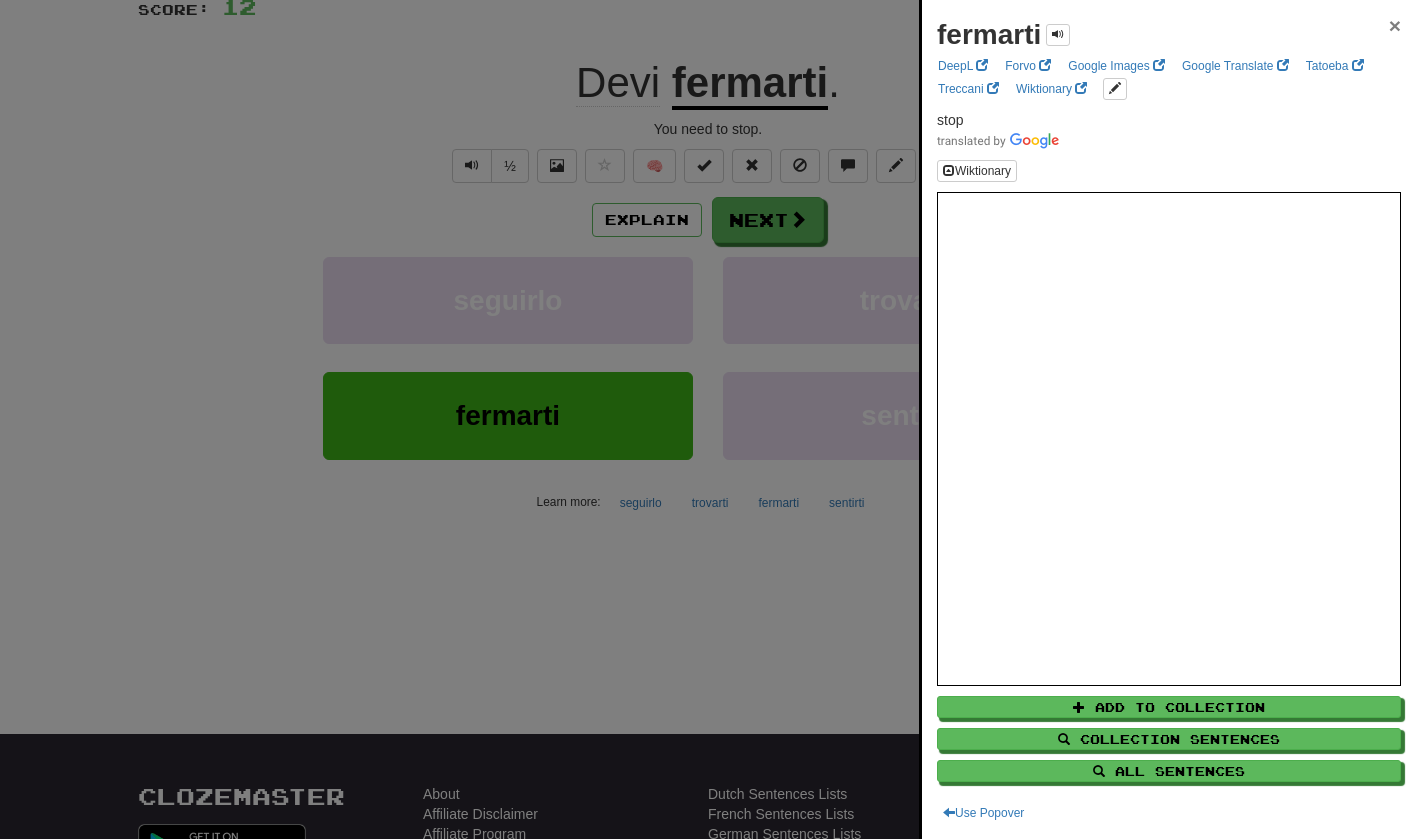 click on "×" at bounding box center [1395, 25] 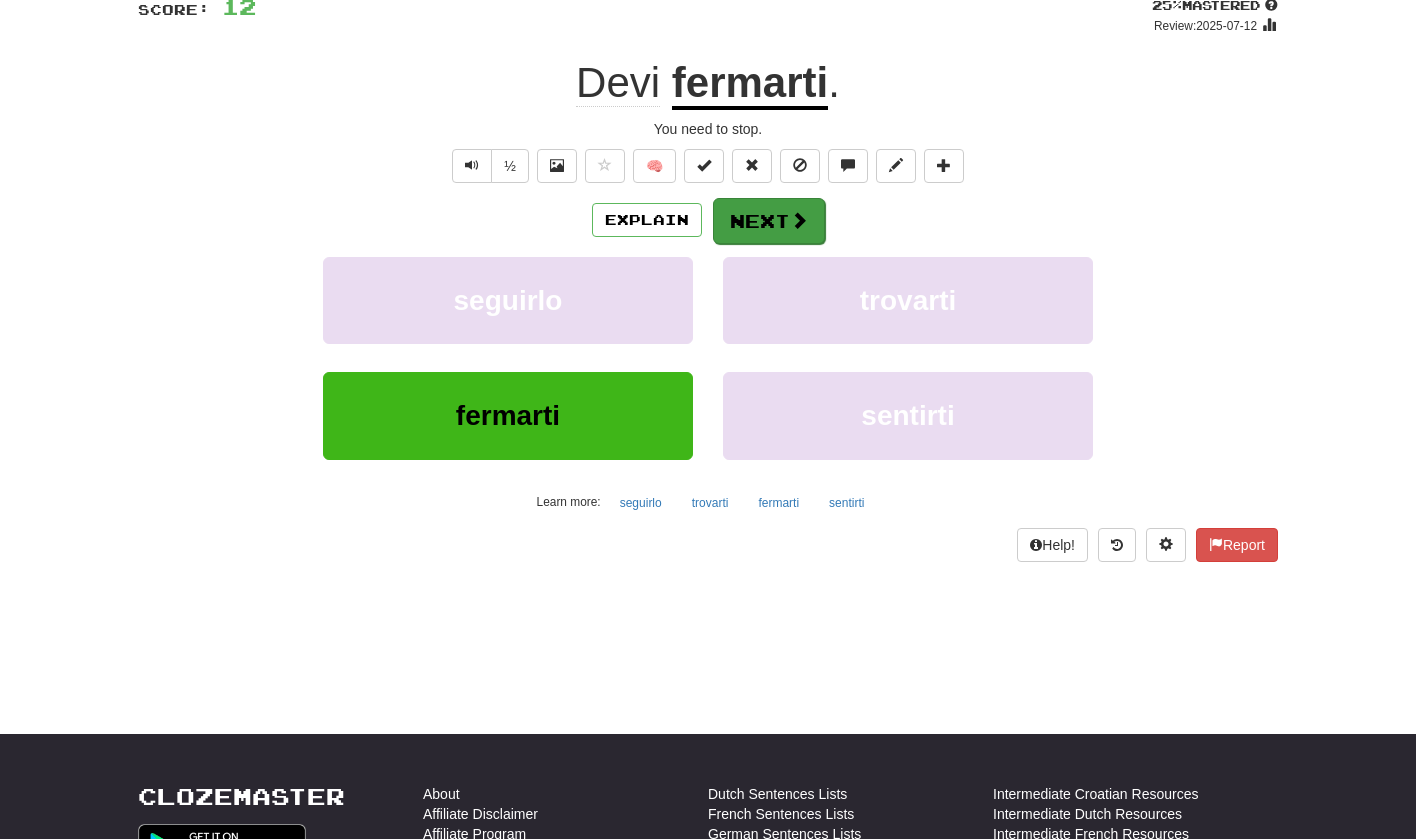 click at bounding box center (799, 220) 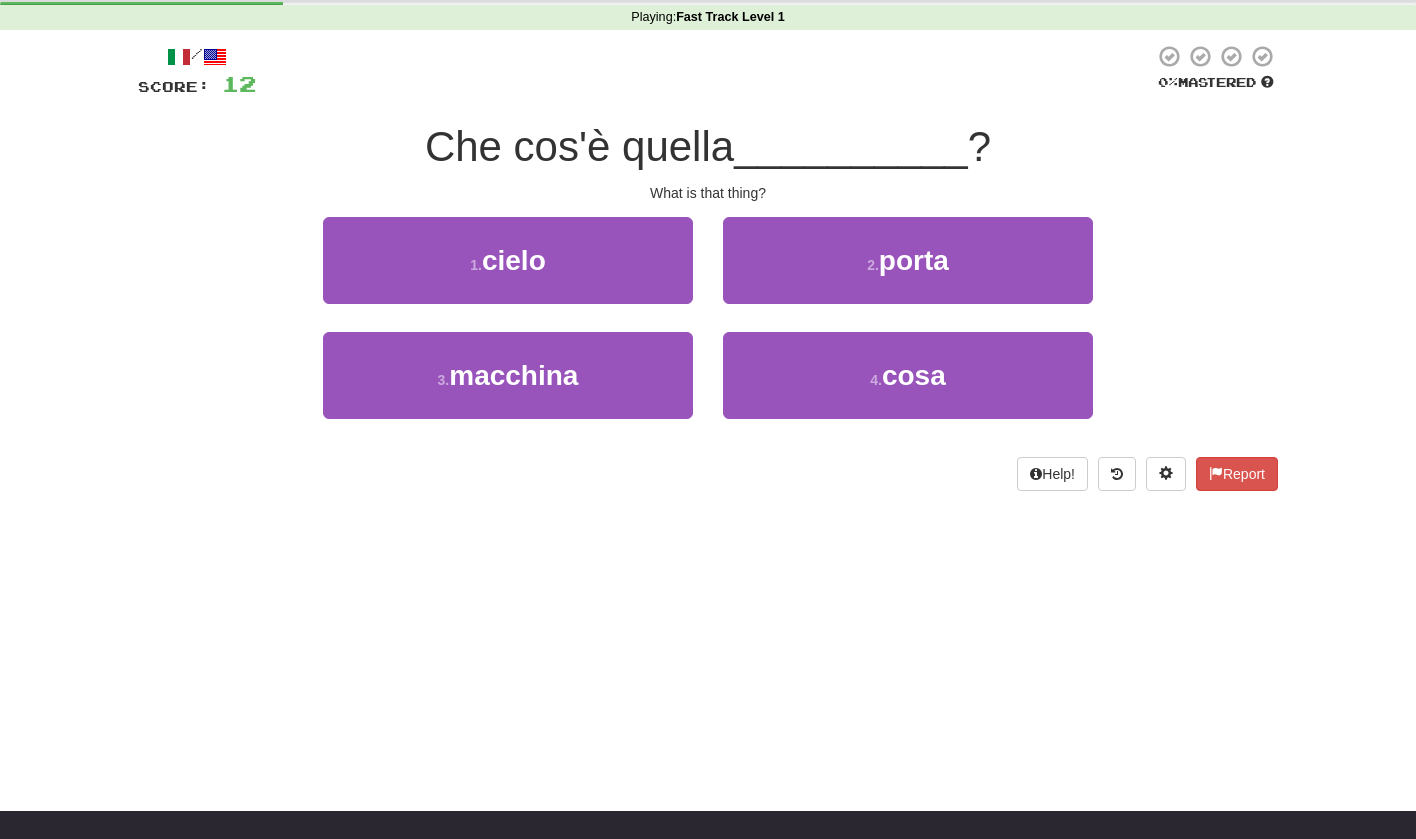 scroll, scrollTop: 58, scrollLeft: 0, axis: vertical 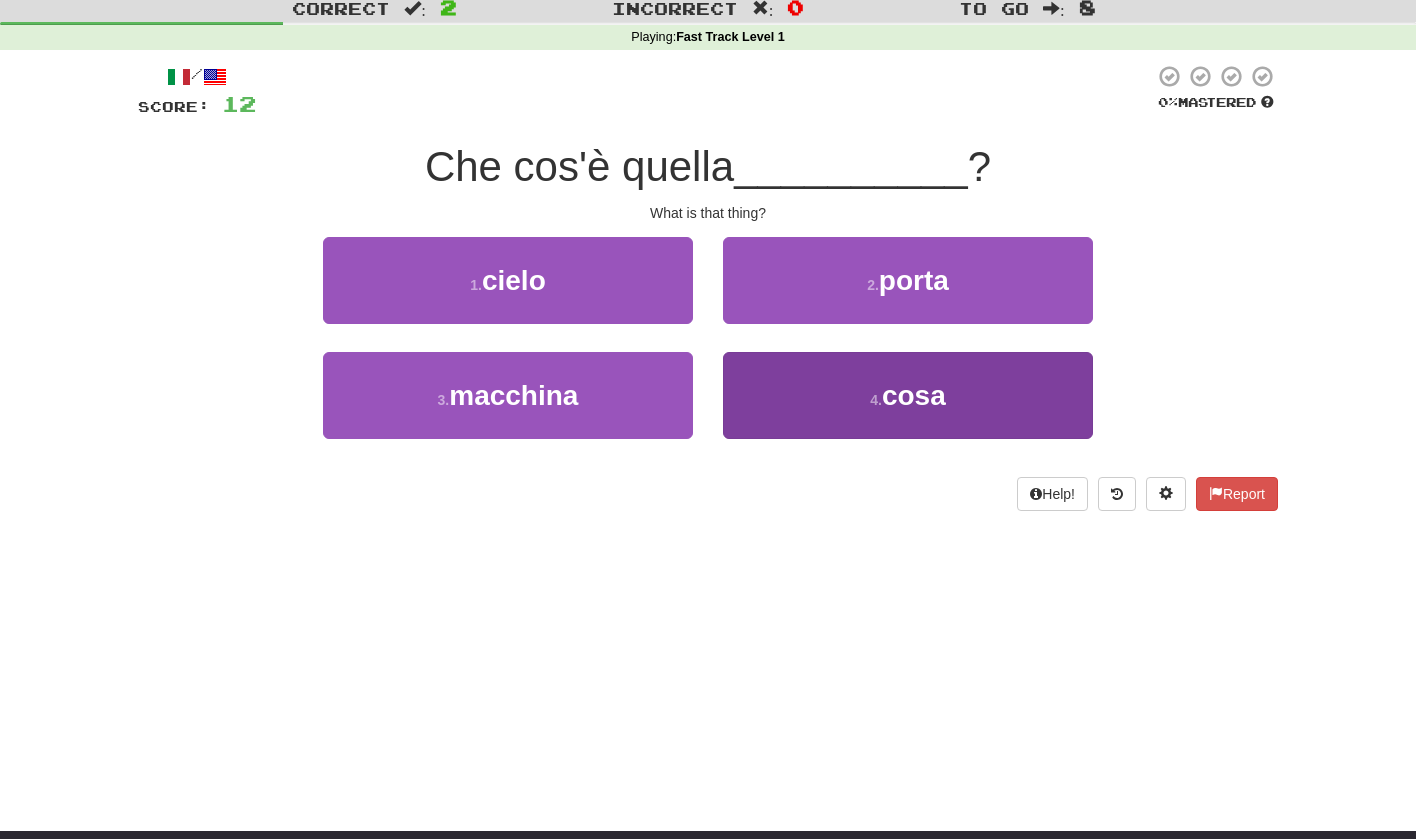 click on "4 .  cosa" at bounding box center [908, 395] 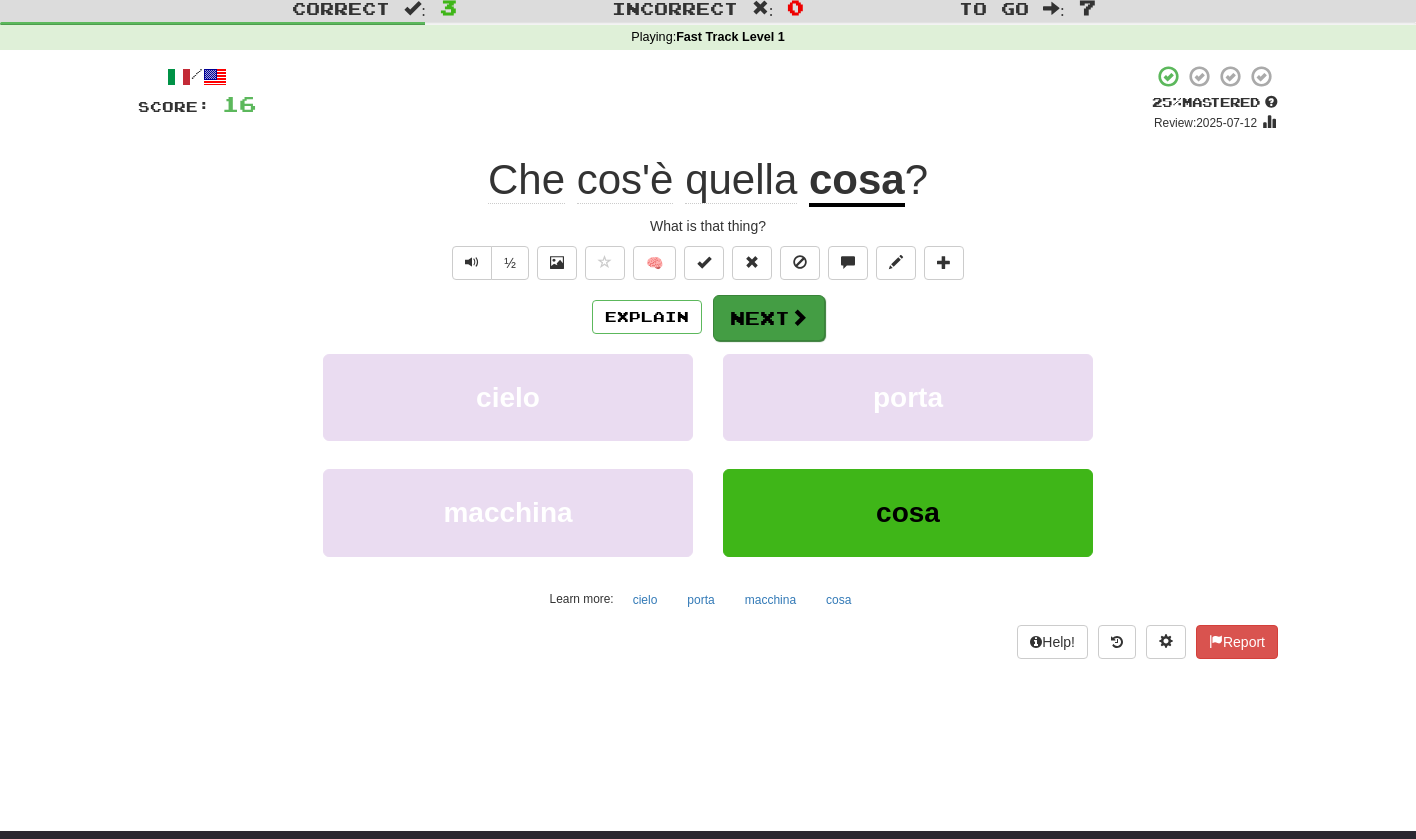 click on "Next" at bounding box center [769, 318] 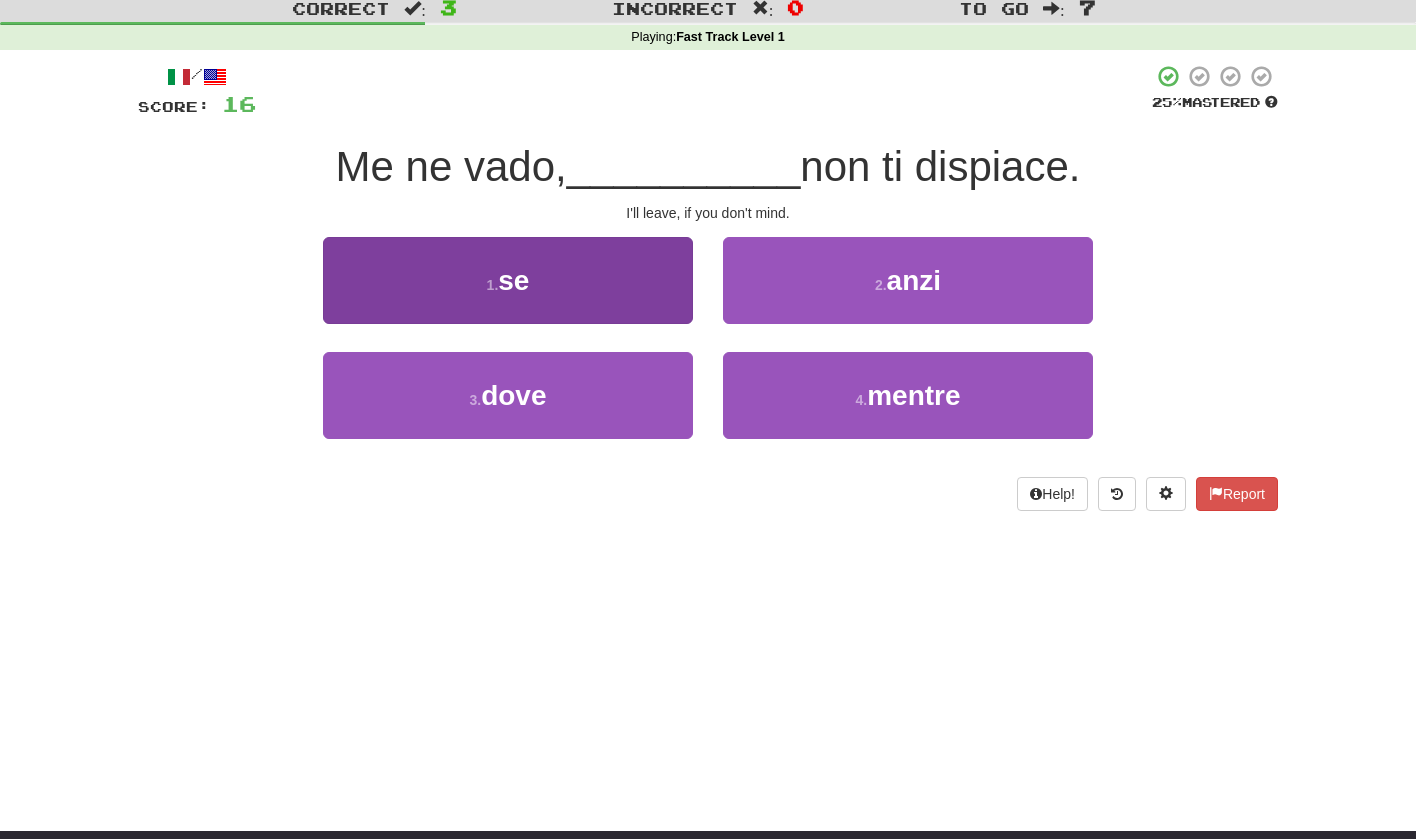 click on "1 .  se" at bounding box center (508, 280) 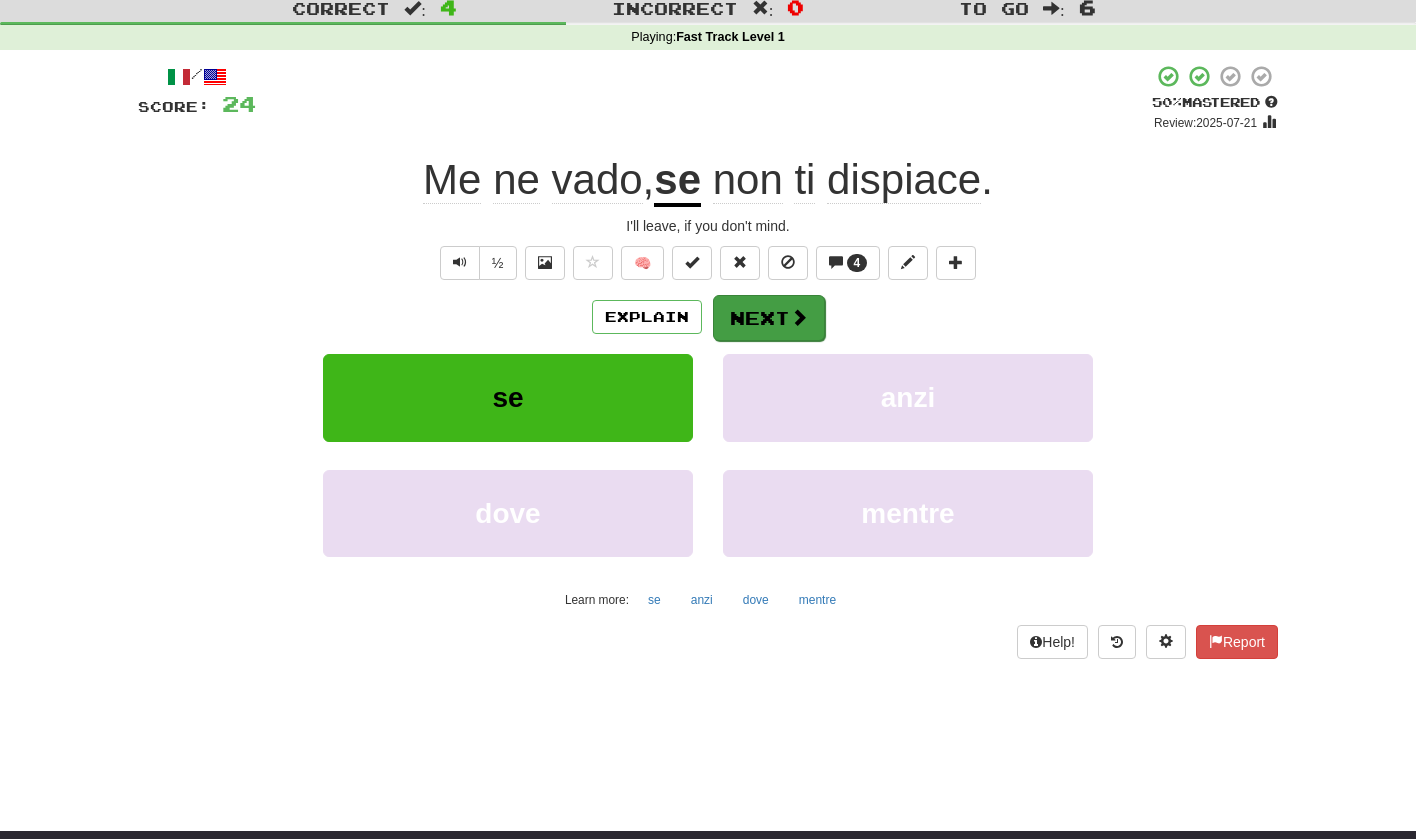 click on "Next" at bounding box center (769, 318) 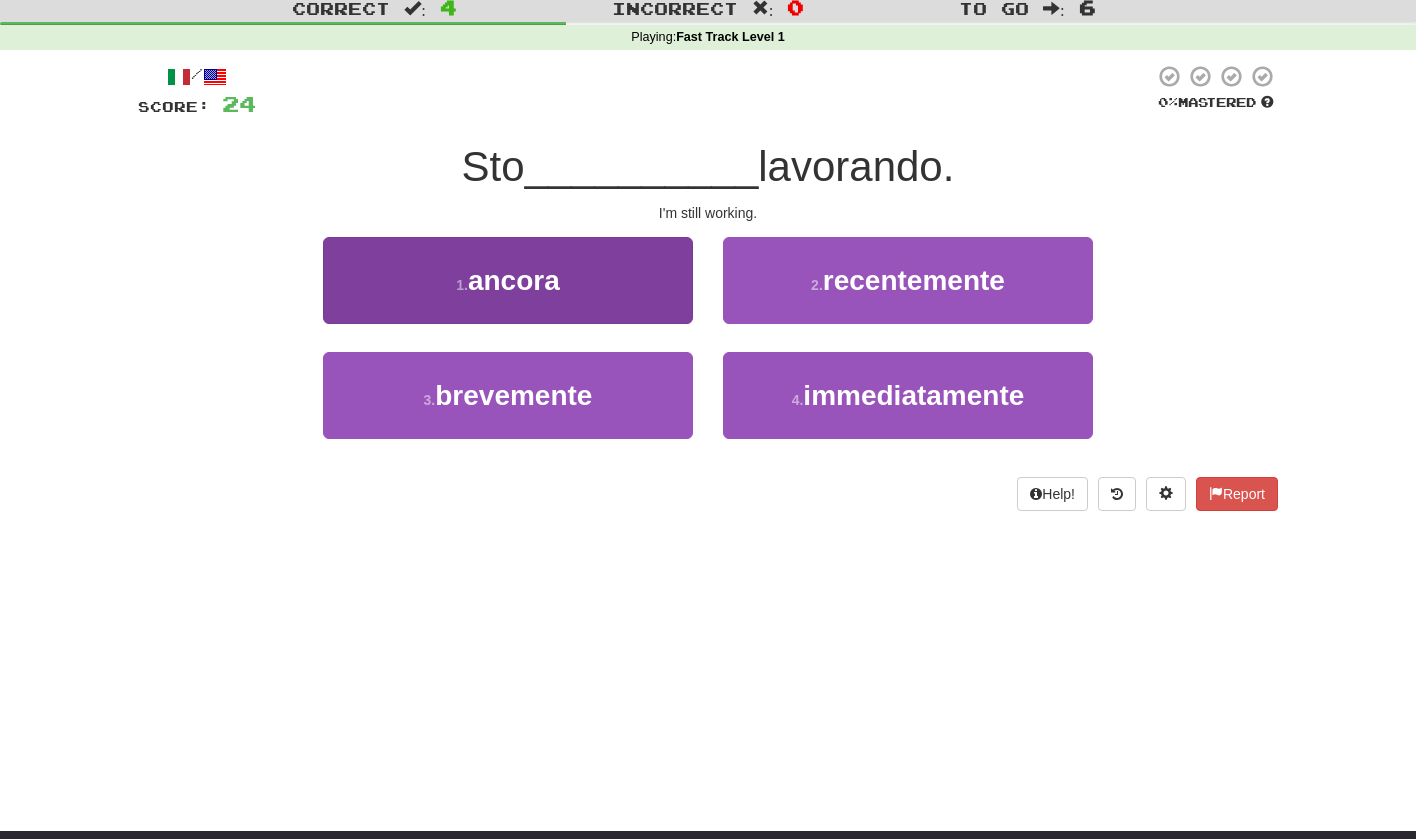 click on "1 .  ancora" at bounding box center [508, 280] 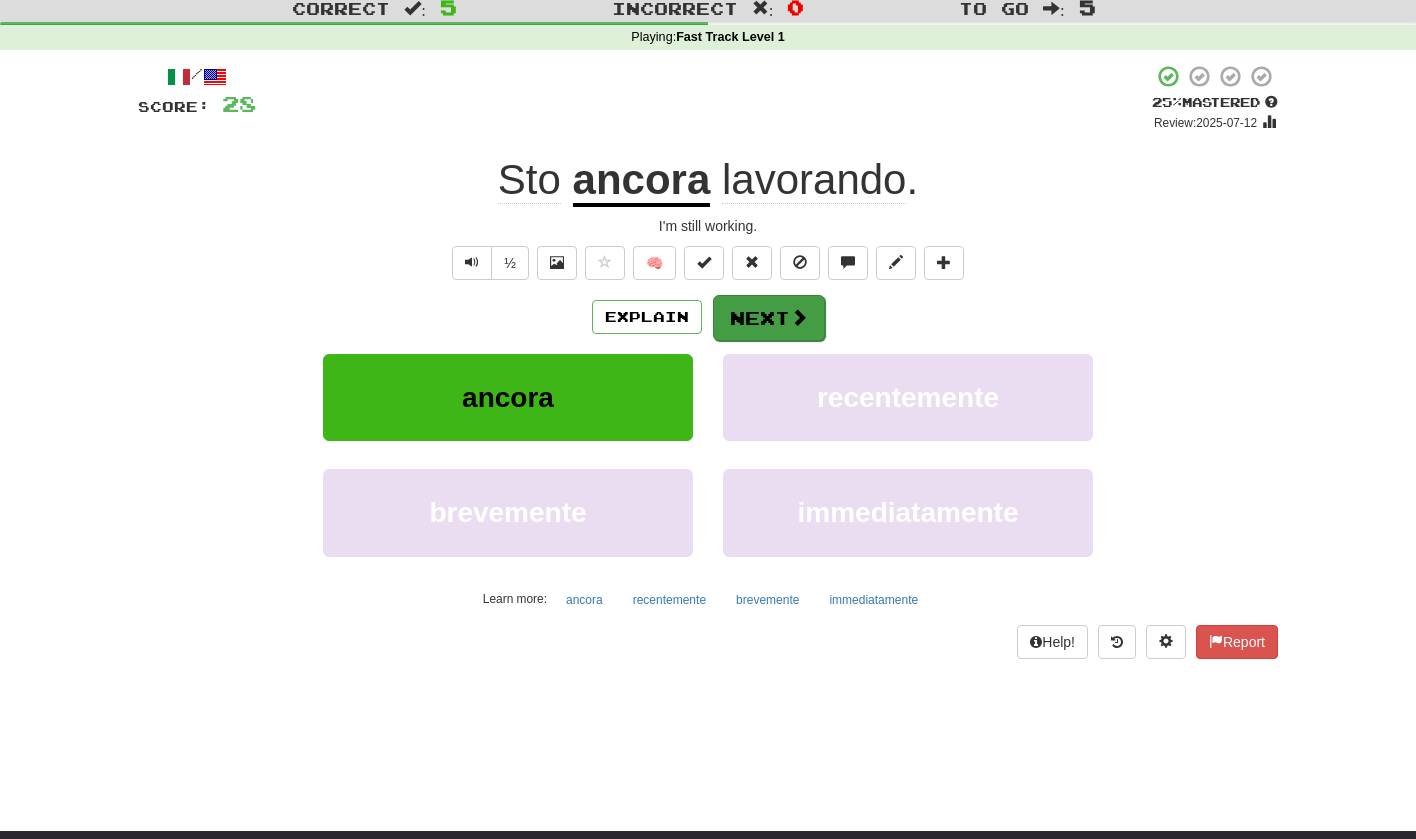 click at bounding box center [799, 317] 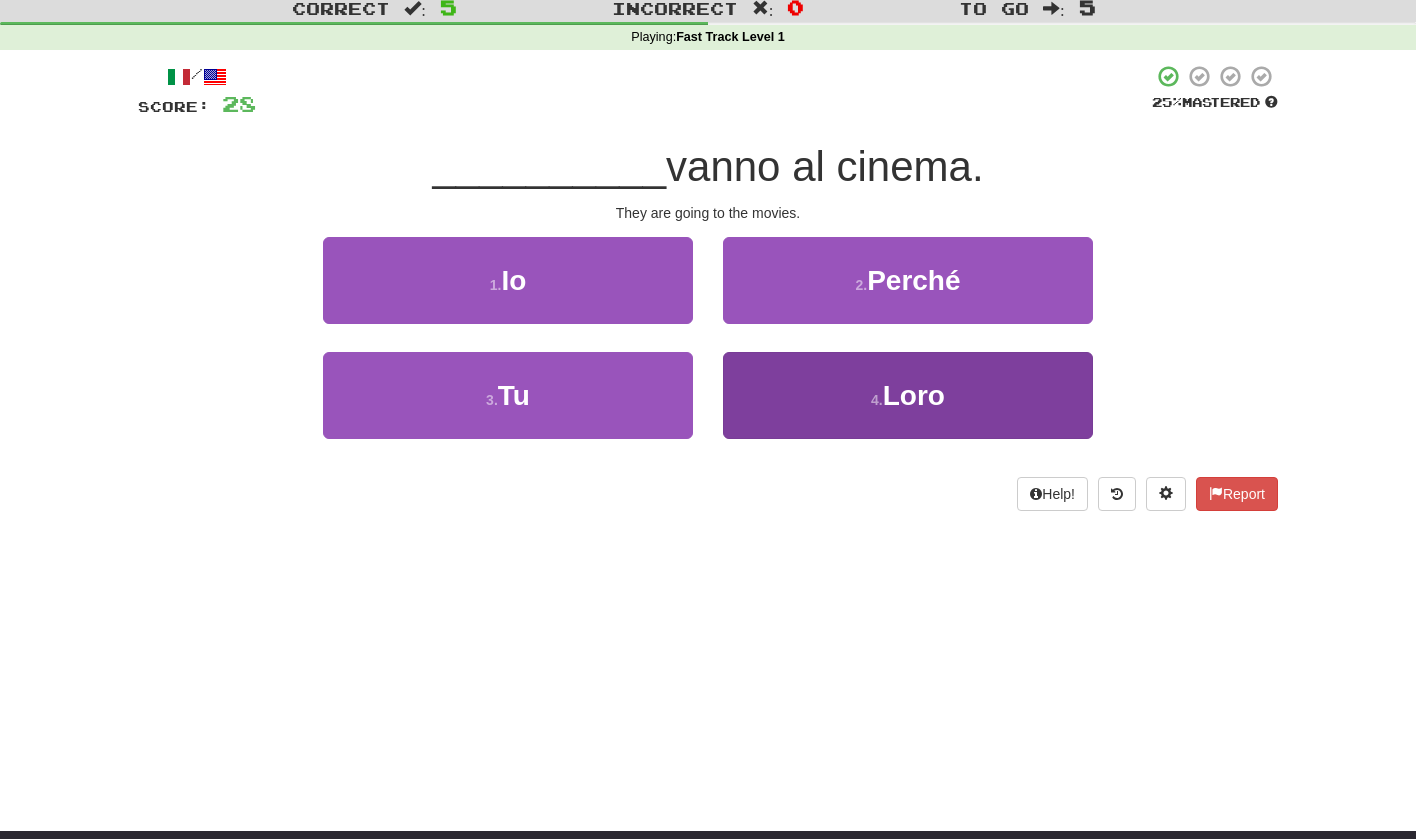 click on "Loro" at bounding box center [914, 395] 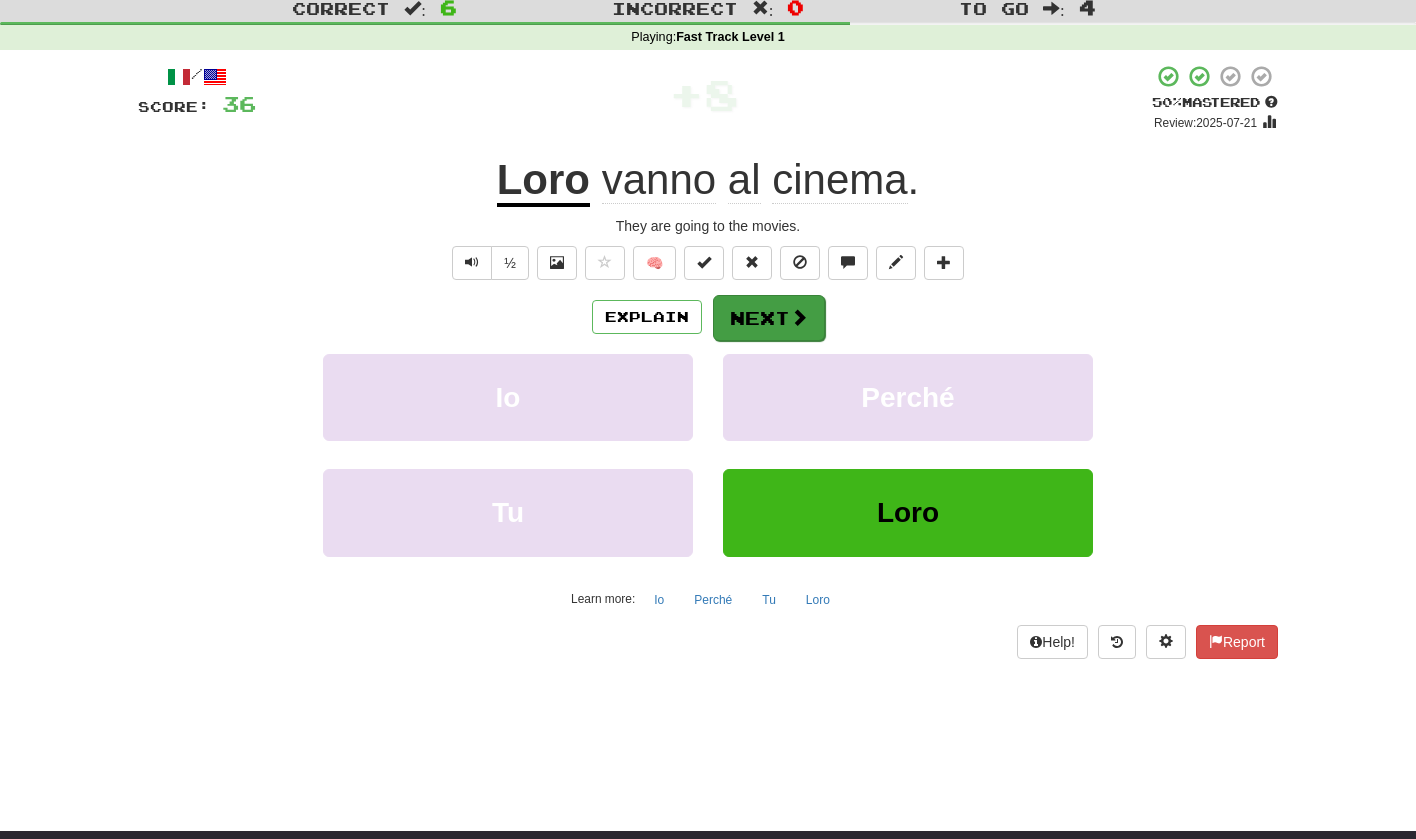 click on "Next" at bounding box center [769, 318] 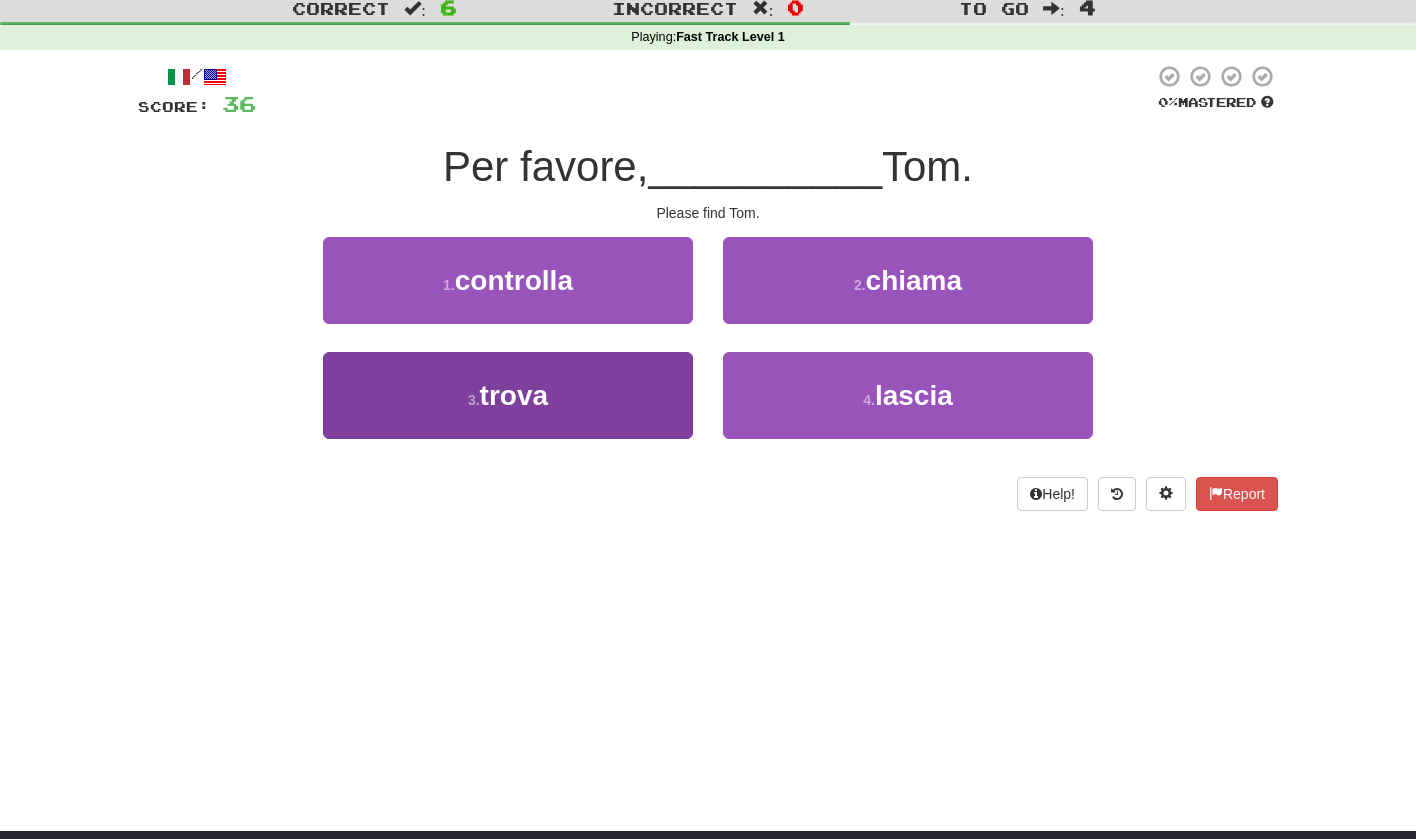 click on "trova" at bounding box center (514, 395) 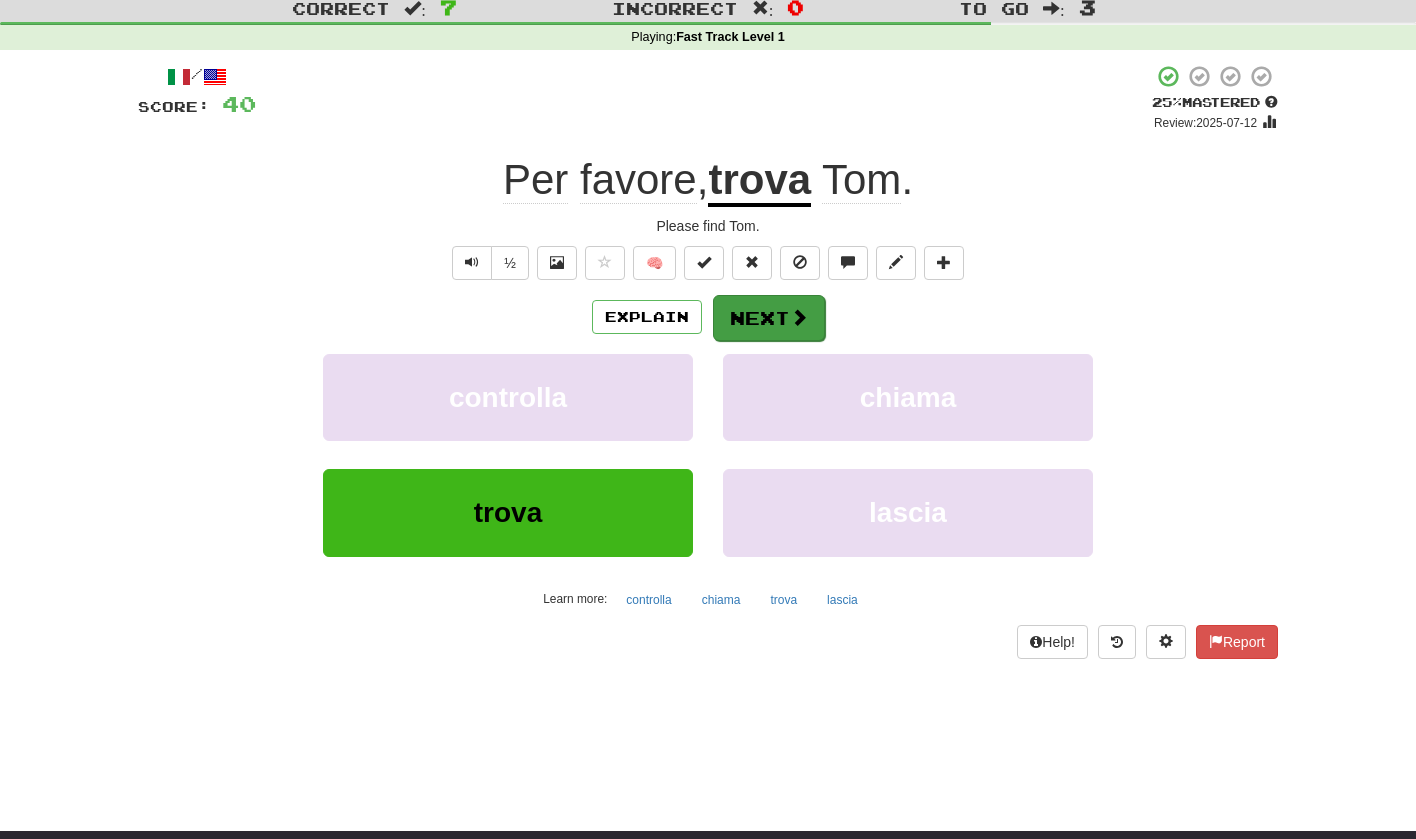 click on "Next" at bounding box center (769, 318) 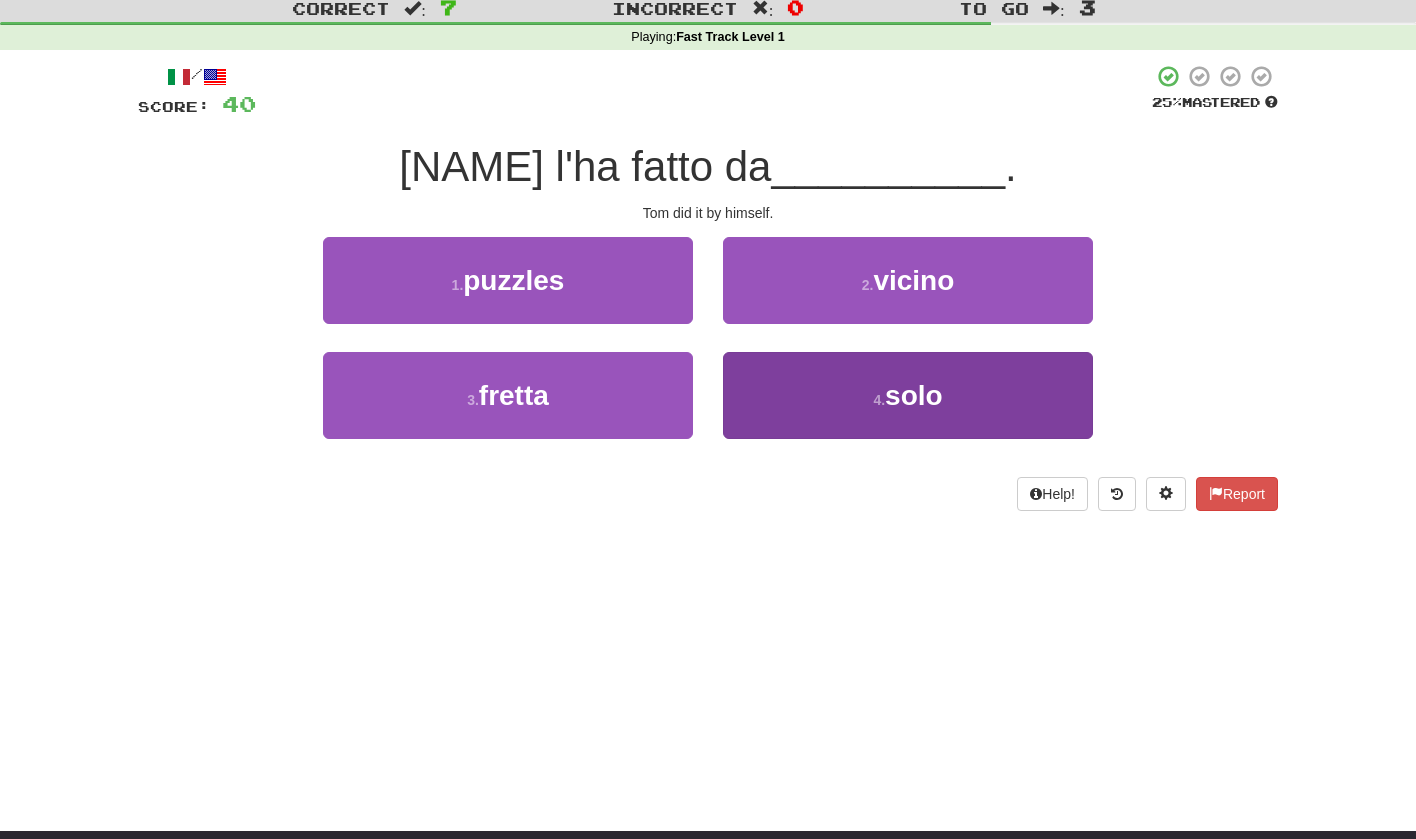 click on "solo" at bounding box center (914, 395) 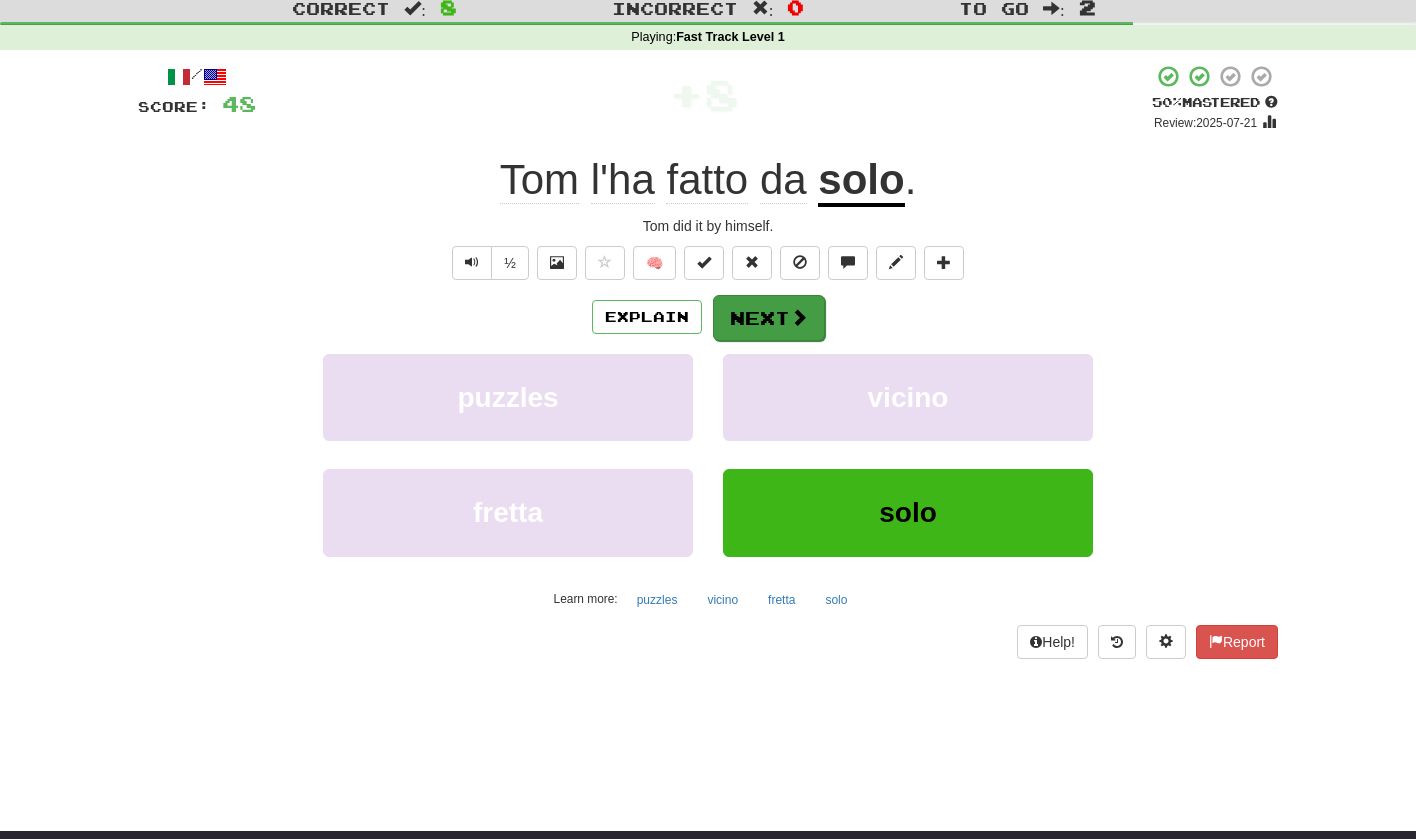 click at bounding box center [799, 317] 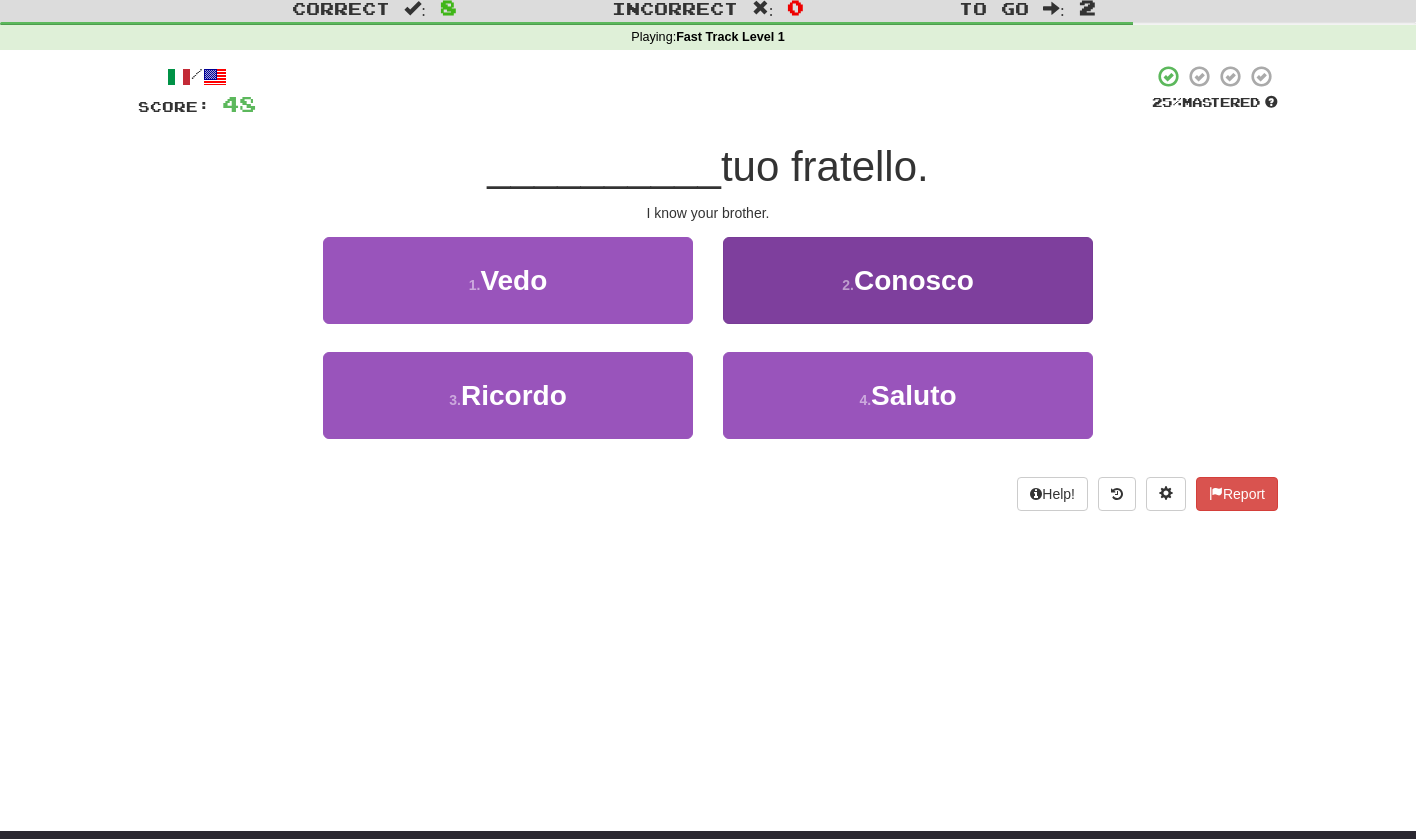 click on "2 .  Conosco" at bounding box center [908, 280] 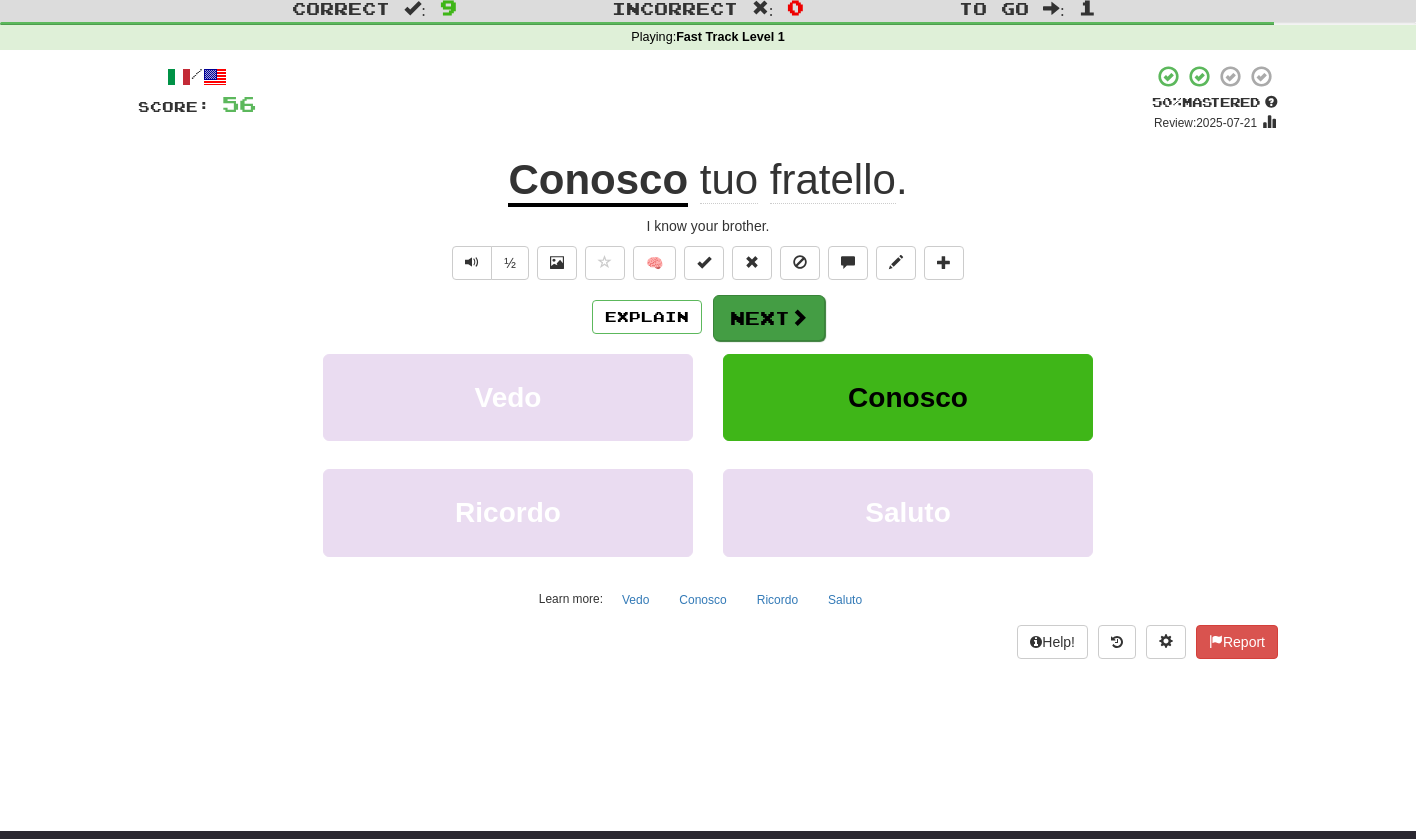 click at bounding box center (799, 317) 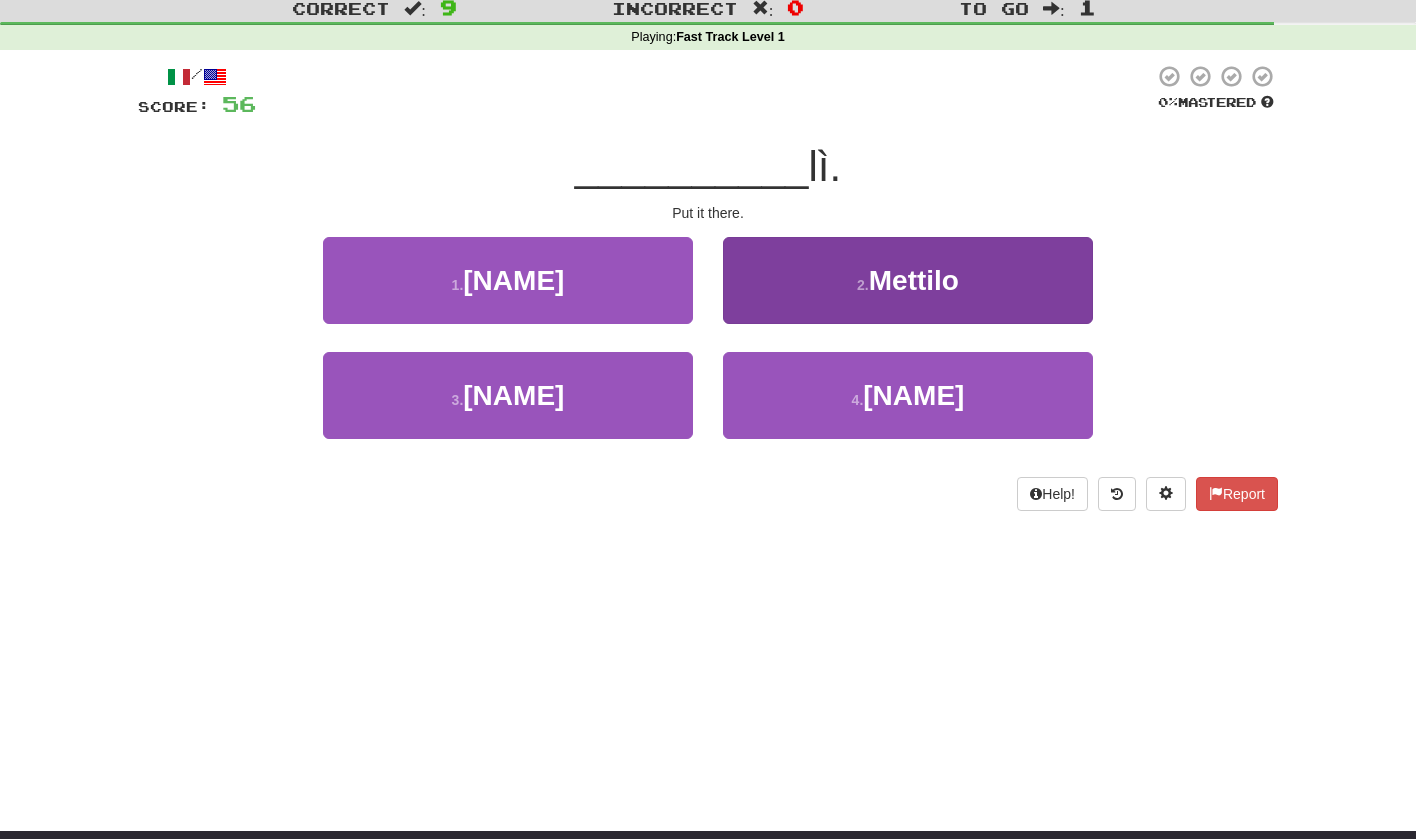 click on "2 .  Mettilo" at bounding box center (908, 280) 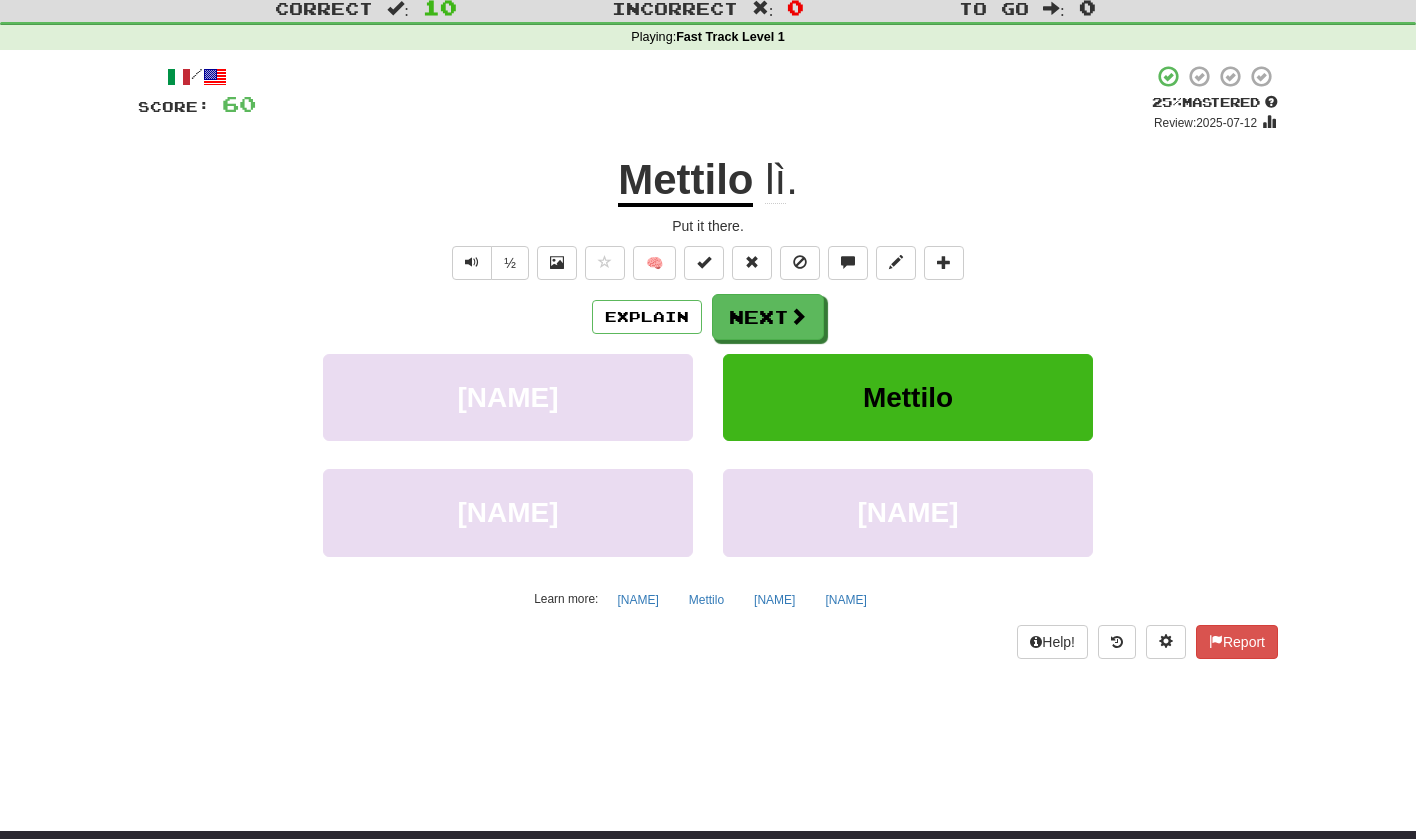 click on "Mettilo" at bounding box center (685, 181) 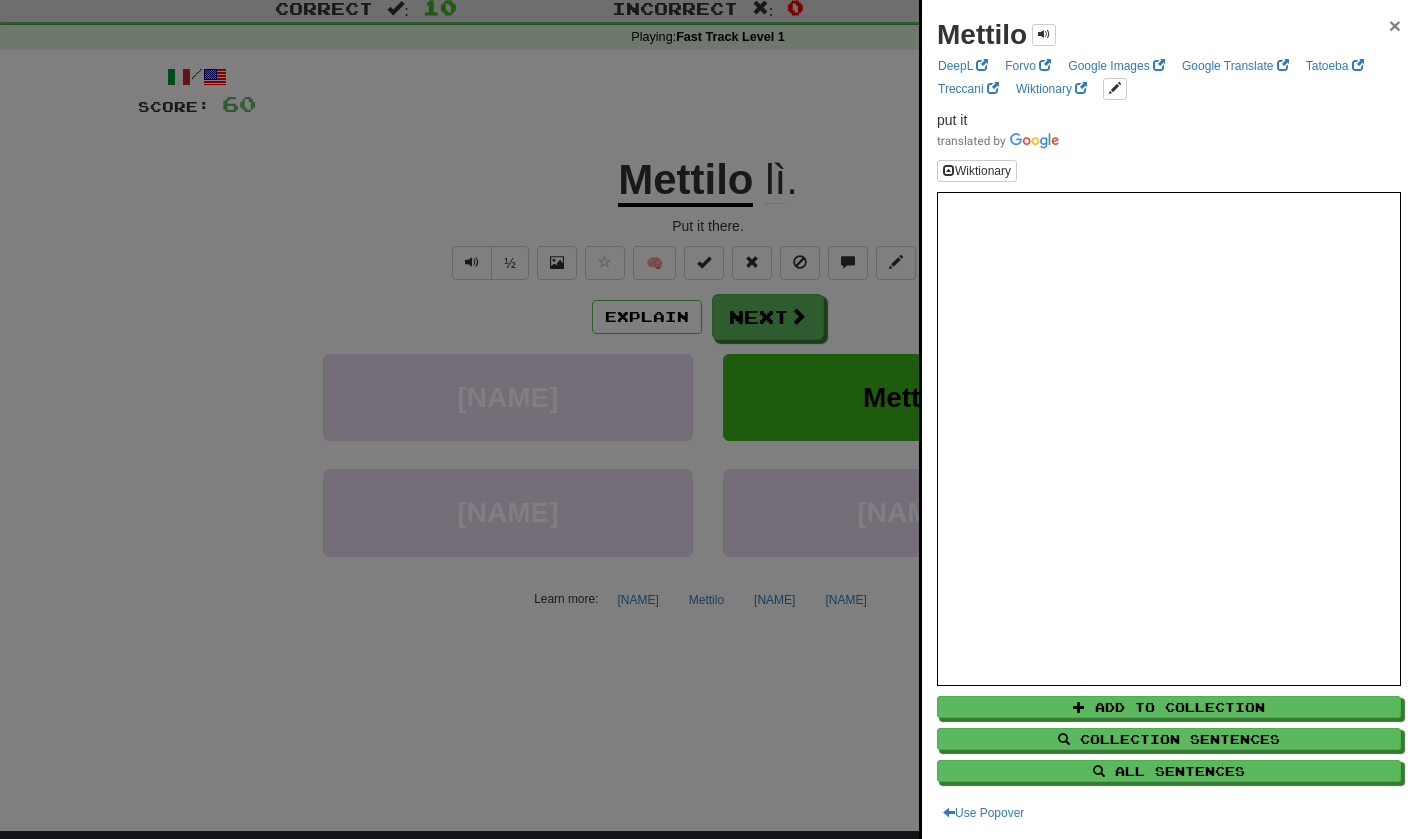 click on "×" at bounding box center (1395, 25) 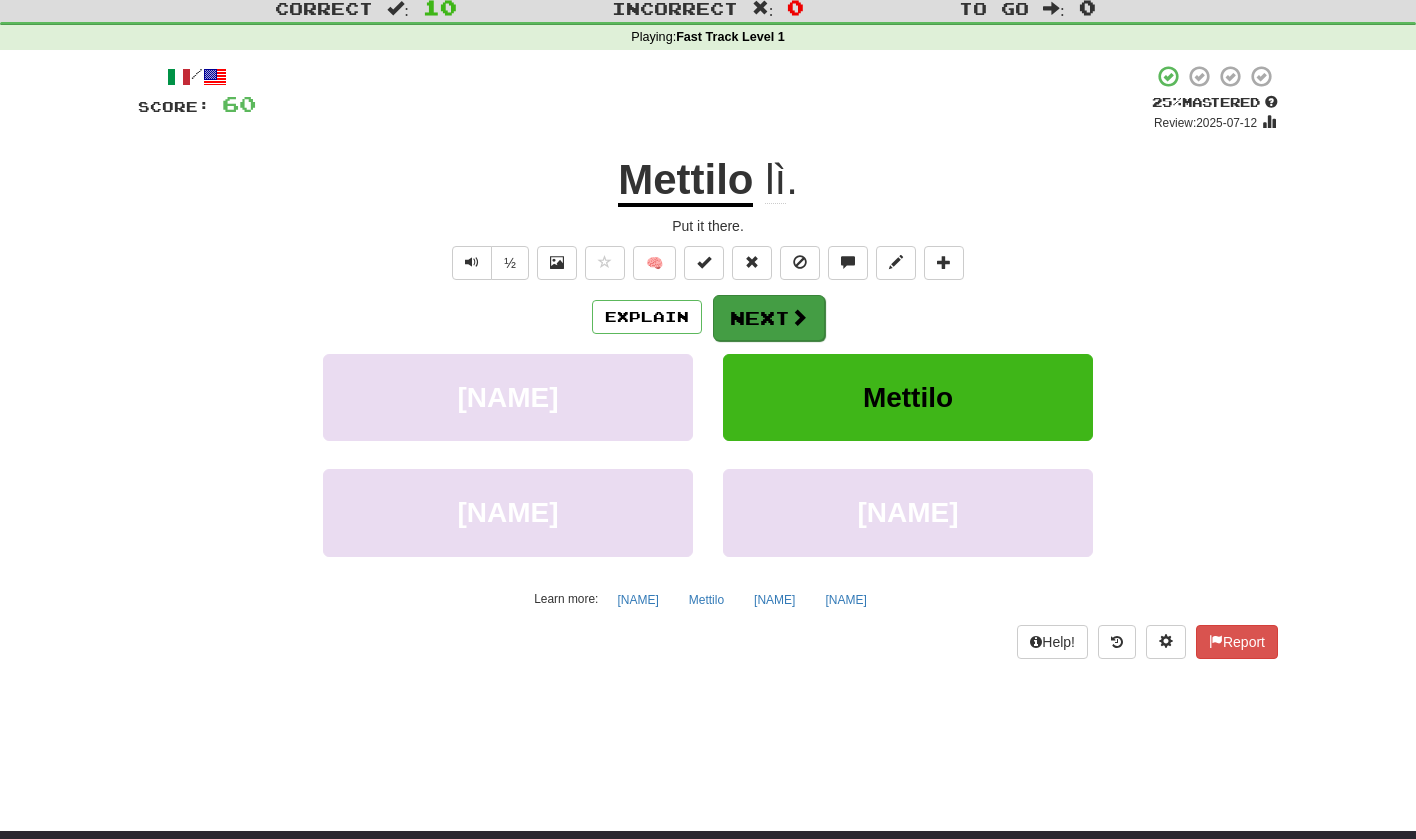 click on "Next" at bounding box center [769, 318] 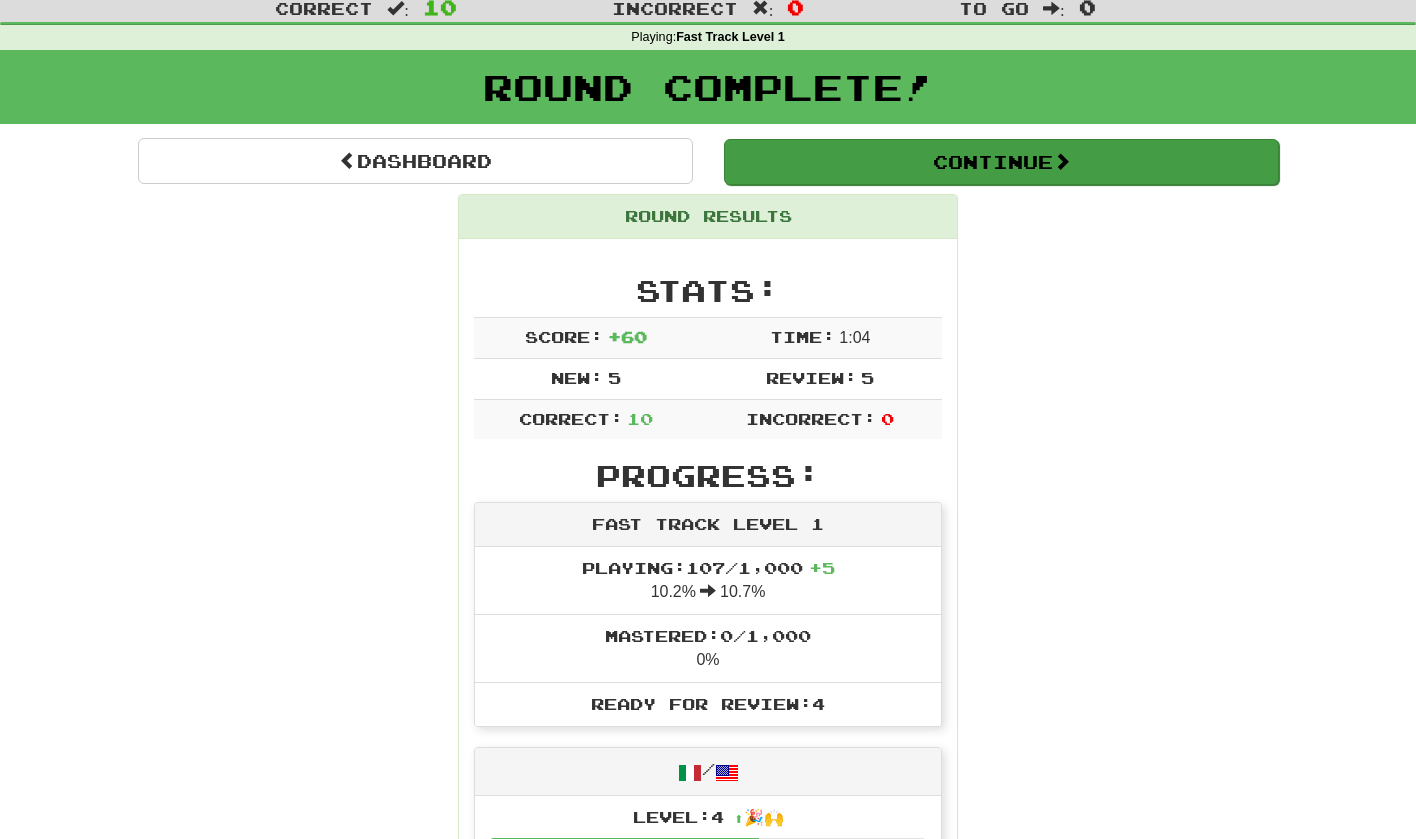 click on "Continue" at bounding box center (1001, 162) 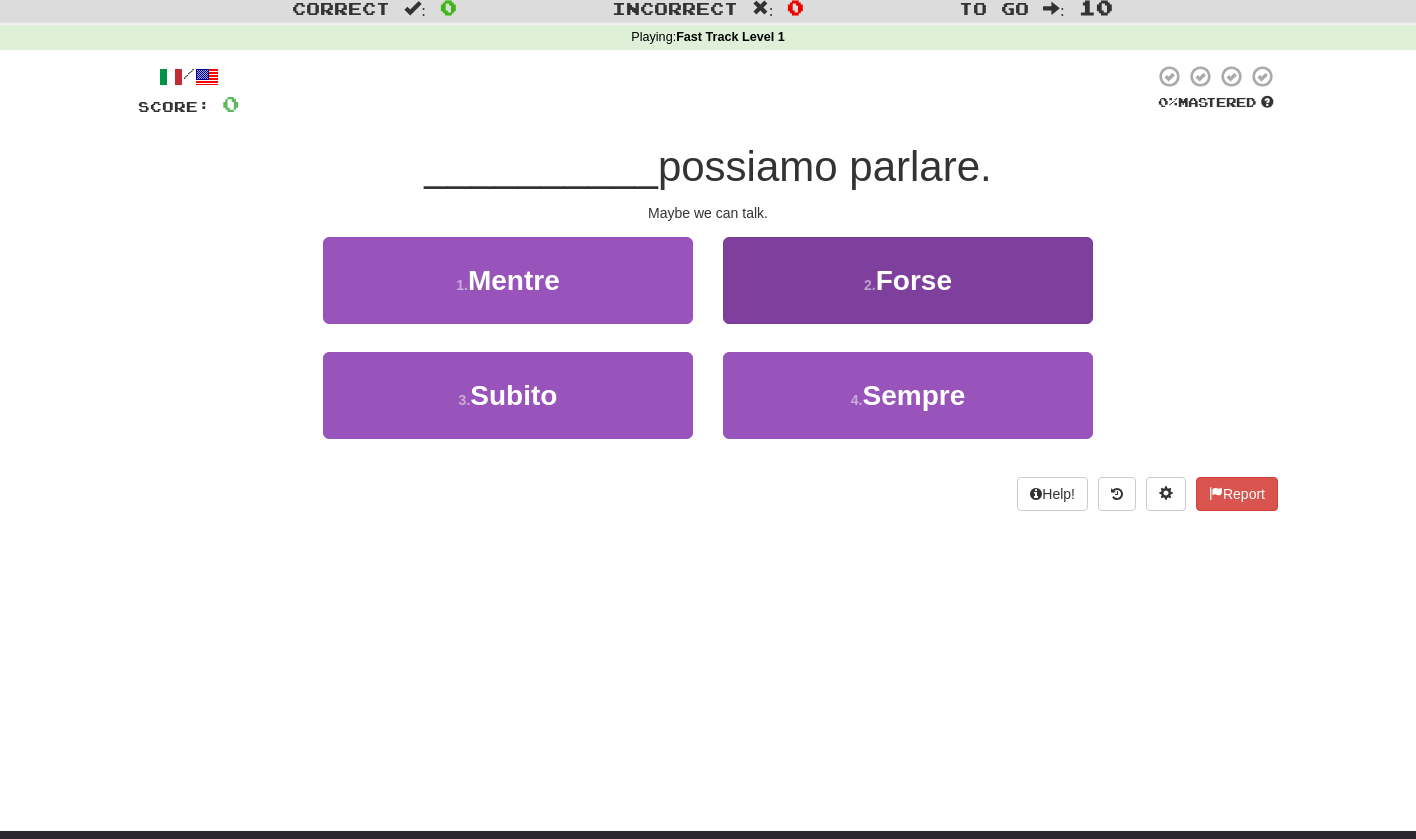 click on "2 ." at bounding box center [870, 285] 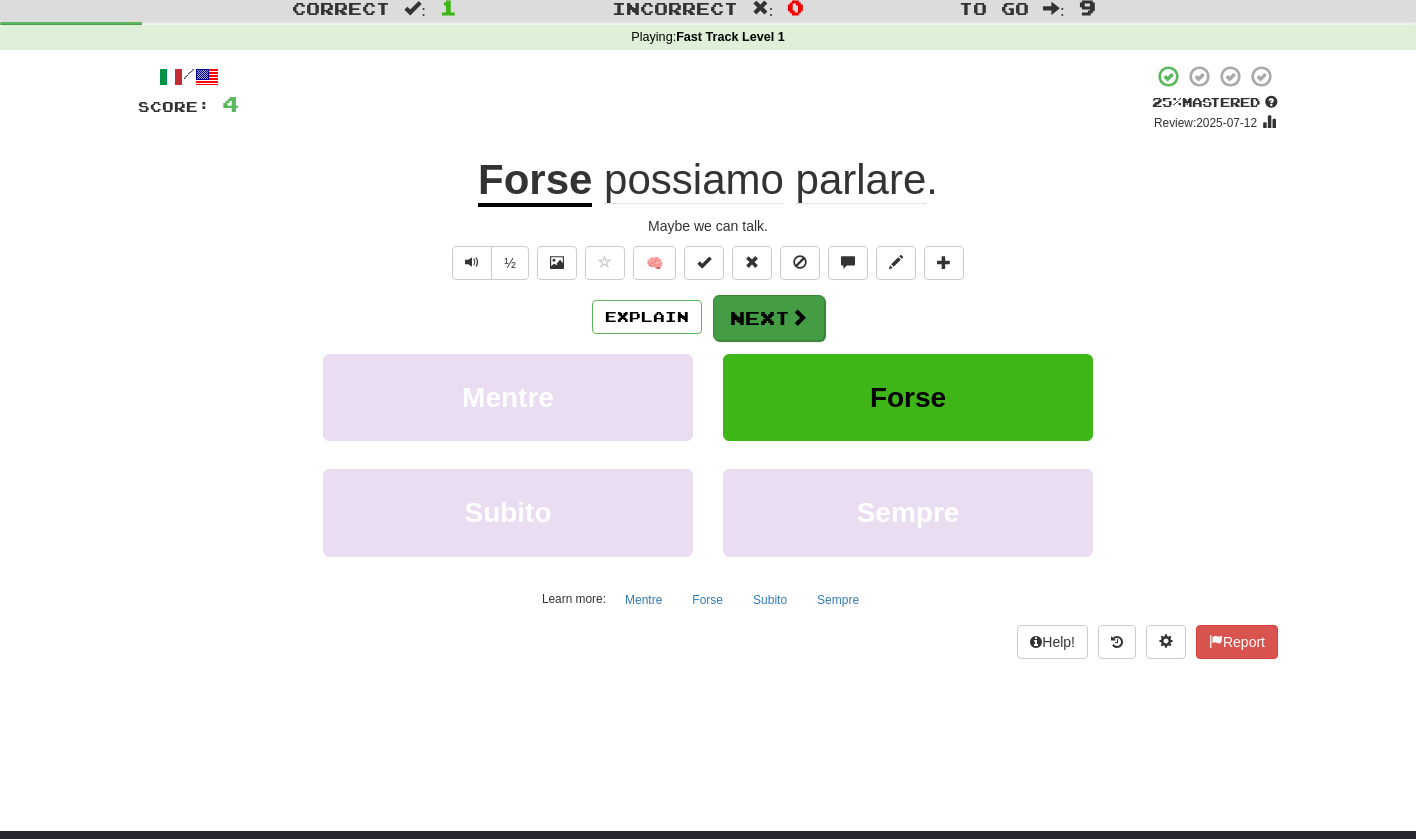 click on "Next" at bounding box center [769, 318] 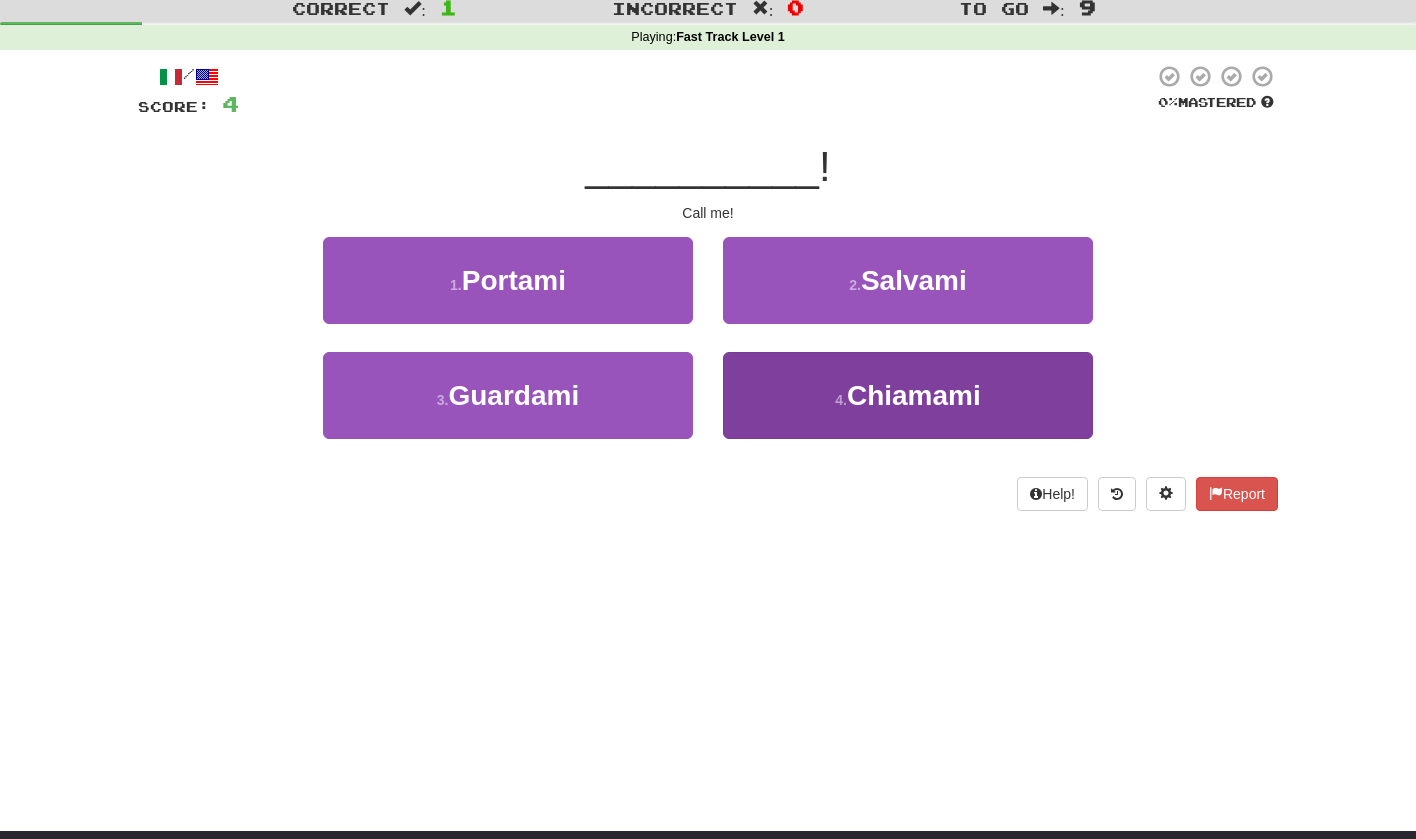 click on "Chiamami" at bounding box center (914, 395) 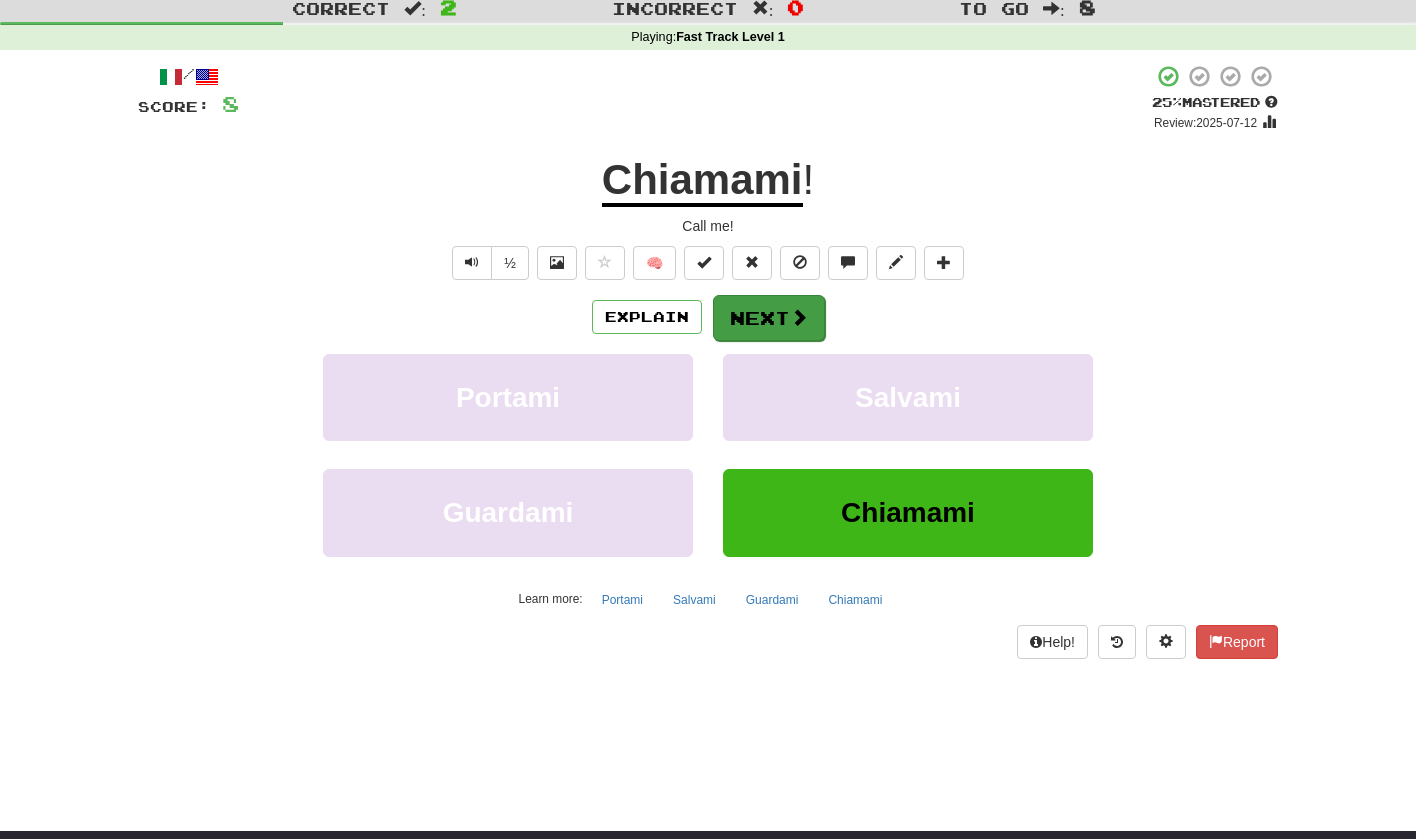 click on "Next" at bounding box center (769, 318) 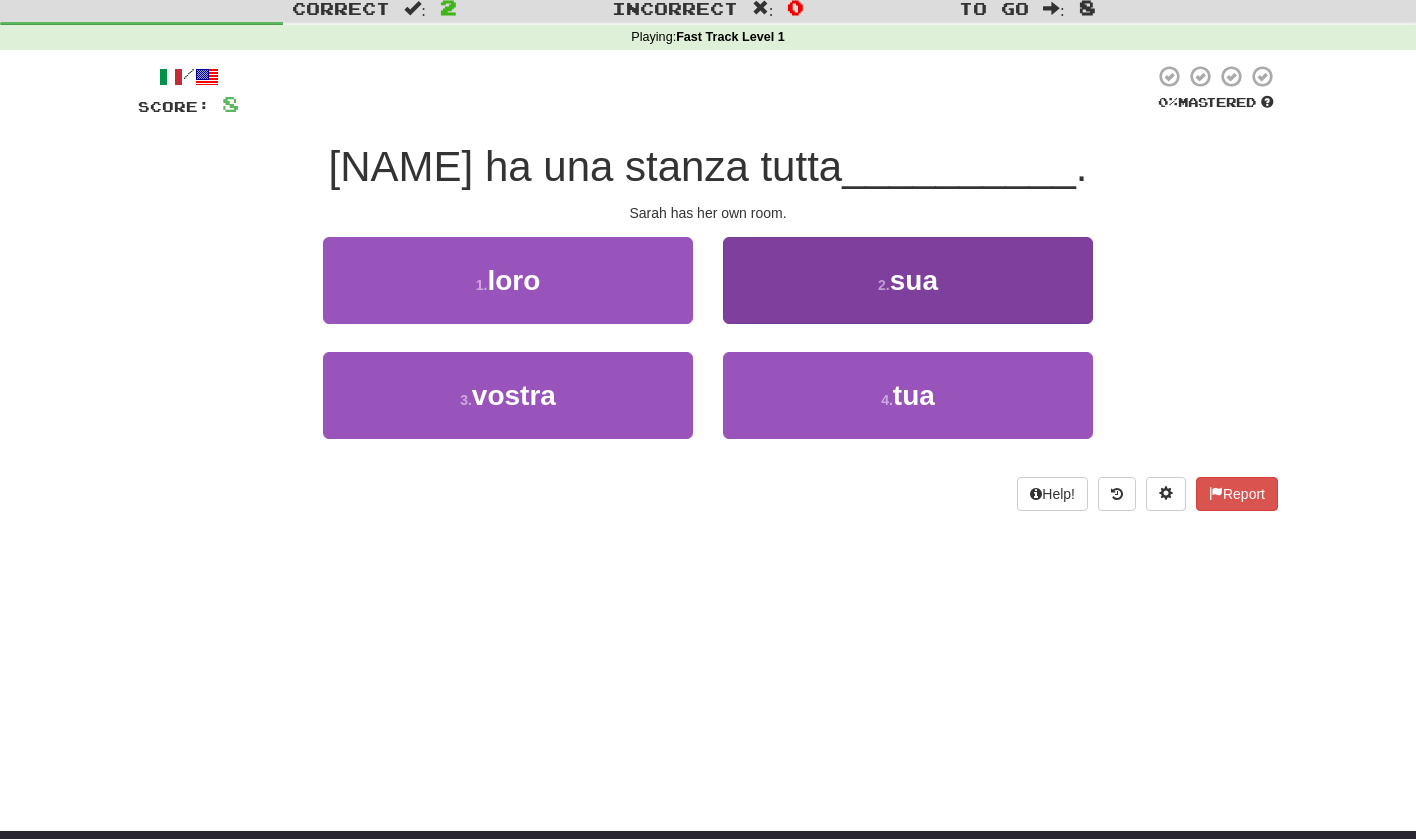 click on "sua" at bounding box center (914, 280) 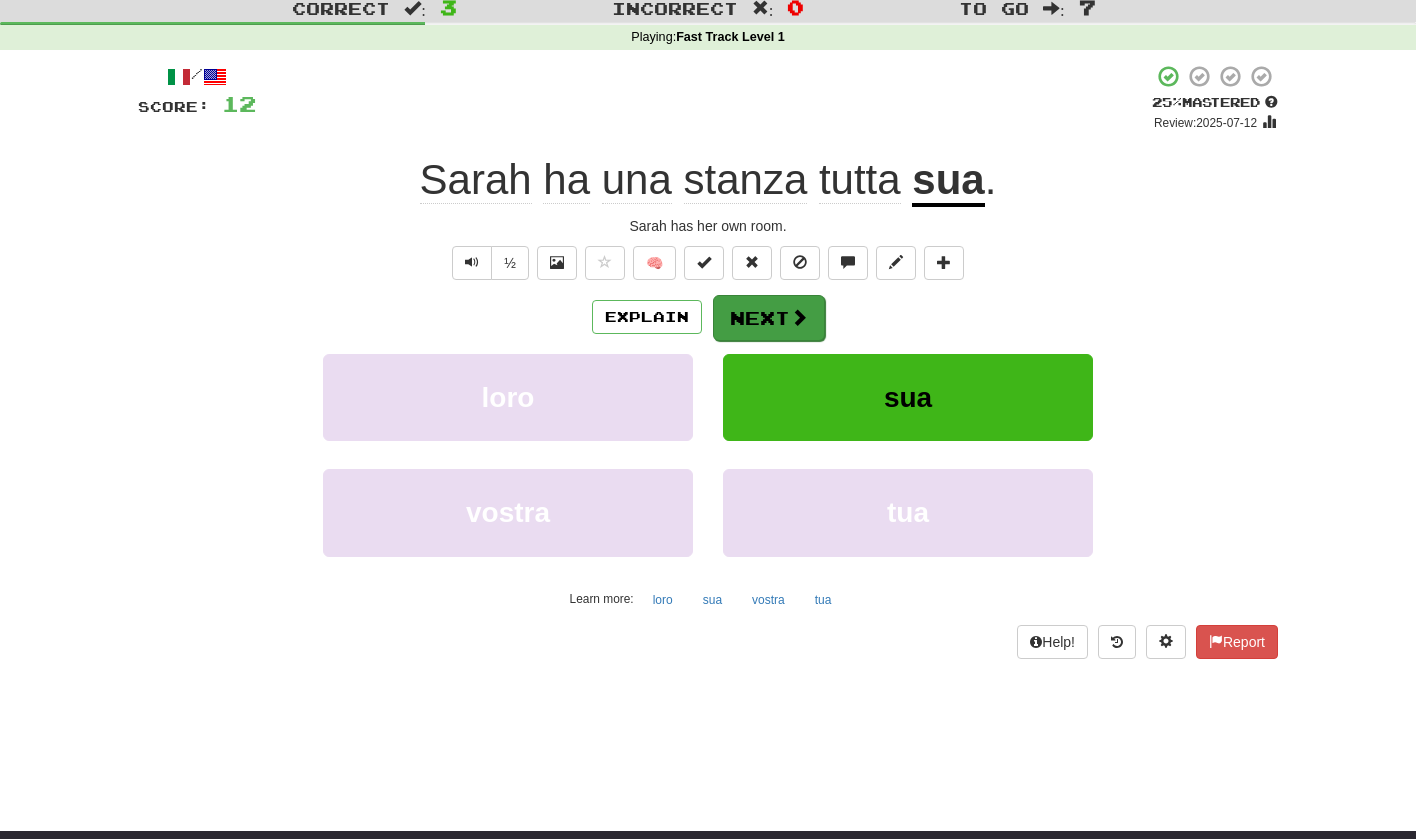 click on "Next" at bounding box center (769, 318) 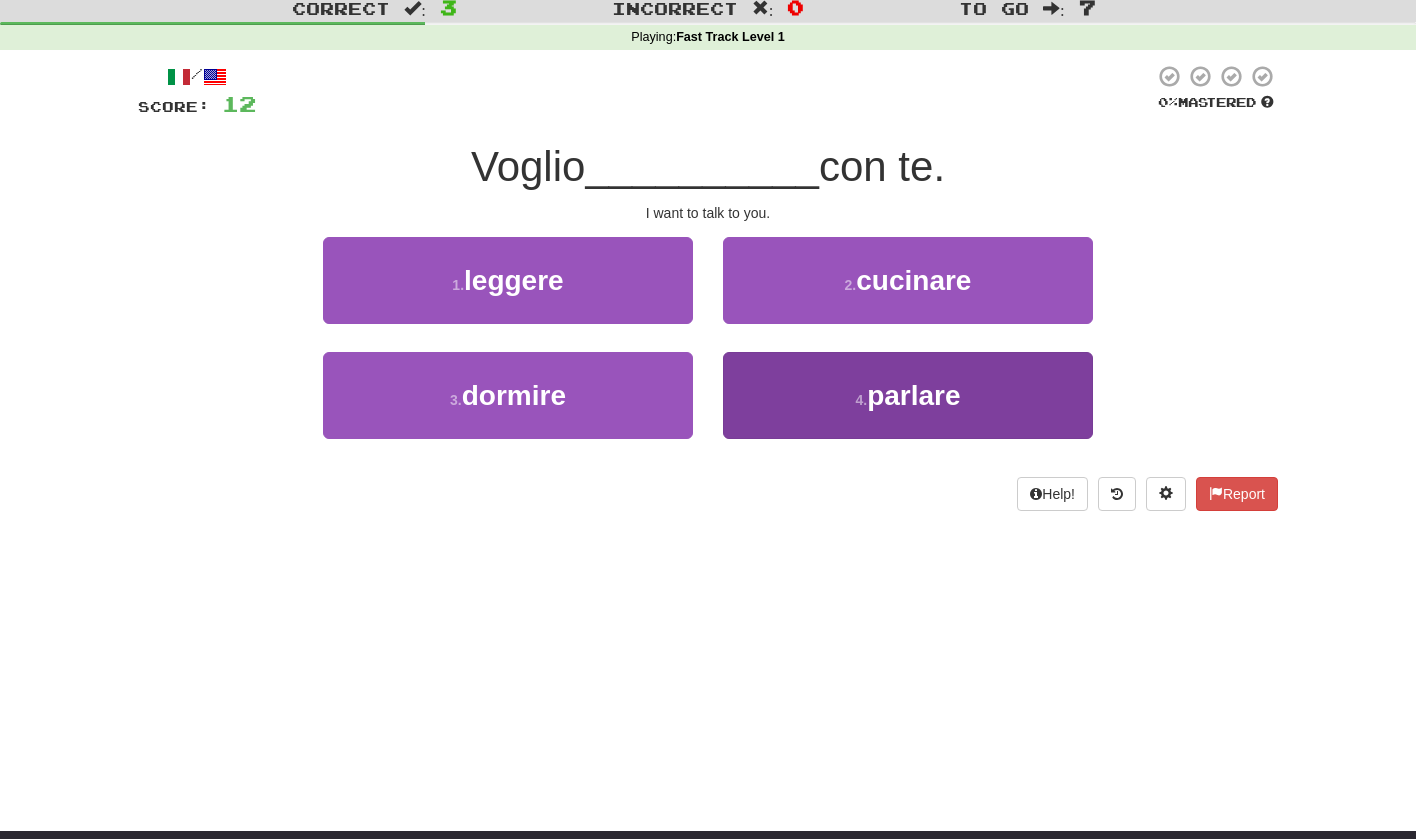click on "parlare" at bounding box center [913, 395] 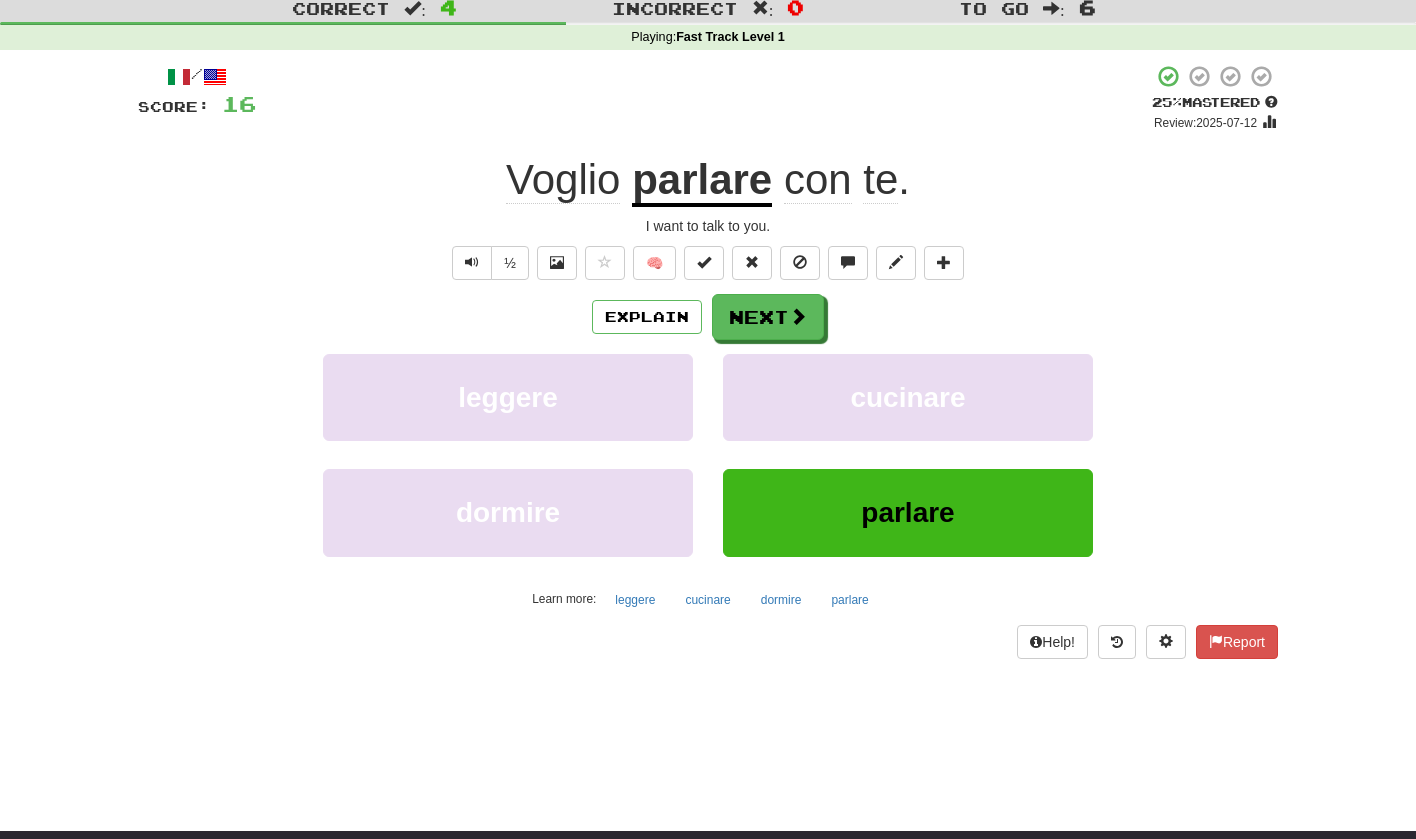 click on "Voglio   parlare   con   te ." at bounding box center (708, 180) 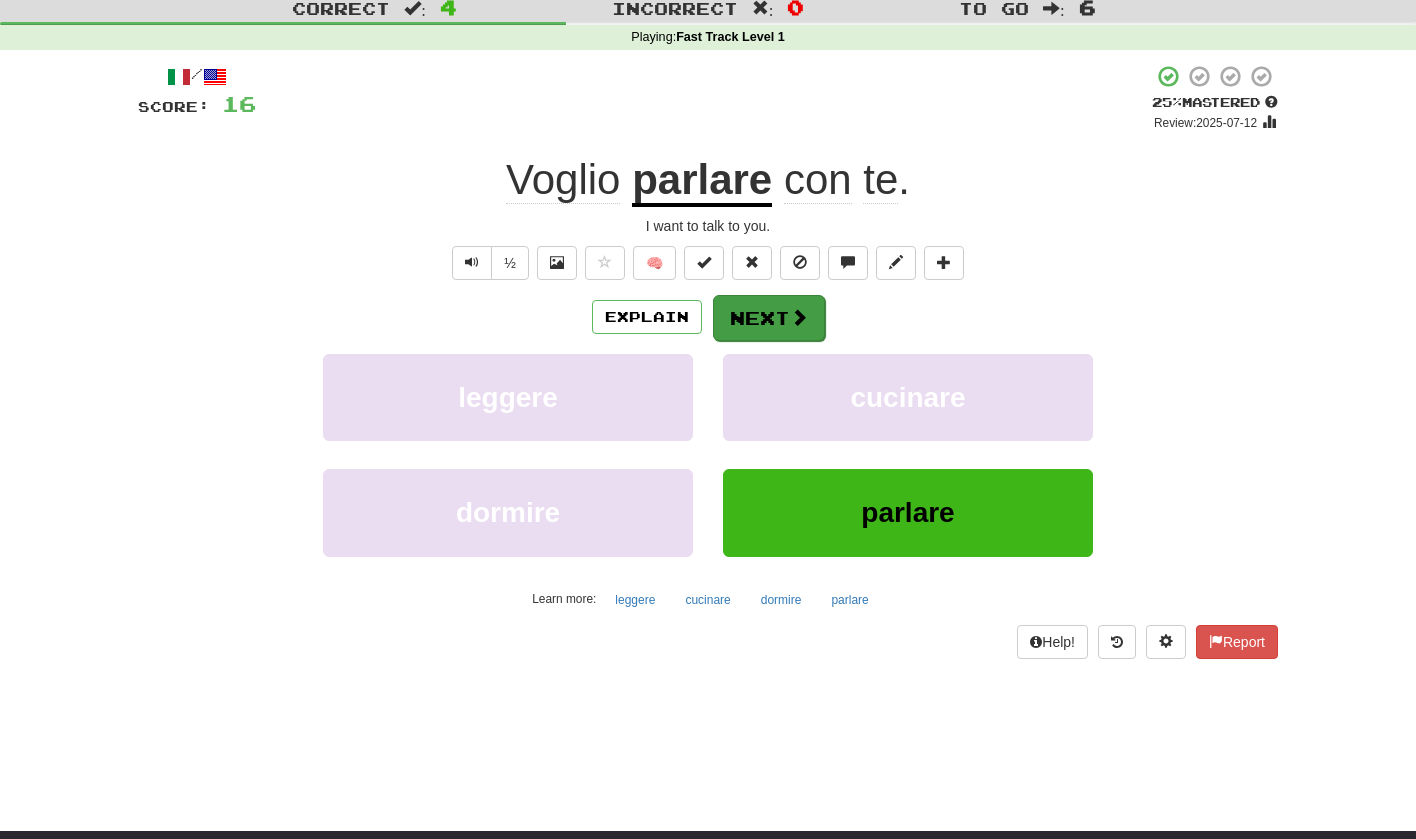click at bounding box center (799, 317) 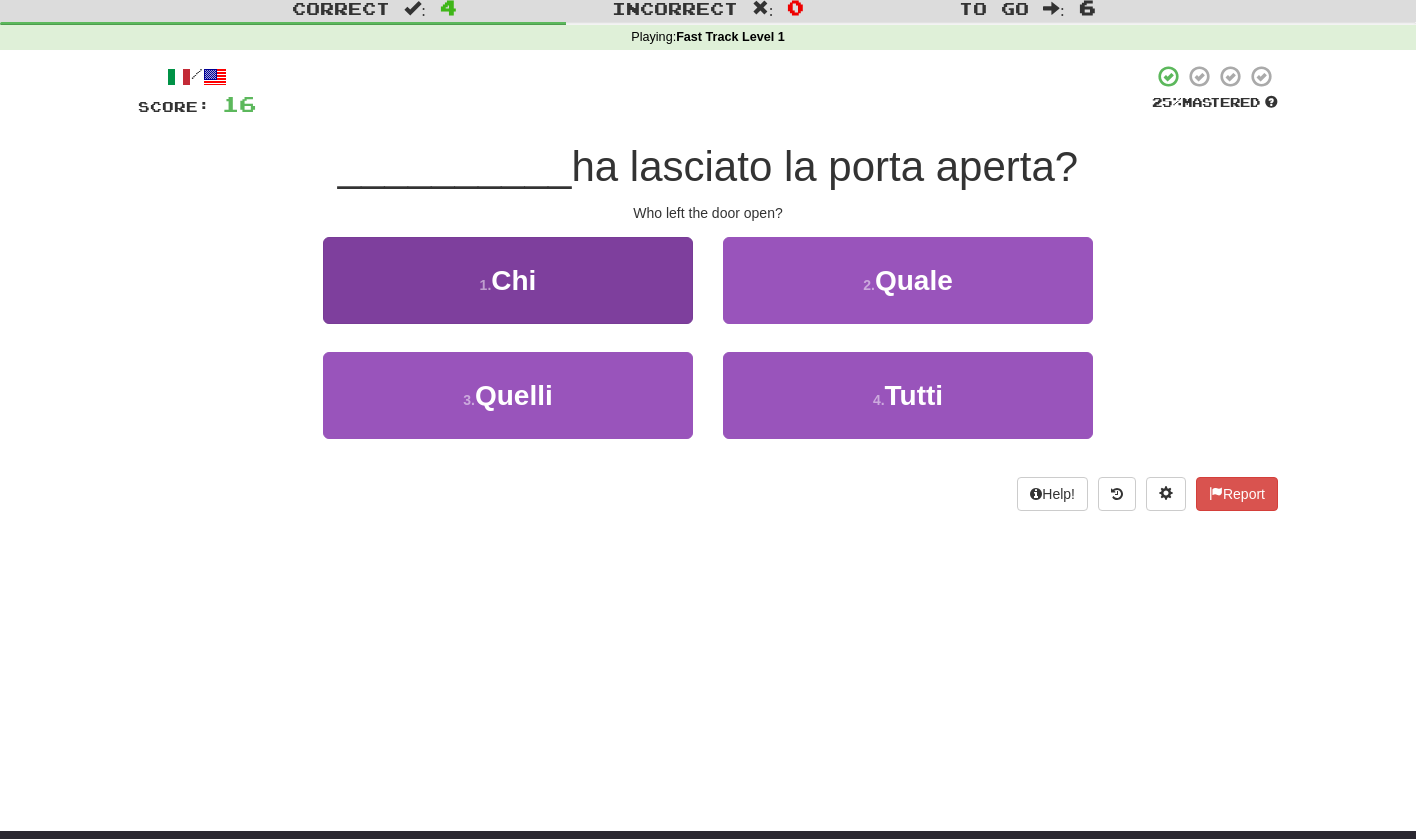 click on "1 .  Chi" at bounding box center [508, 280] 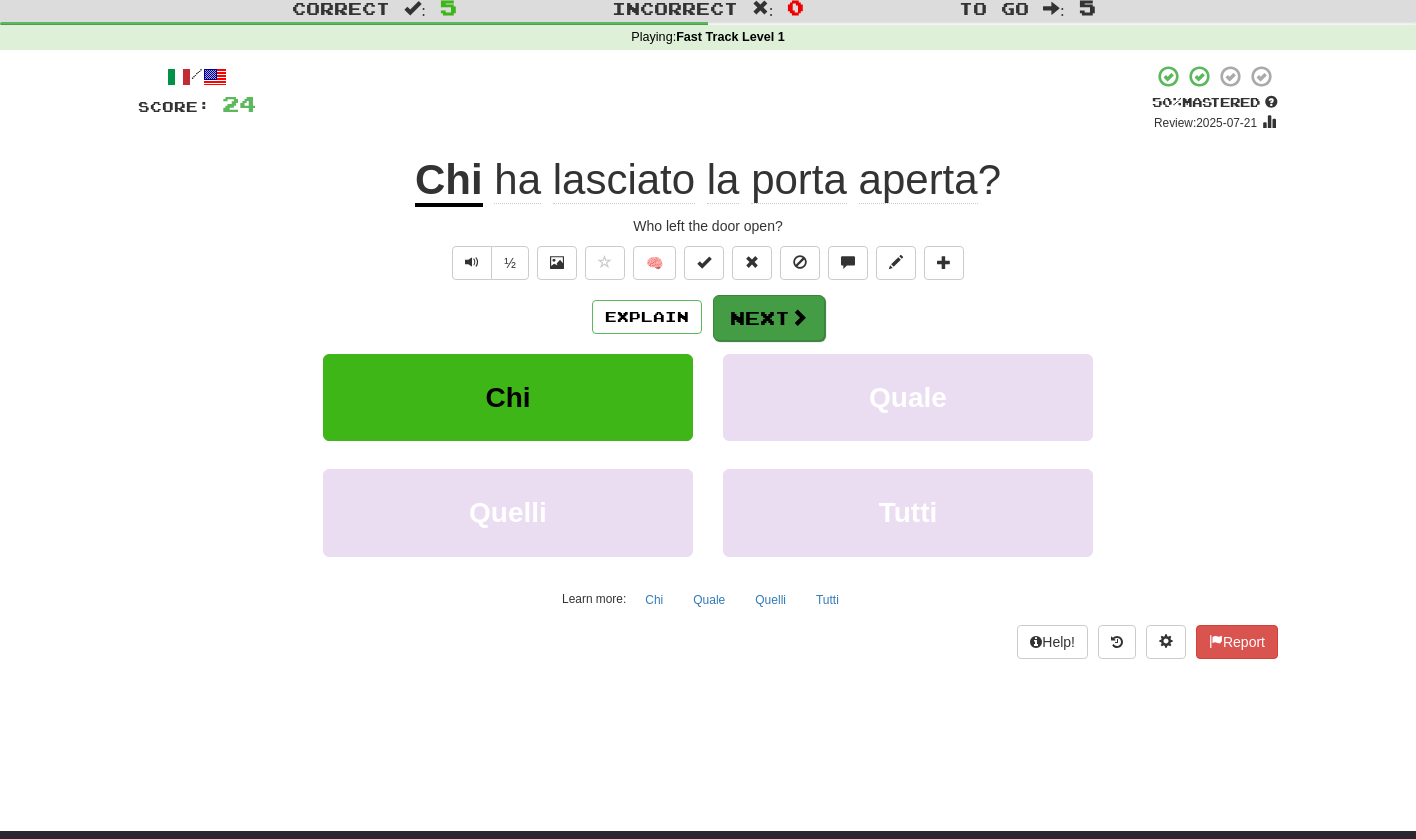 click on "Next" at bounding box center (769, 318) 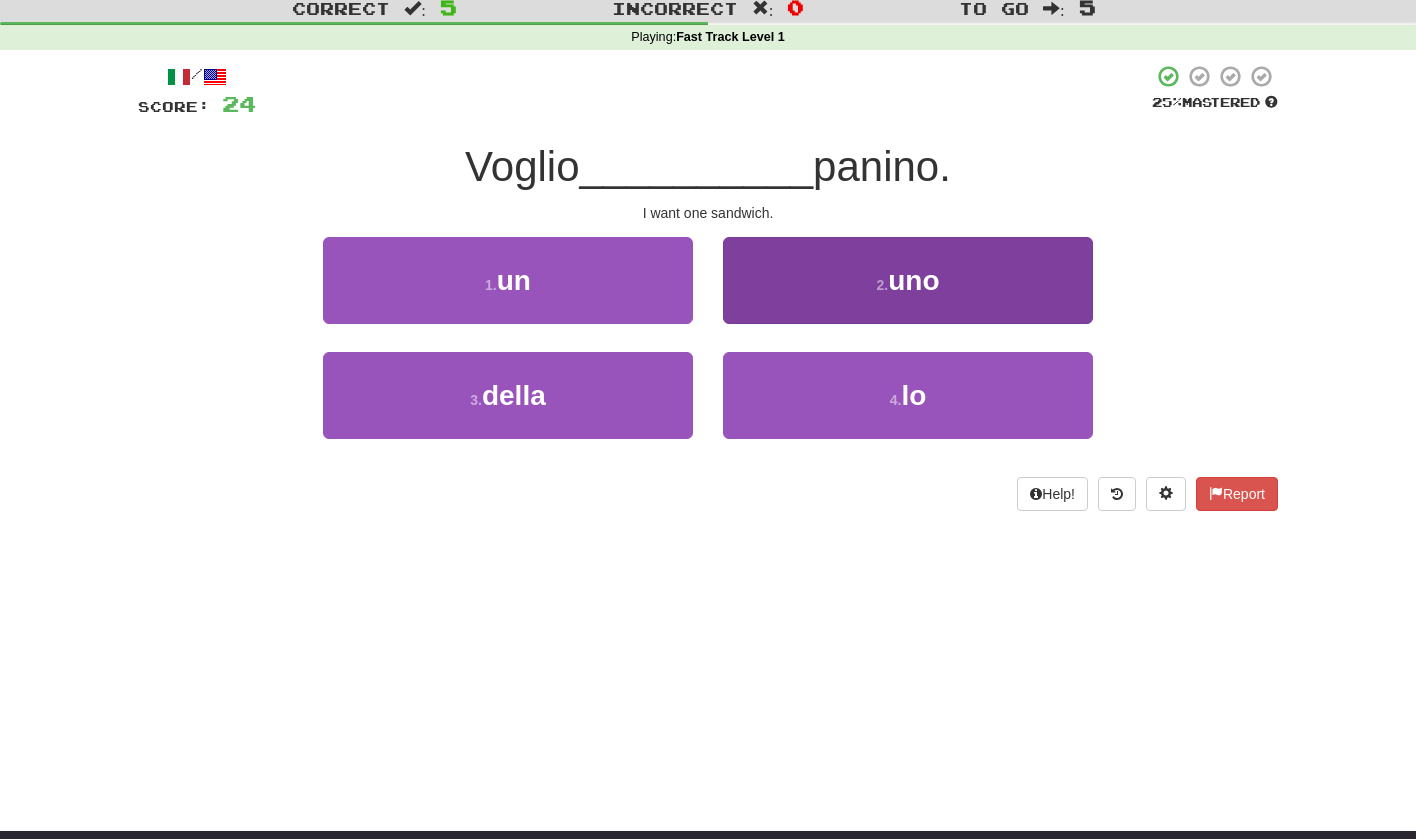 click on "uno" at bounding box center [913, 280] 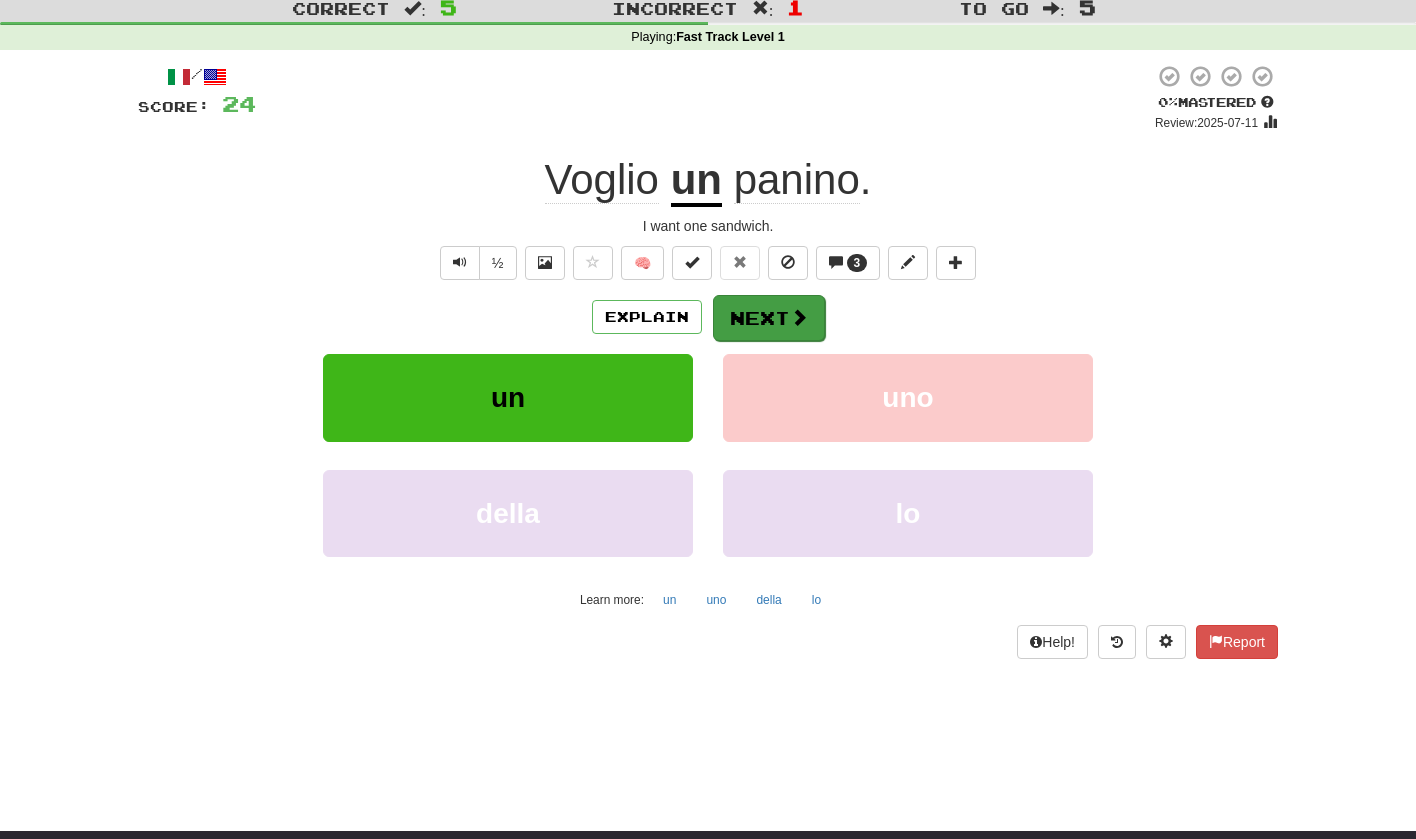 click at bounding box center [799, 317] 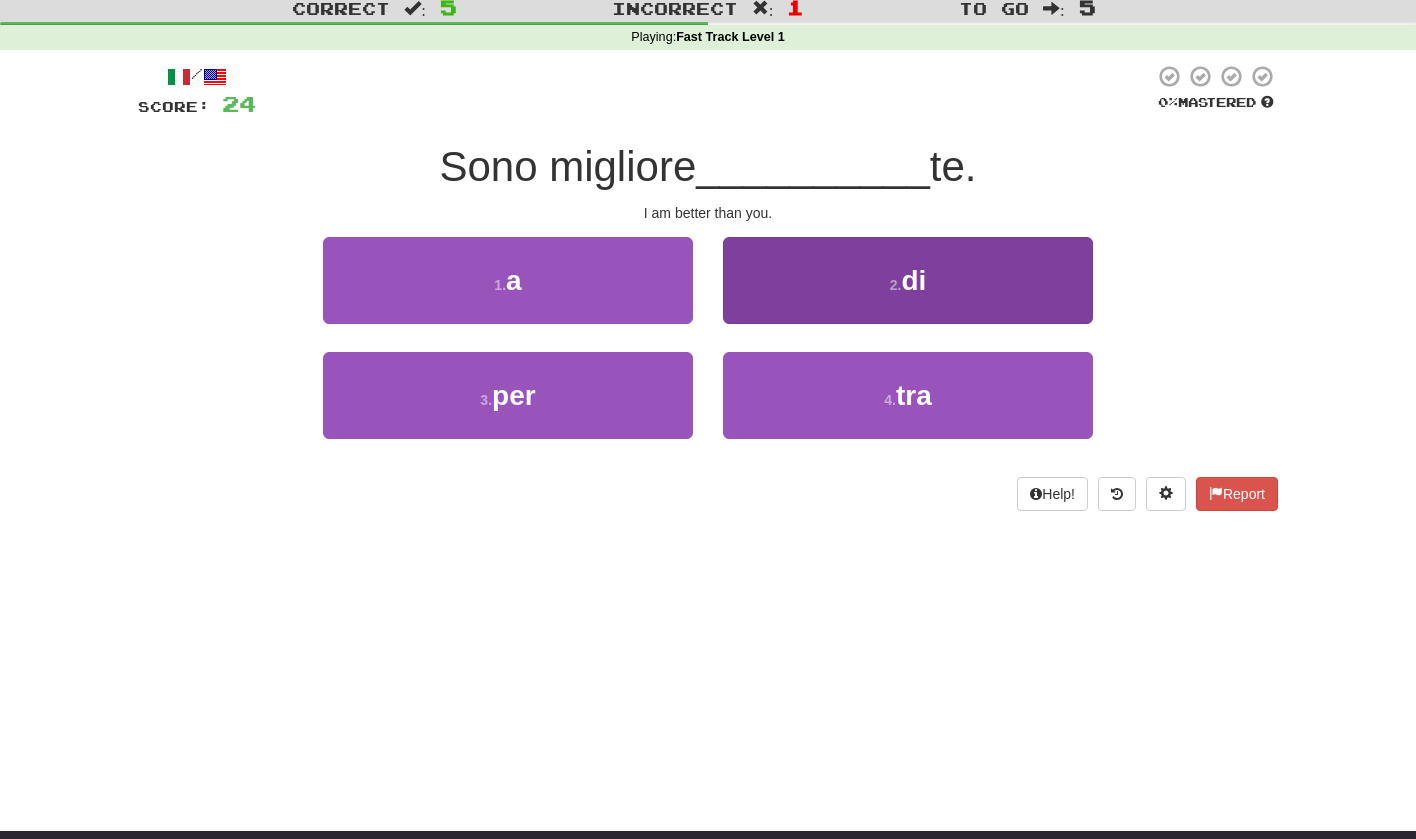 click on "di" at bounding box center [913, 280] 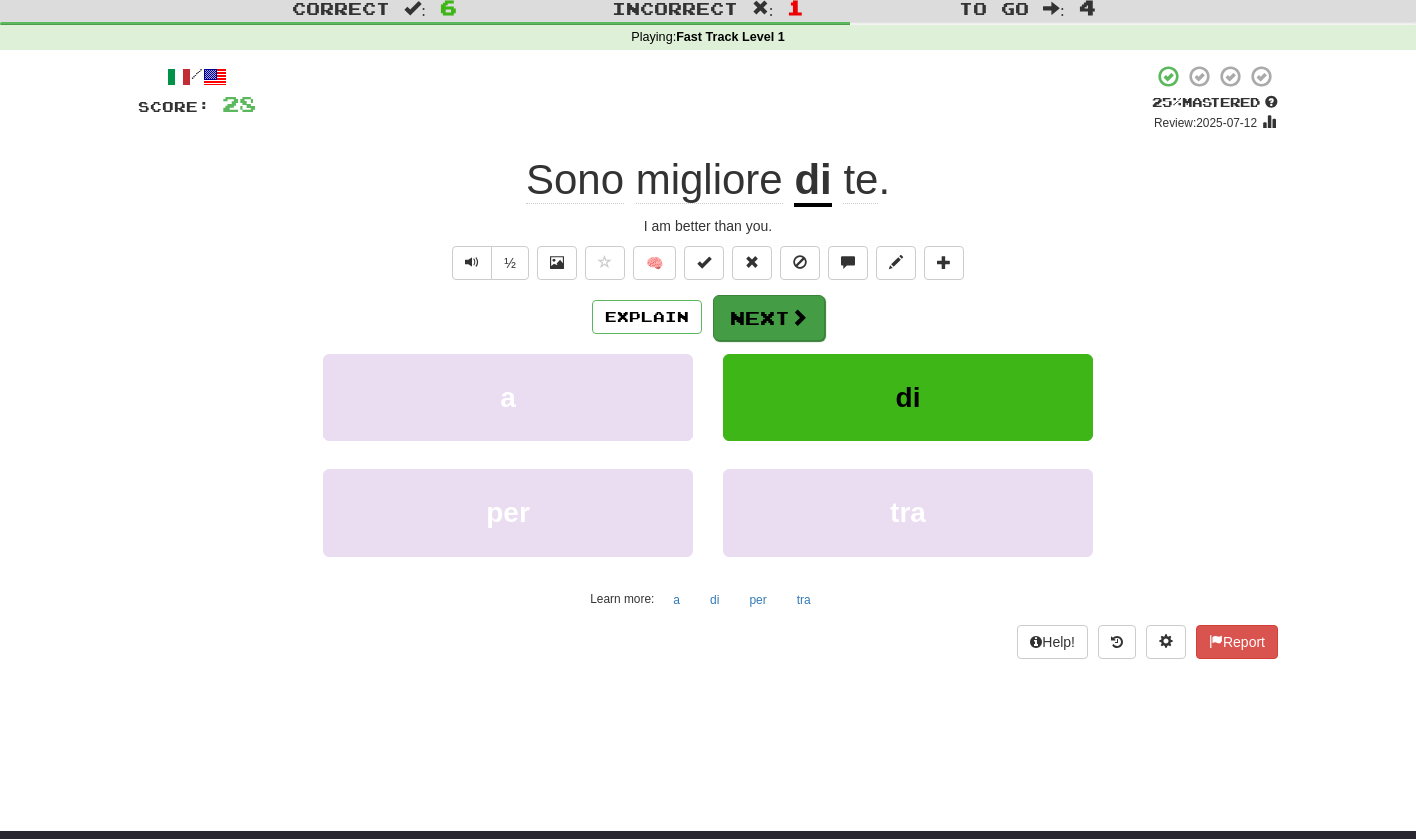 click at bounding box center [799, 317] 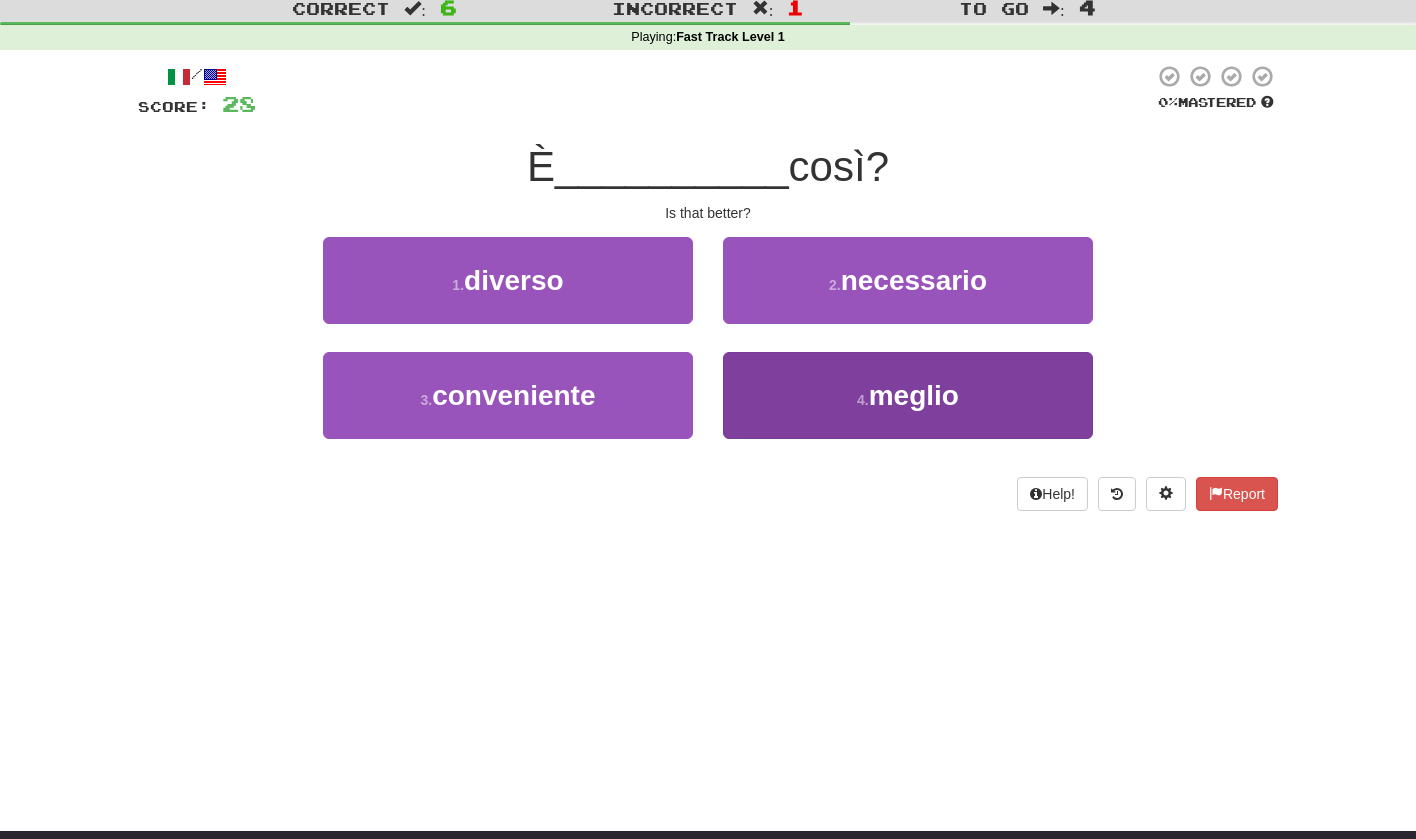 click on "meglio" at bounding box center [914, 395] 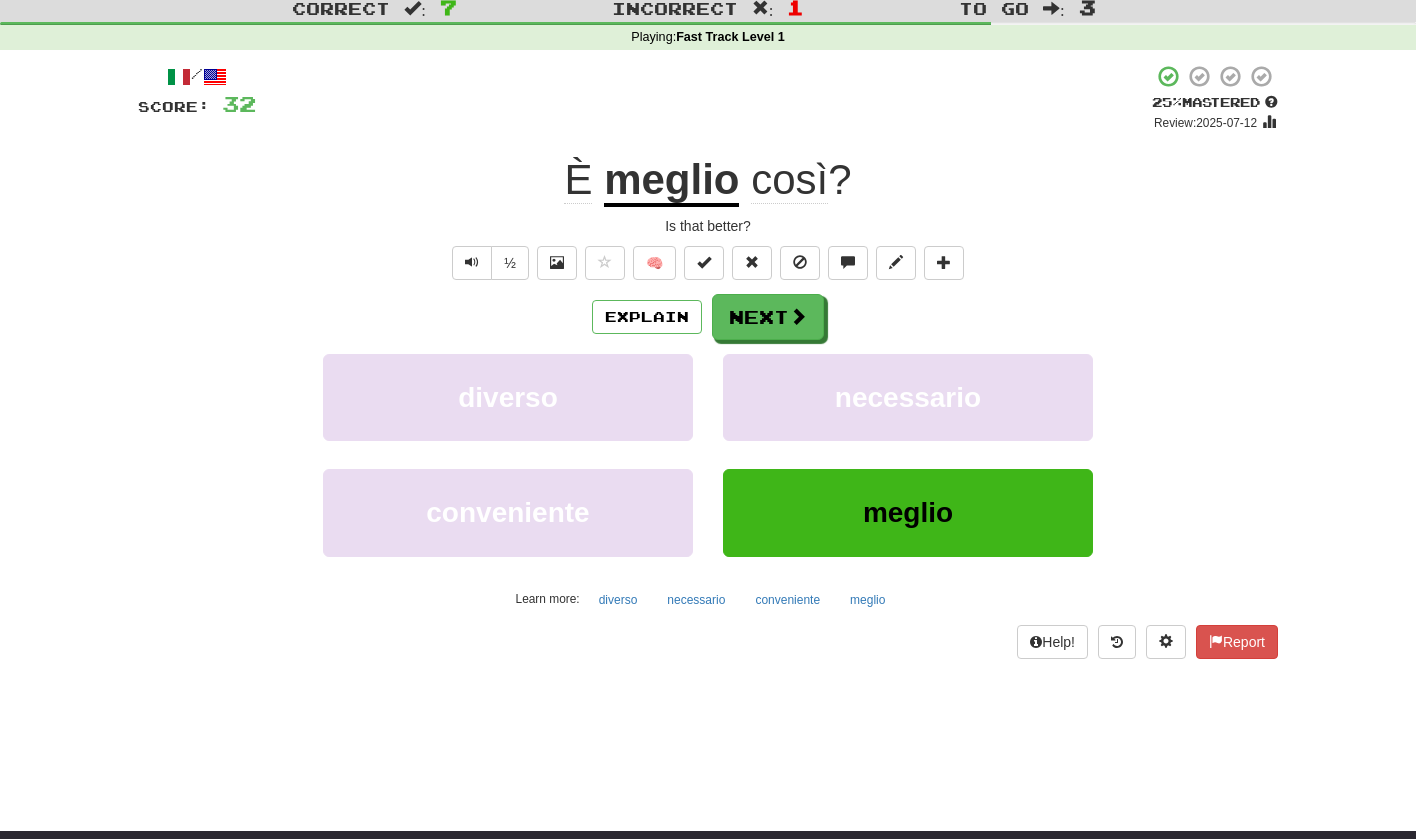 click on "così" at bounding box center [789, 180] 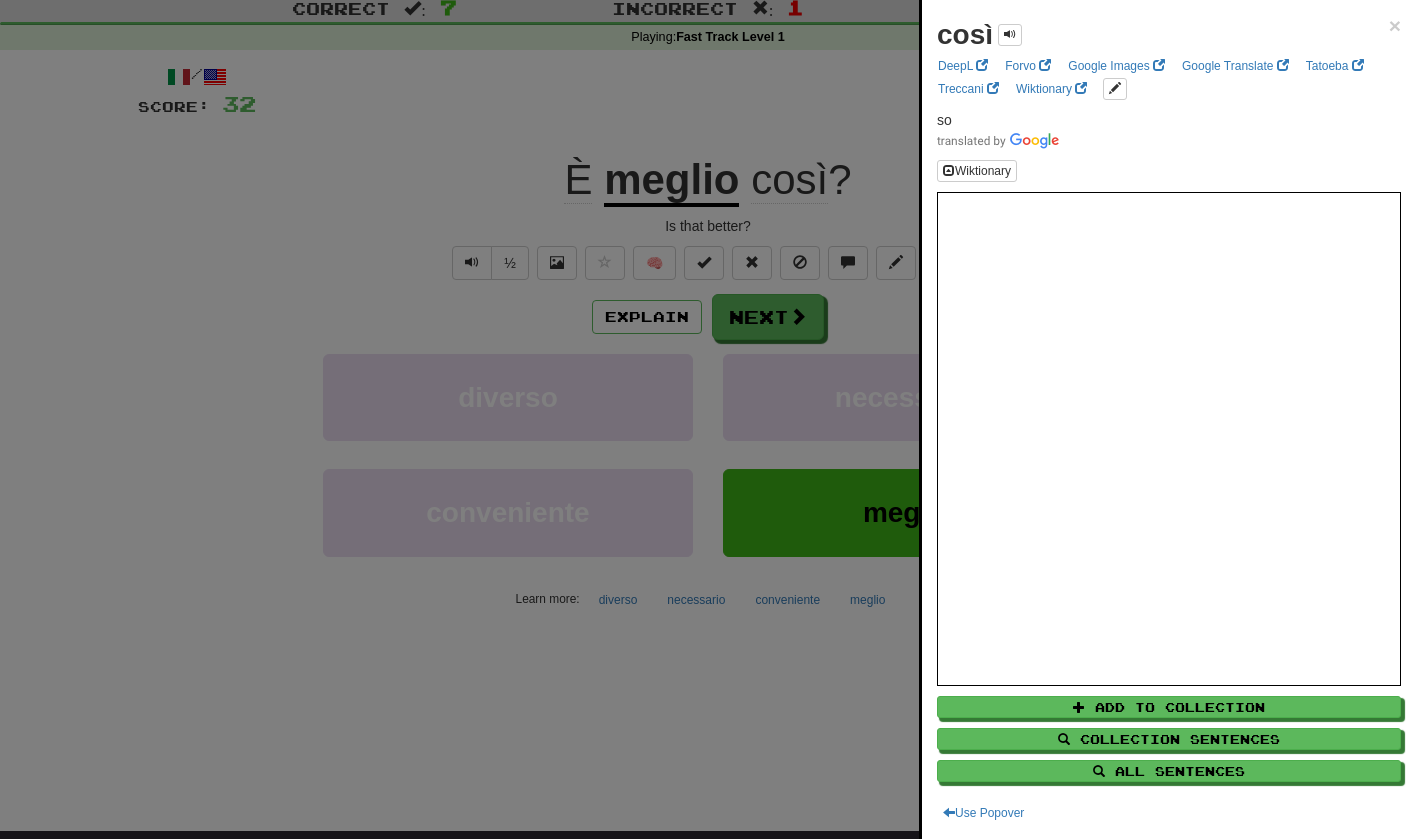 click at bounding box center [708, 419] 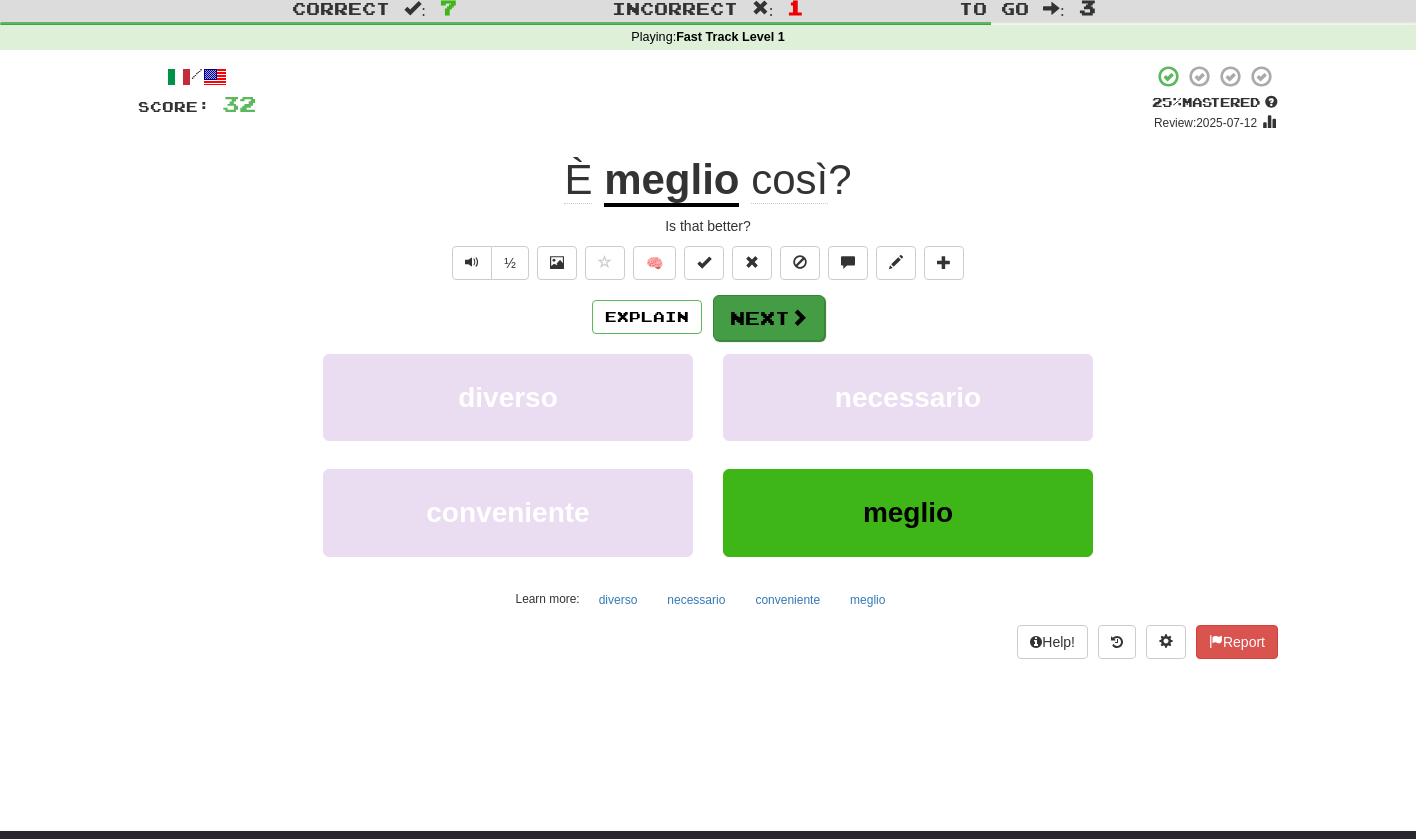 click at bounding box center (799, 317) 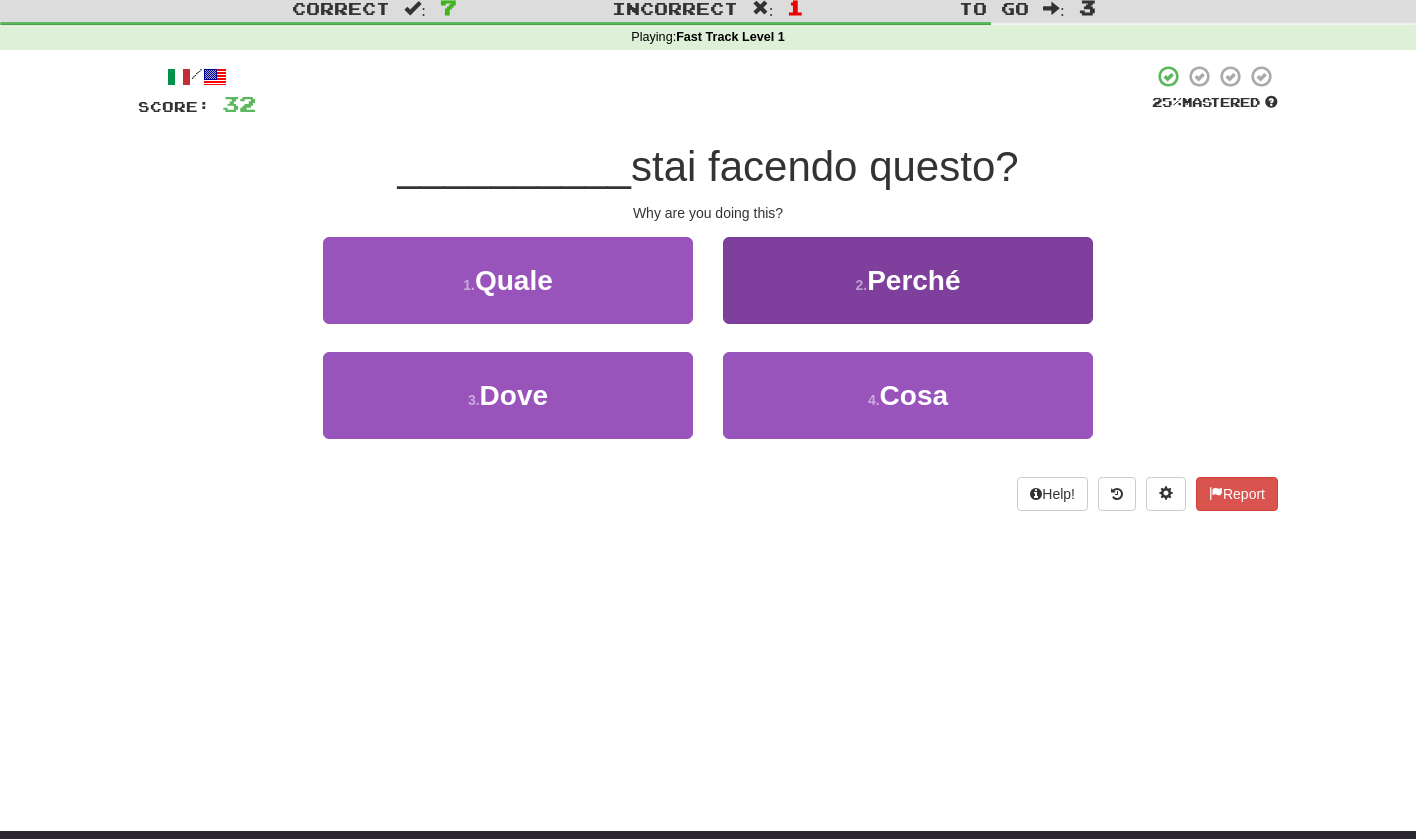 click on "Perché" at bounding box center (913, 280) 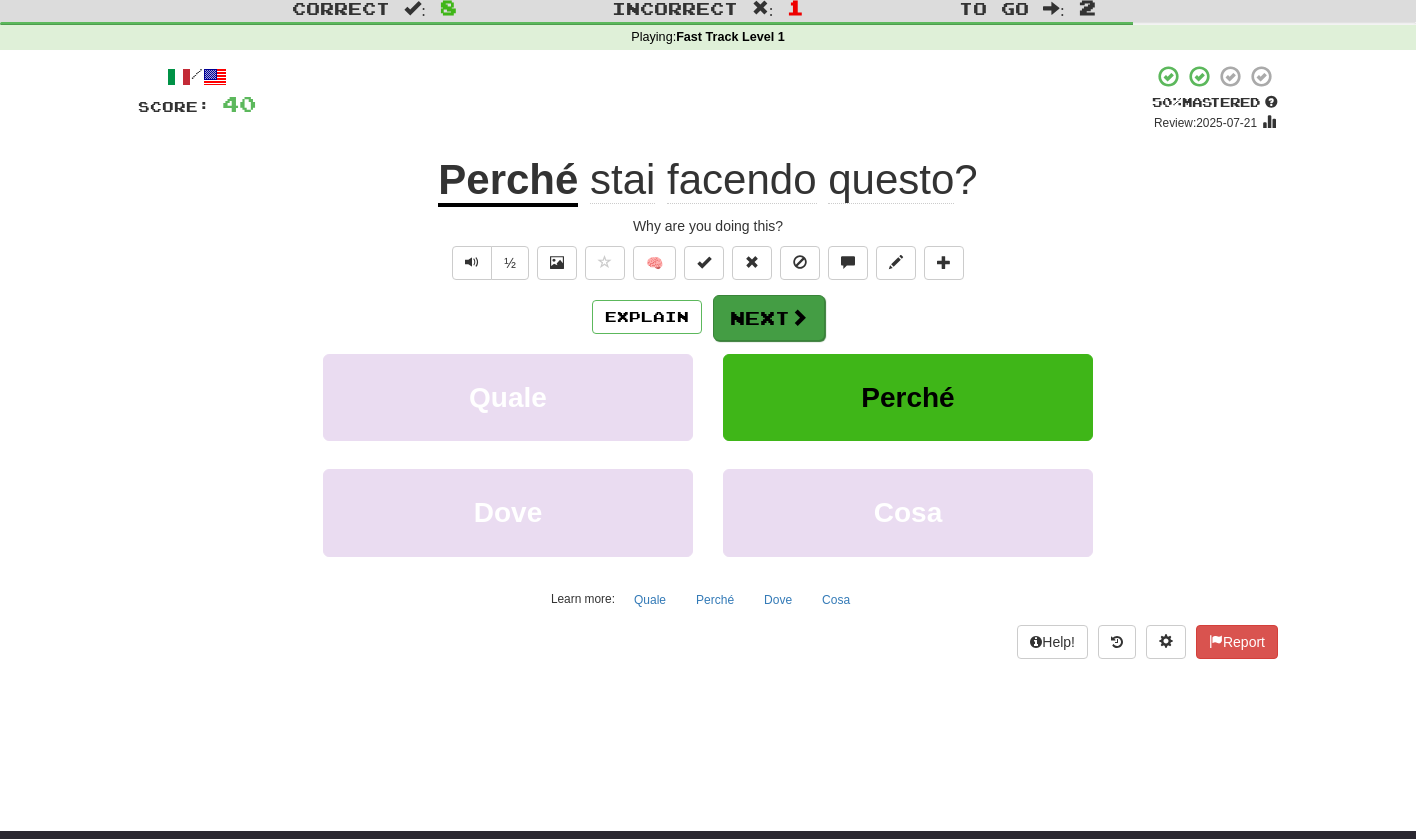 click at bounding box center (799, 317) 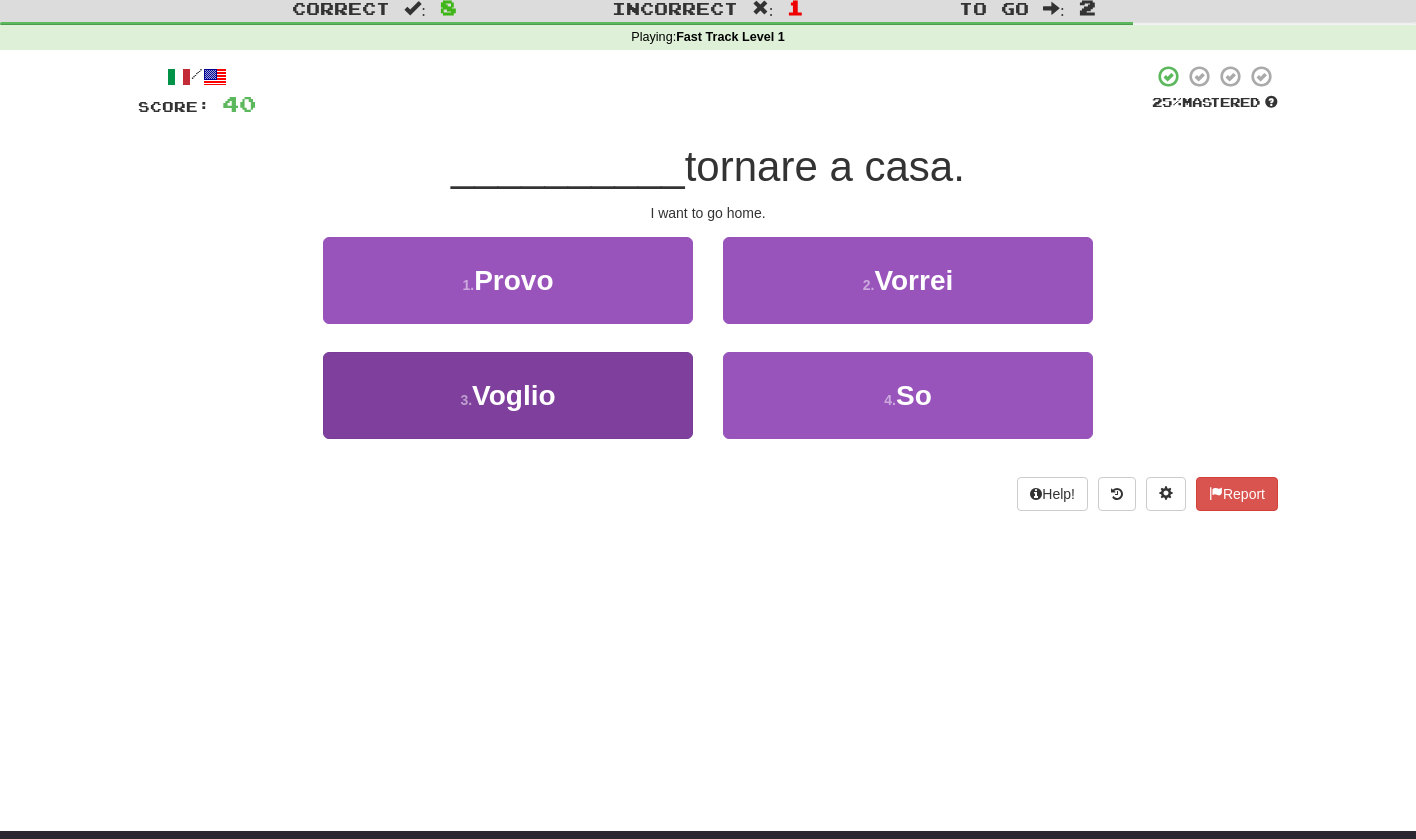 click on "3 .  Voglio" at bounding box center [508, 395] 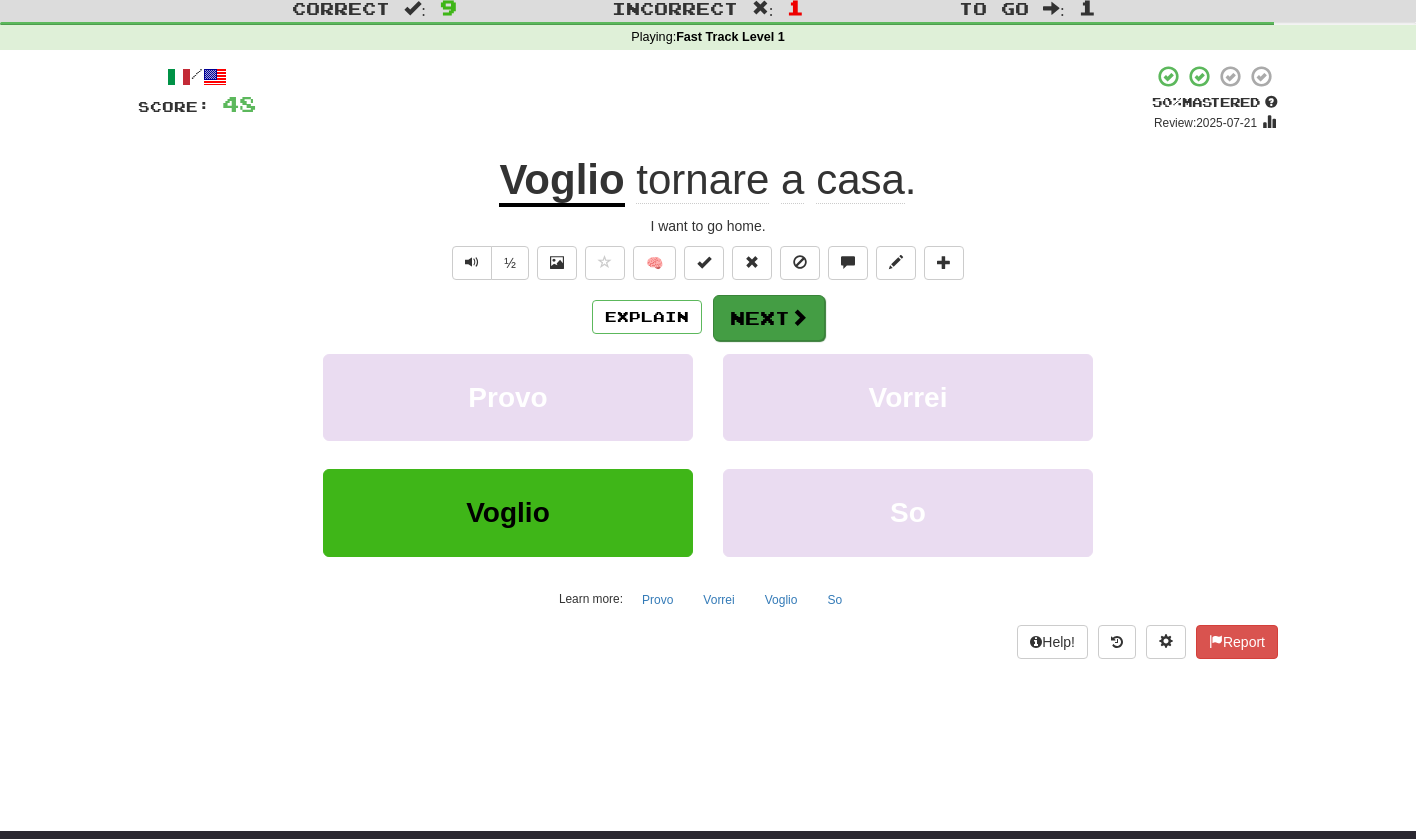 click on "Next" at bounding box center (769, 318) 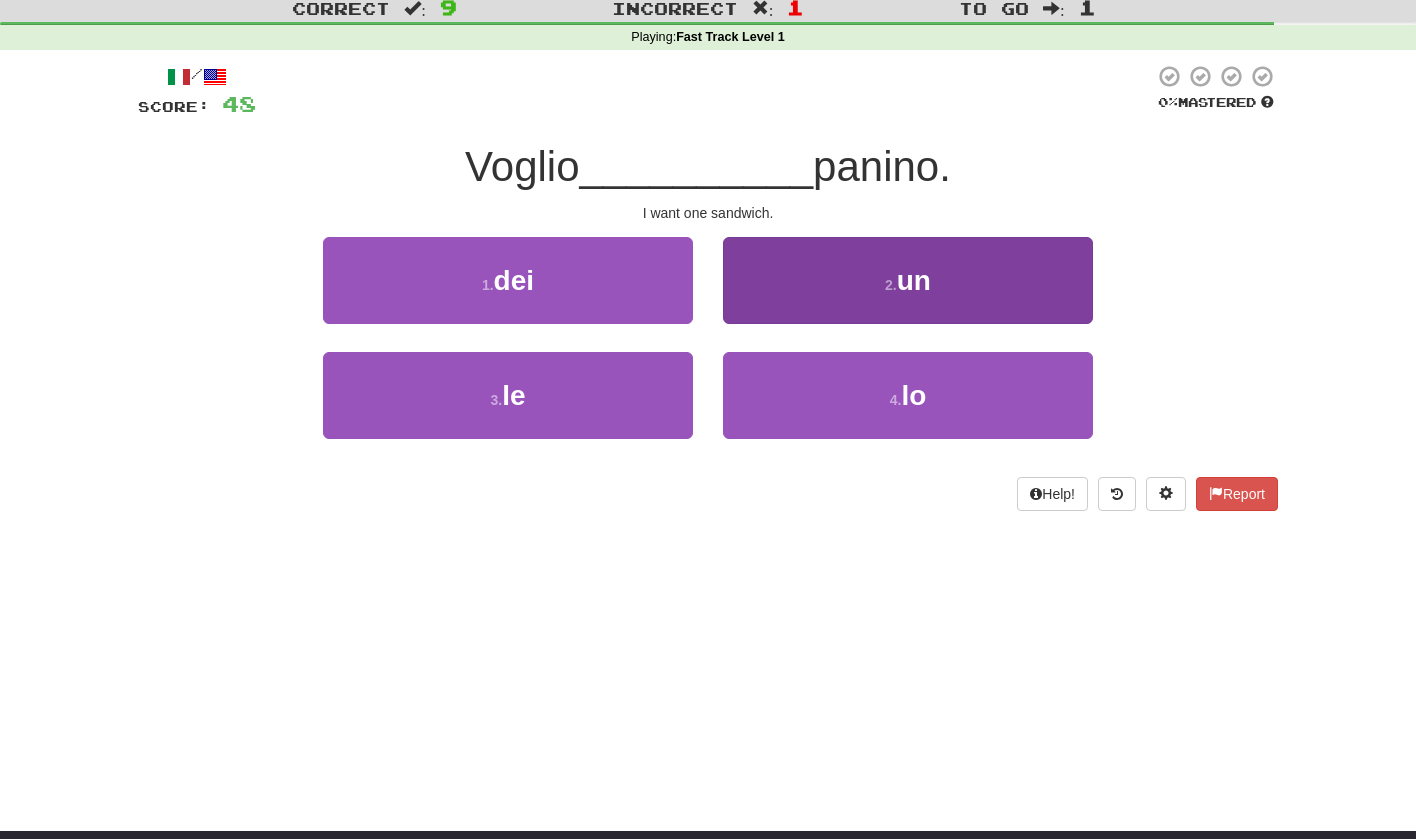 click on "2 .  un" at bounding box center [908, 280] 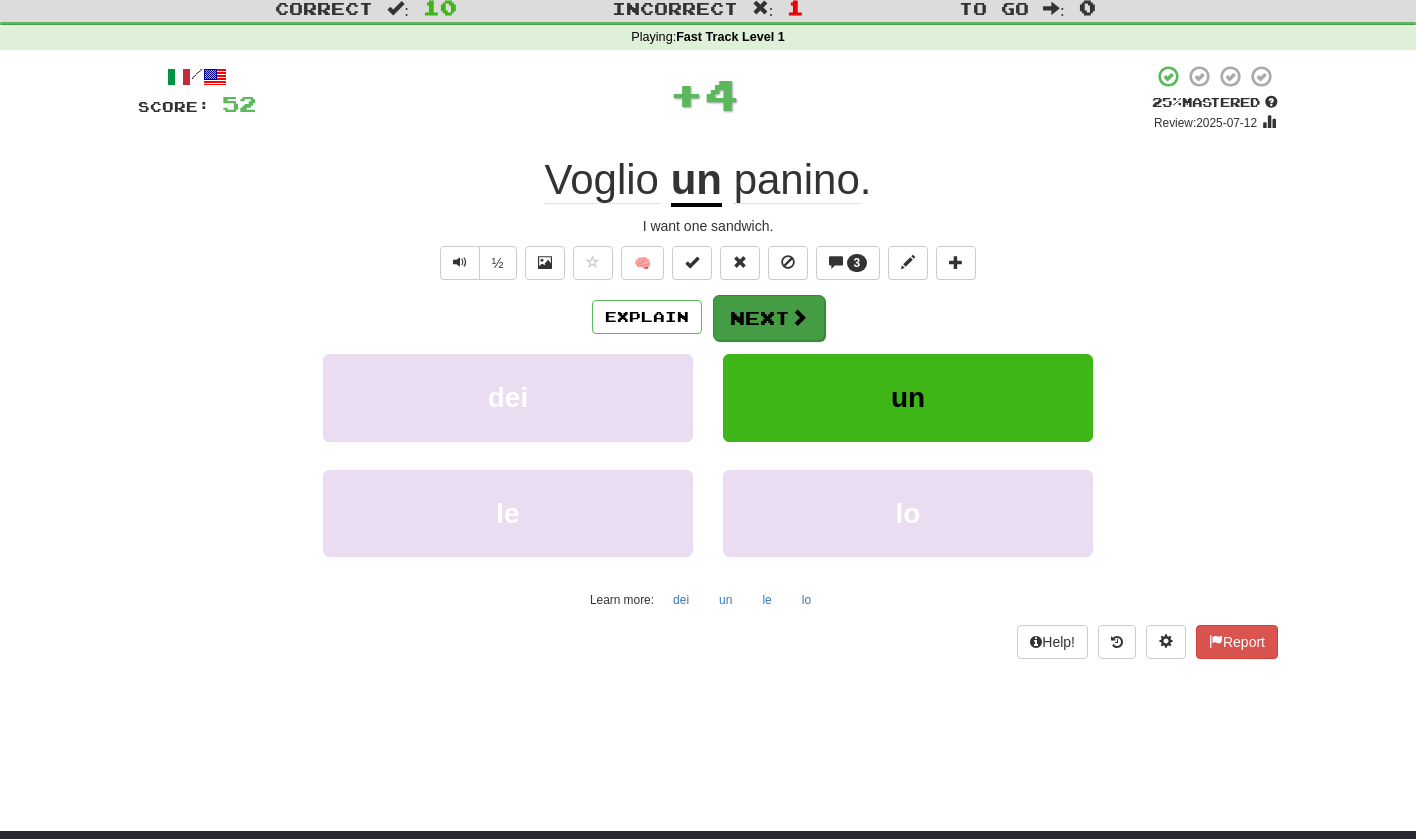 click at bounding box center (799, 317) 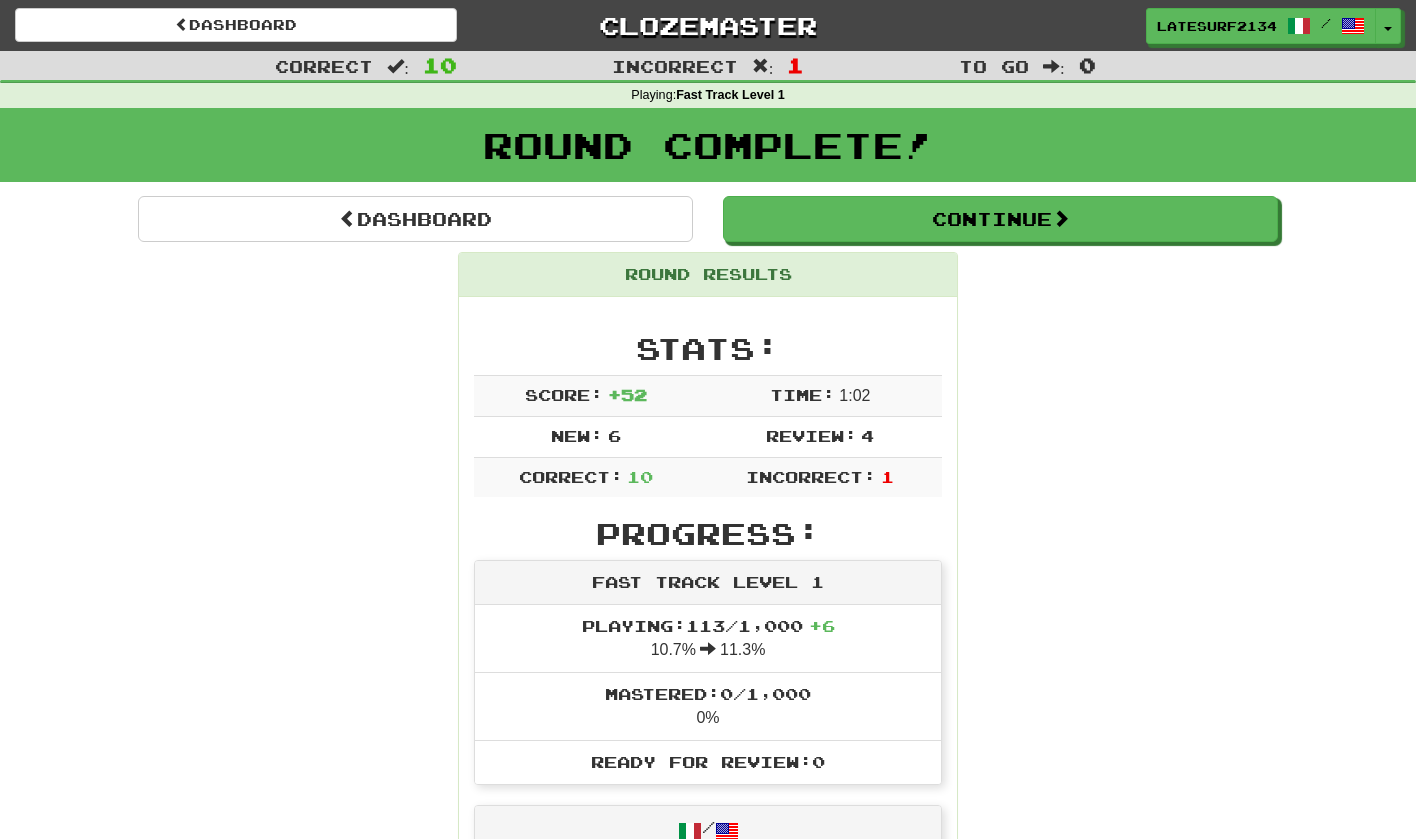 scroll, scrollTop: 0, scrollLeft: 0, axis: both 